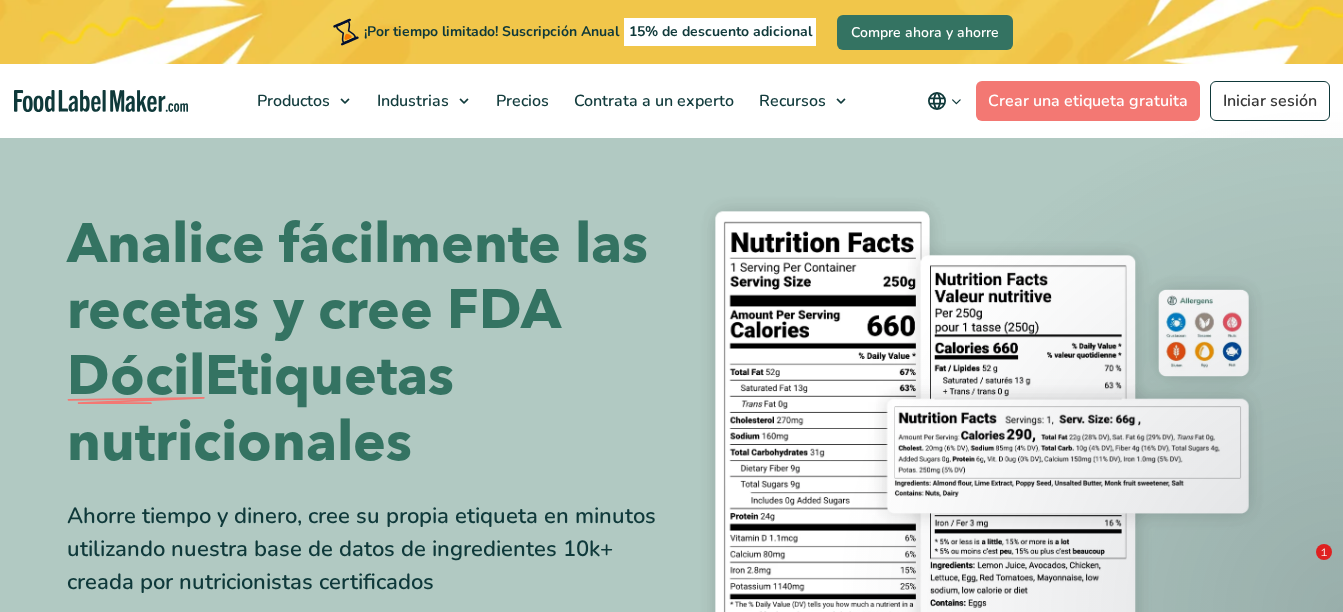 scroll, scrollTop: 0, scrollLeft: 0, axis: both 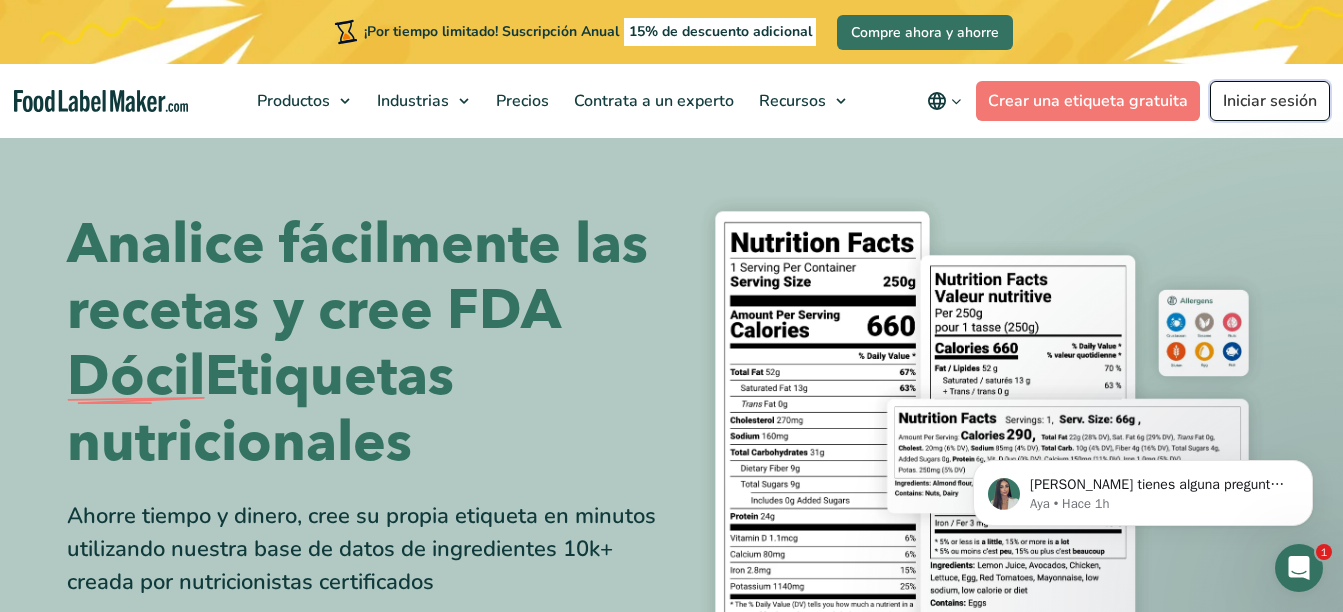 click on "Iniciar sesión" at bounding box center [1270, 101] 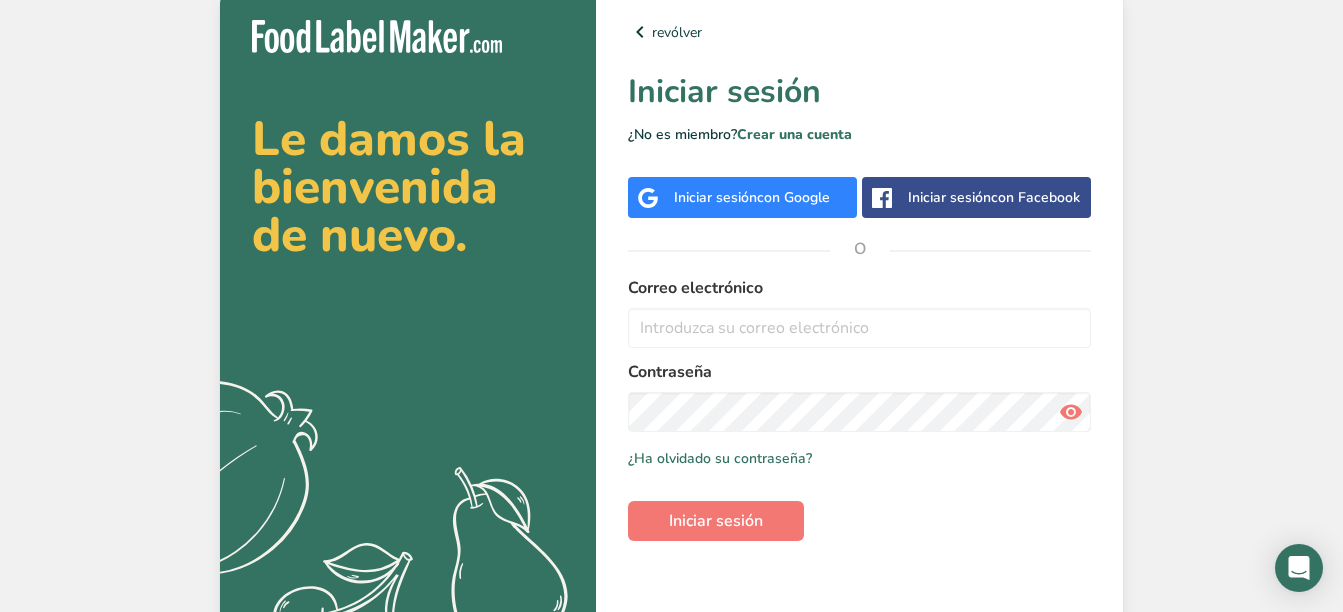 scroll, scrollTop: 0, scrollLeft: 0, axis: both 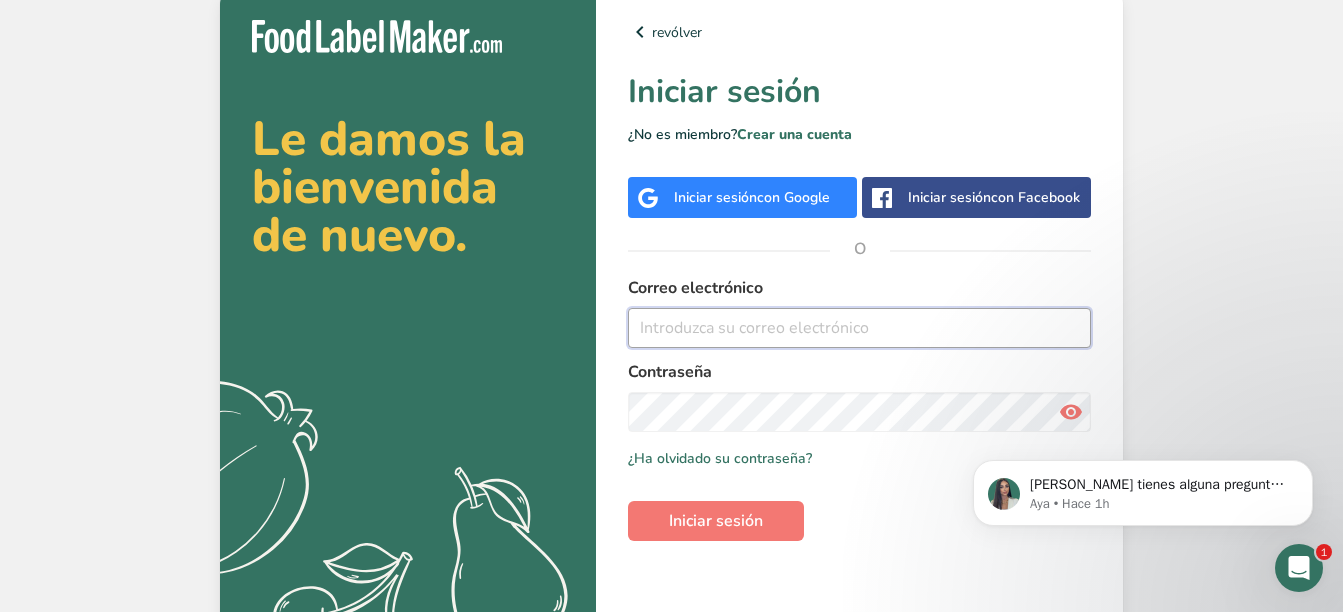 click at bounding box center (859, 328) 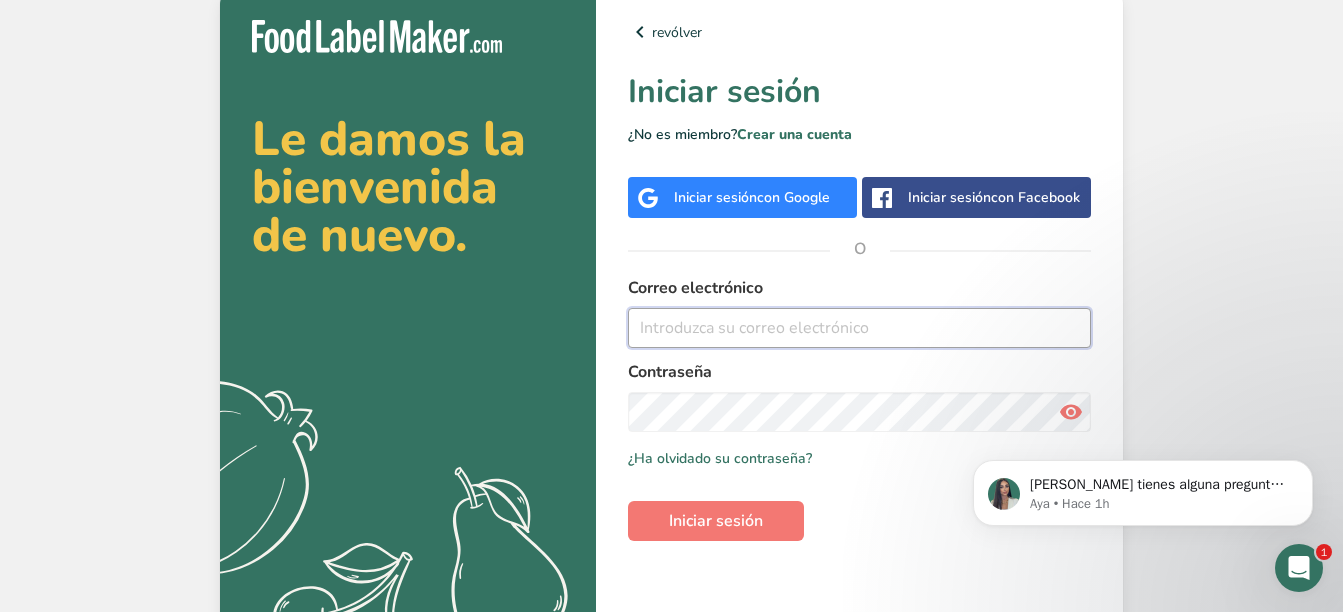 type on "[PERSON_NAME][EMAIL_ADDRESS][DOMAIN_NAME]" 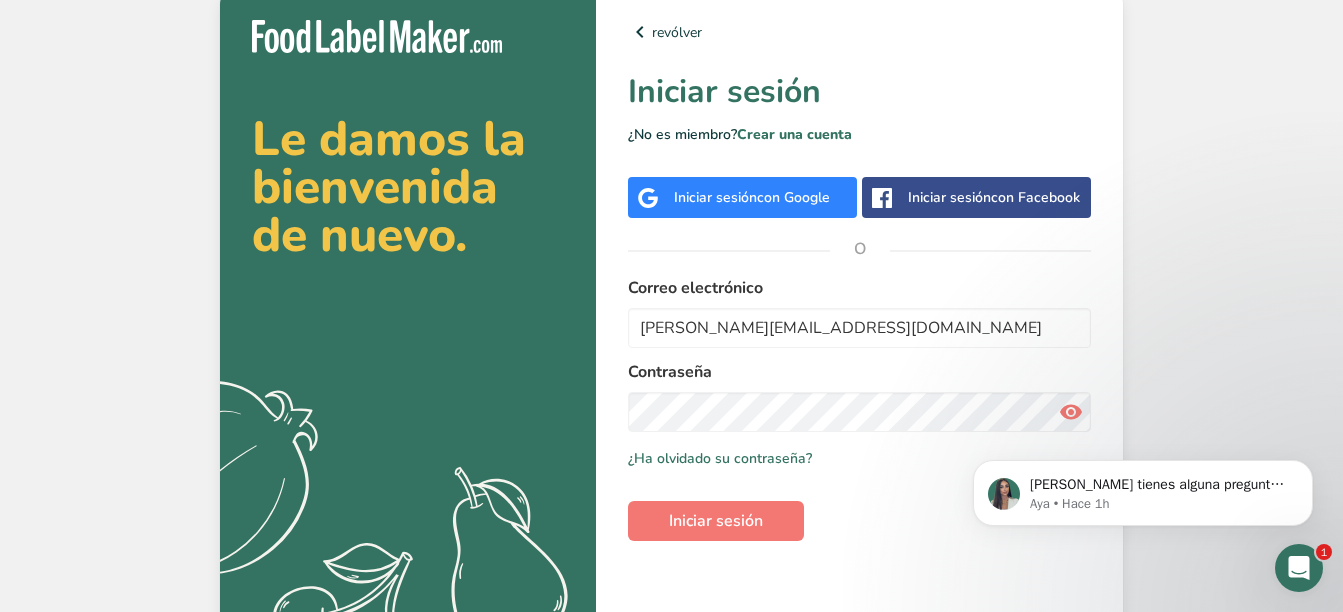 click at bounding box center (1071, 412) 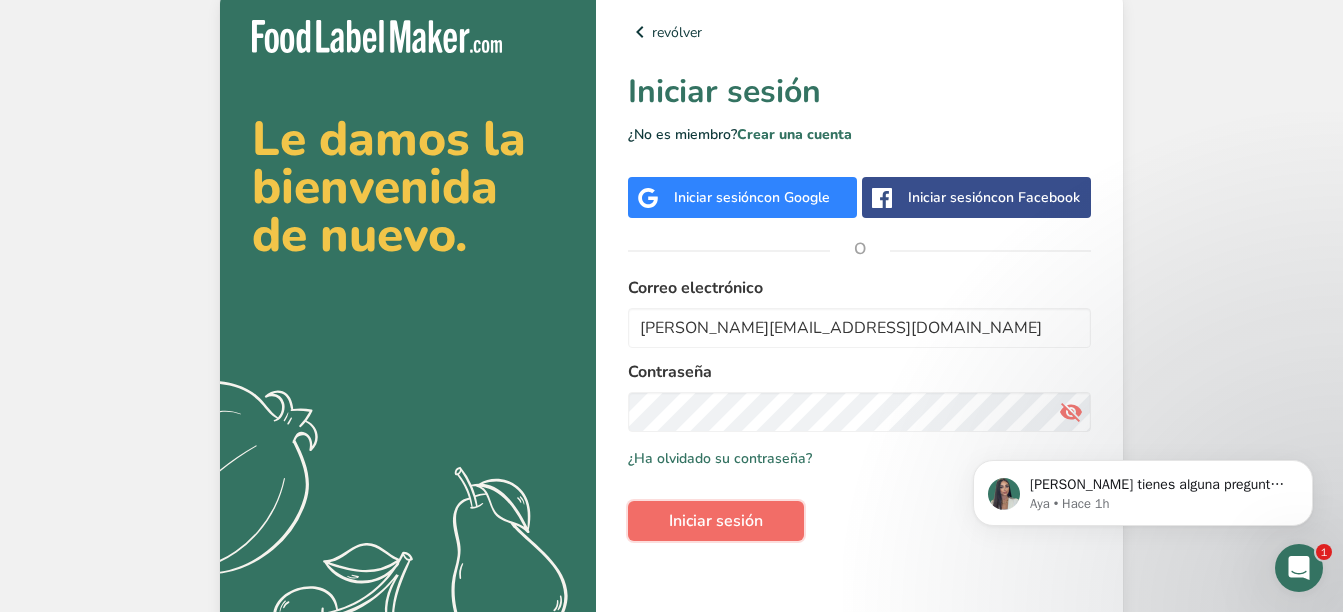 click on "Iniciar sesión" at bounding box center [716, 521] 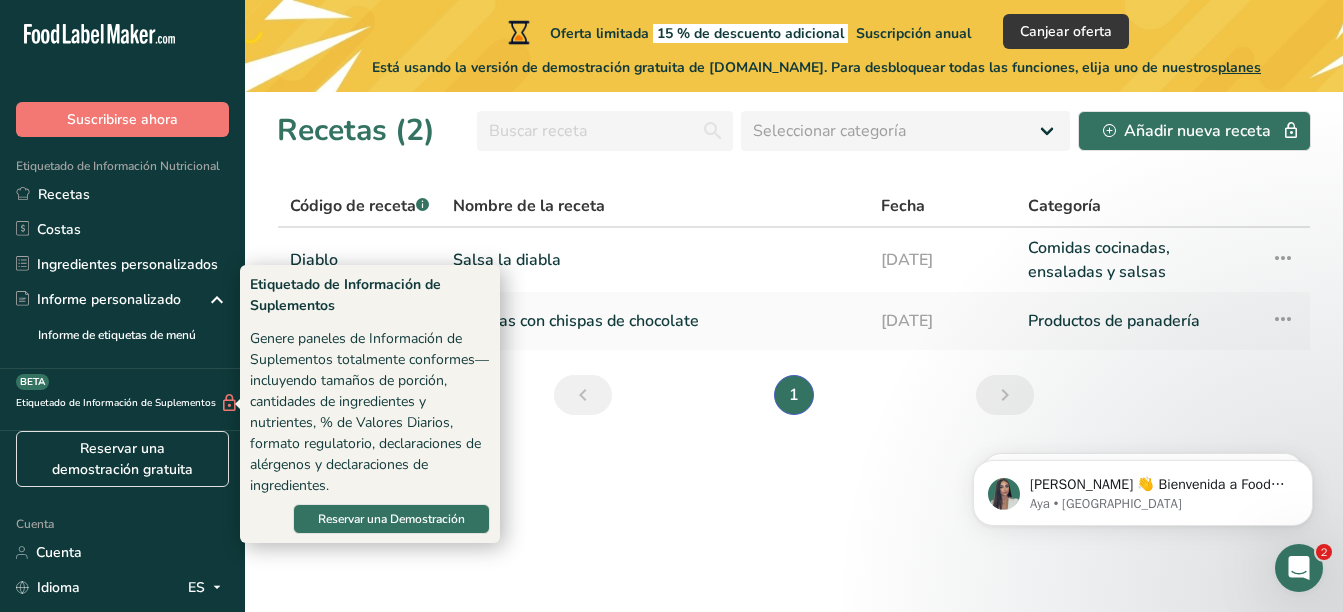 click on "Etiquetado de Información de Suplementos" at bounding box center [116, 403] 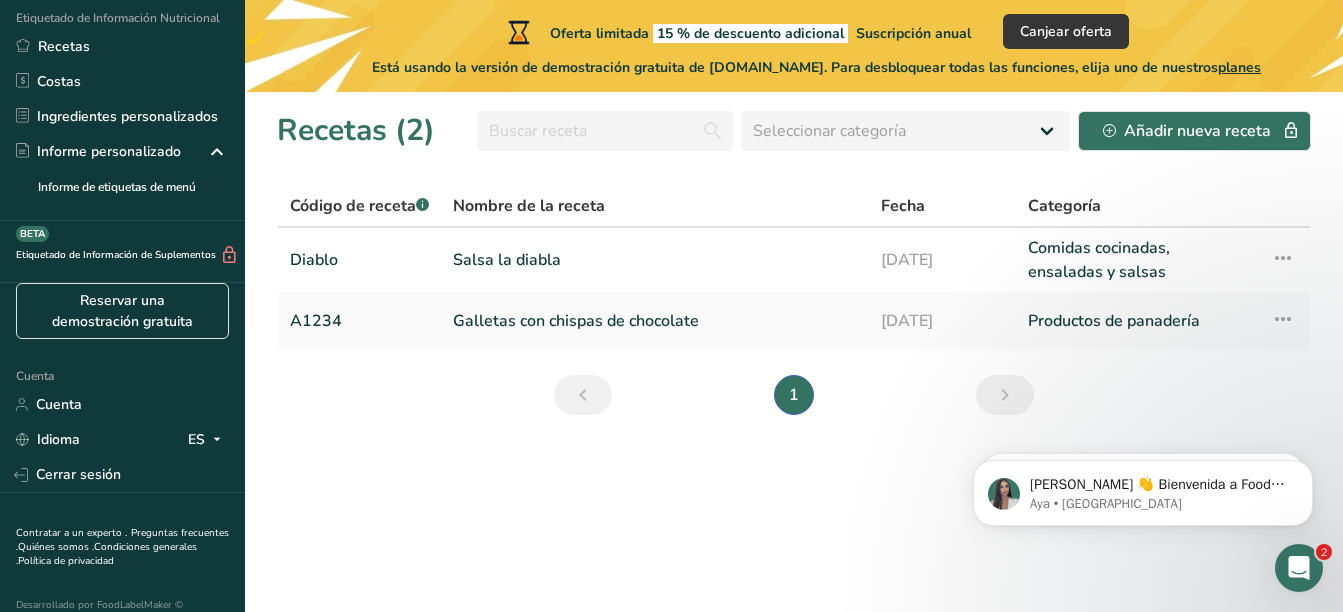 scroll, scrollTop: 160, scrollLeft: 0, axis: vertical 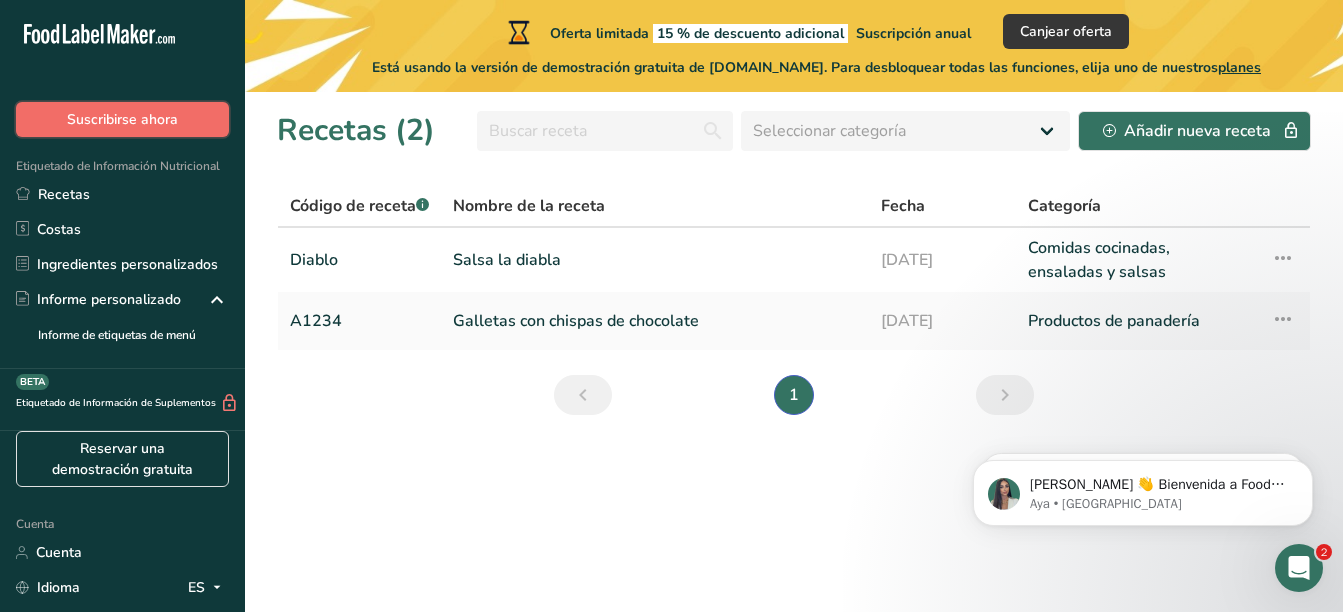 click on "Suscribirse ahora" at bounding box center (122, 119) 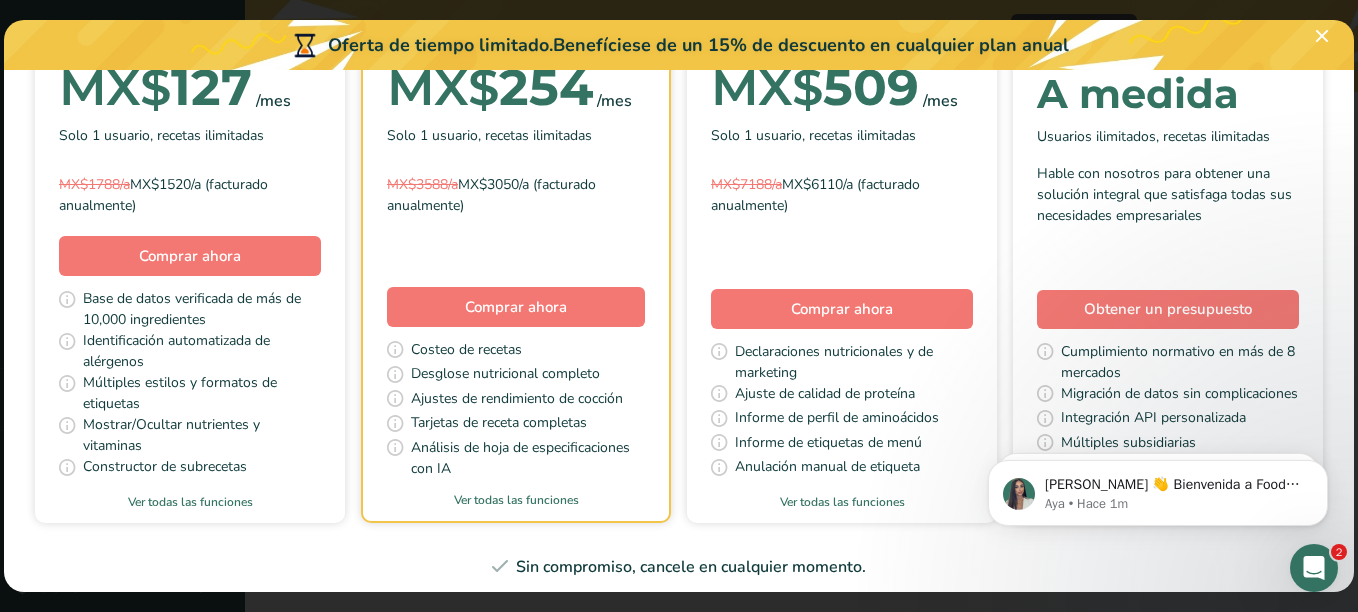 scroll, scrollTop: 323, scrollLeft: 0, axis: vertical 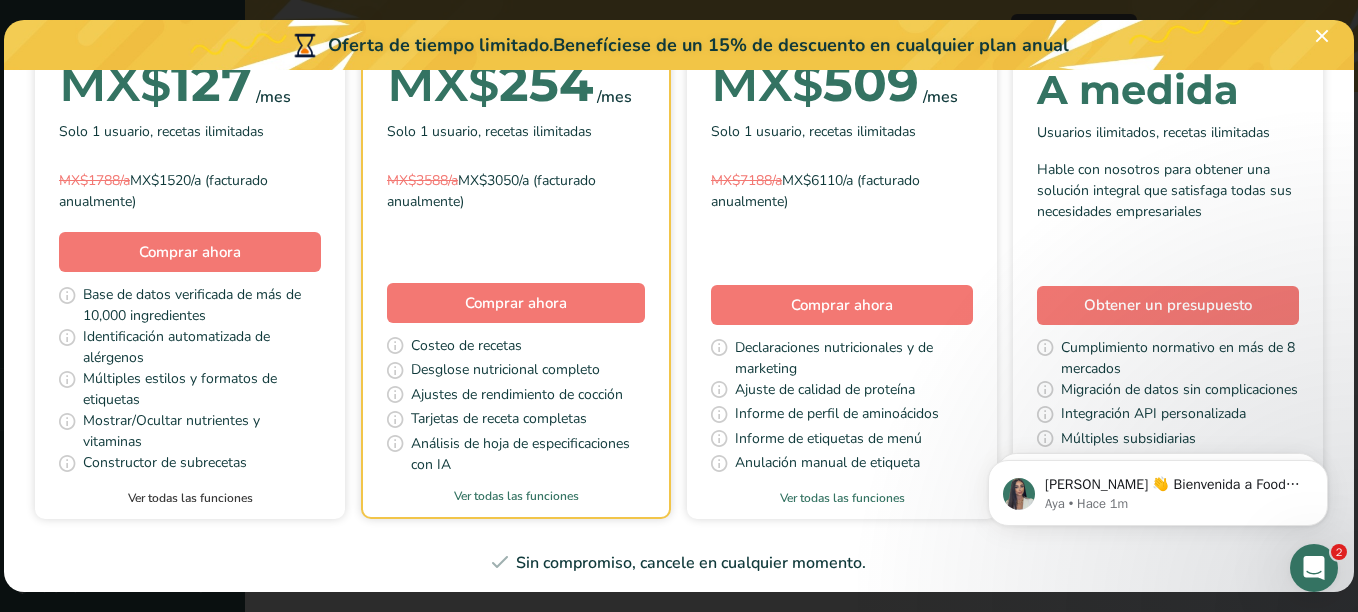 click on "Ver todas las funciones" at bounding box center (190, 498) 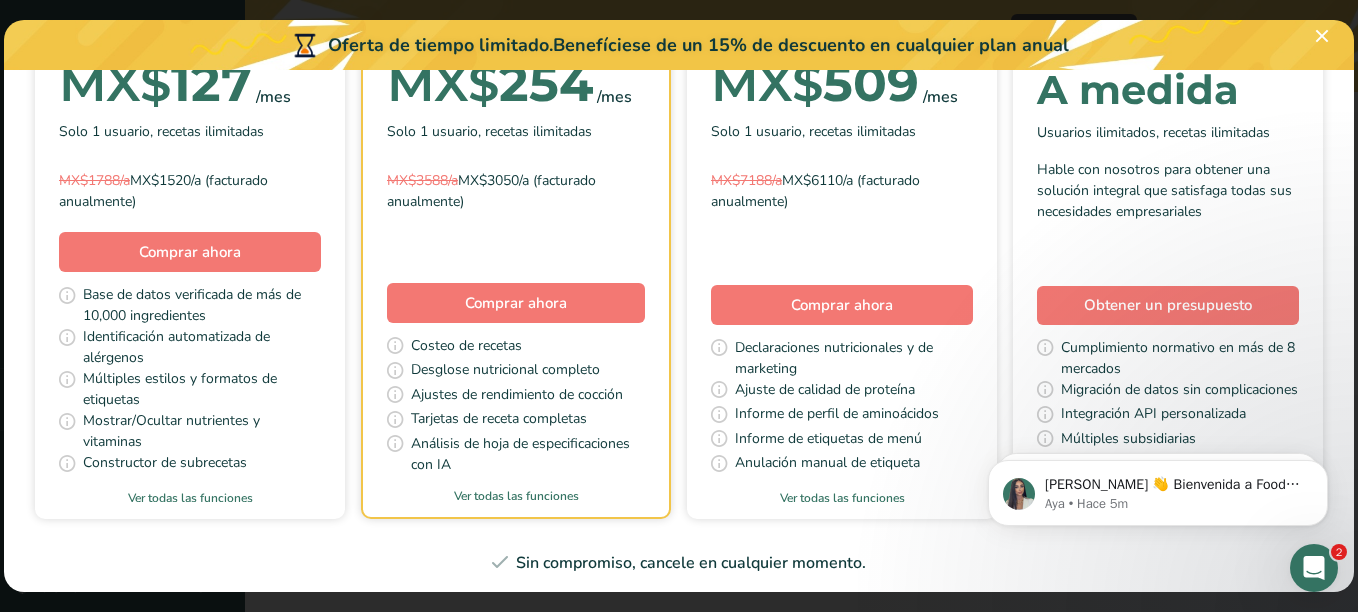 scroll, scrollTop: 301, scrollLeft: 0, axis: vertical 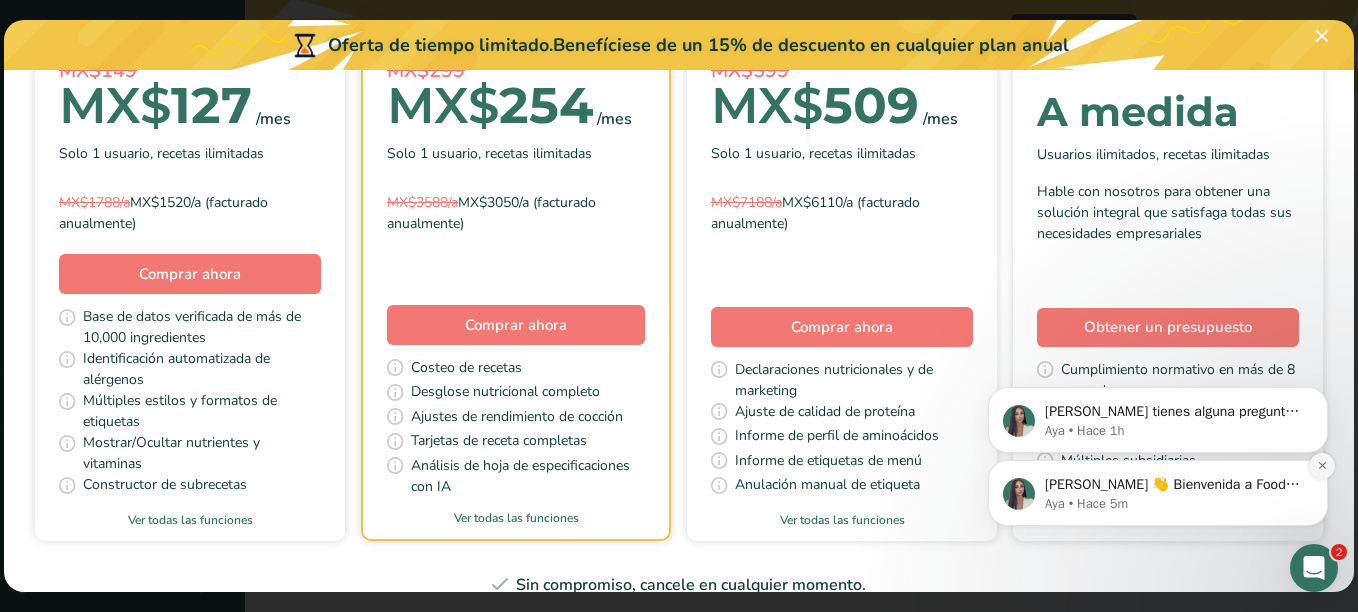 click 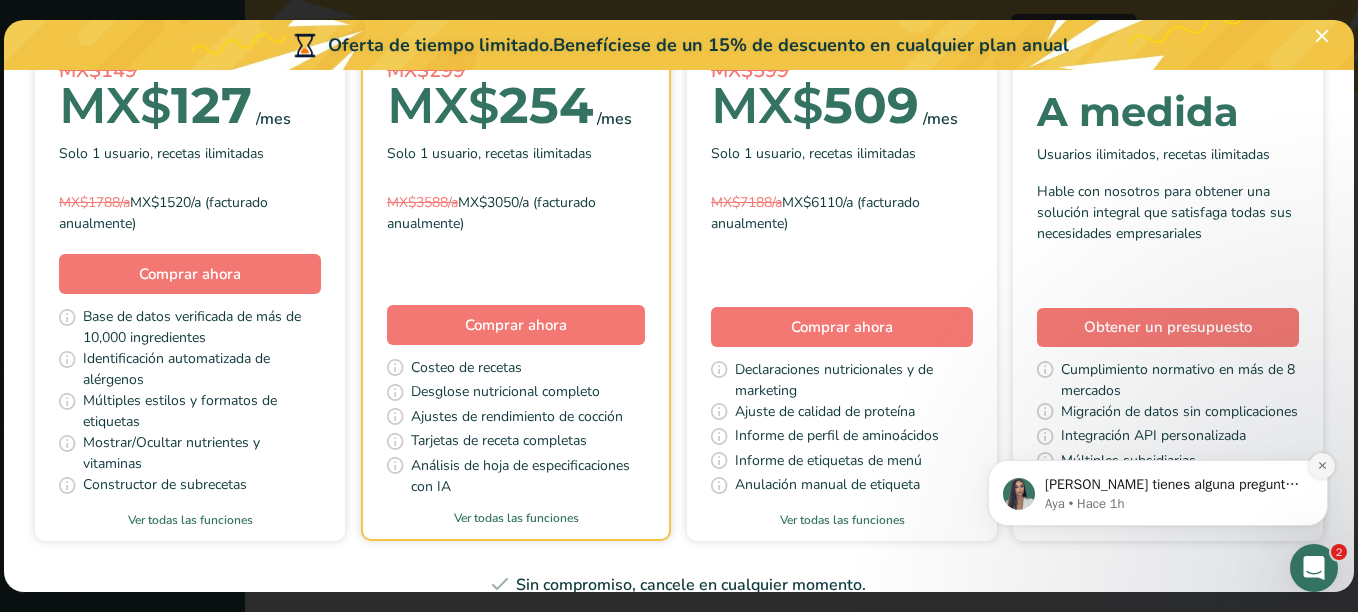 click 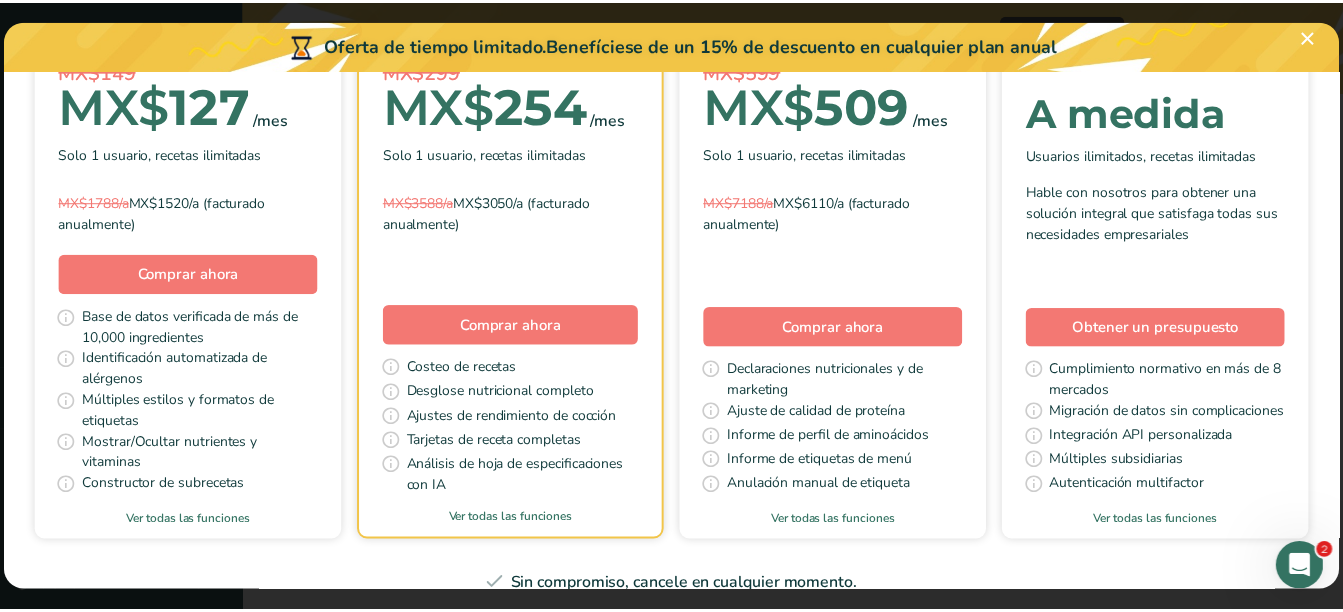 scroll, scrollTop: 0, scrollLeft: 0, axis: both 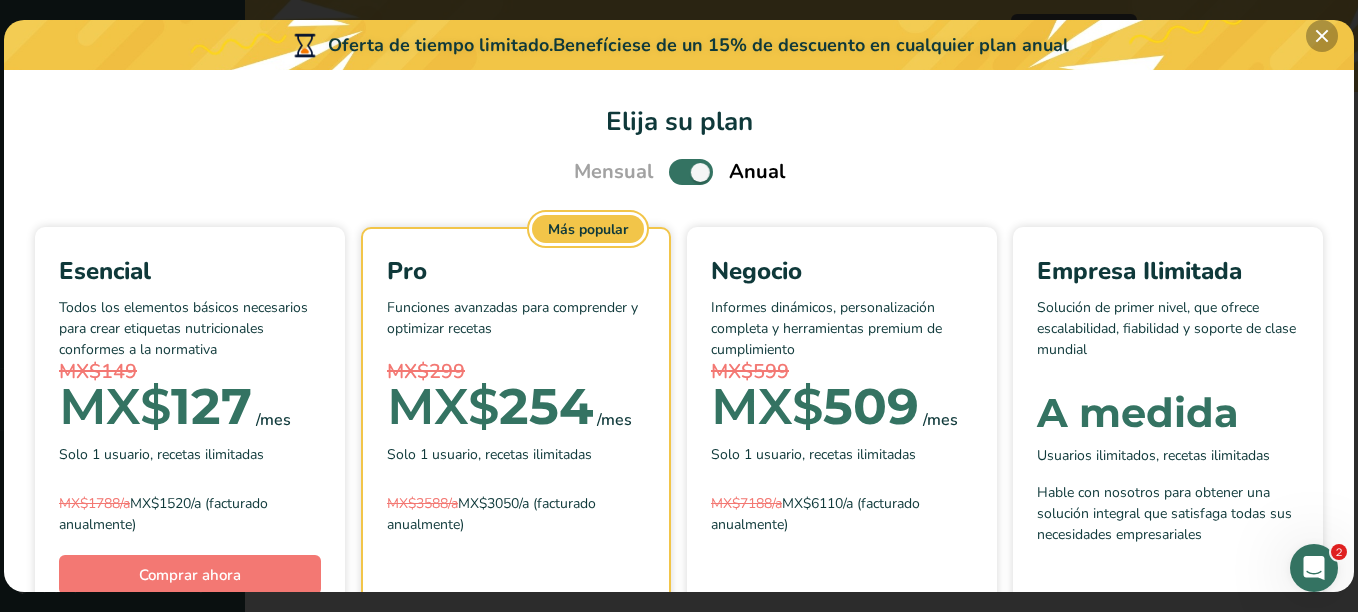 click at bounding box center (1322, 36) 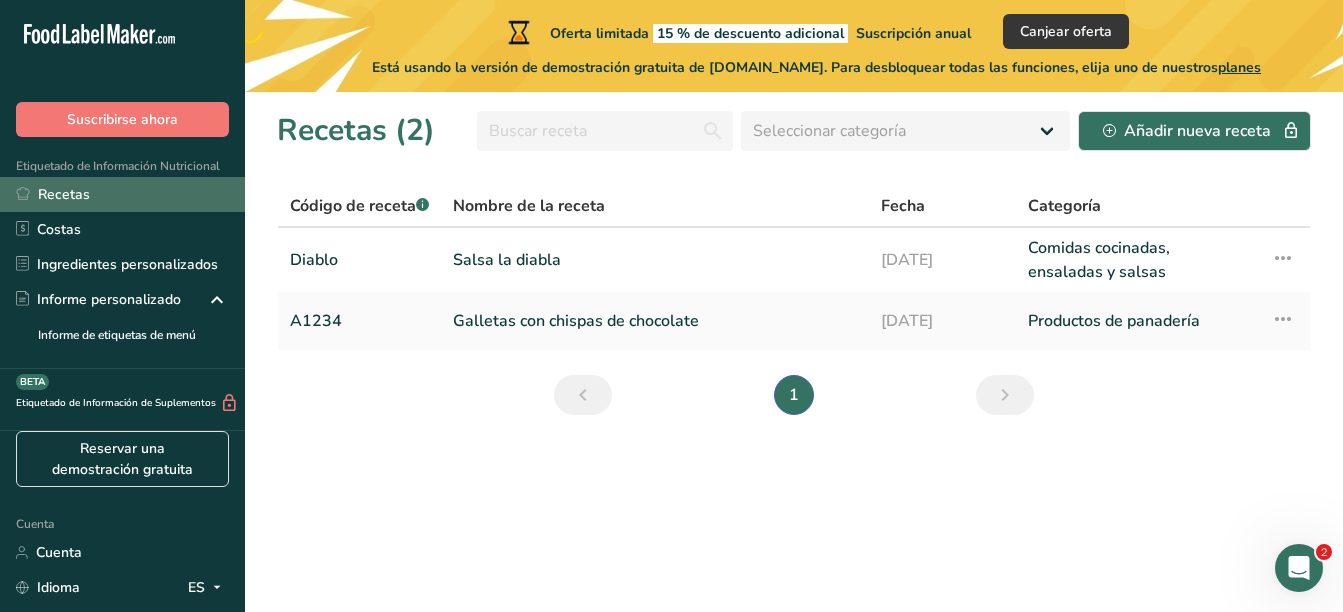 click on "Recetas" at bounding box center (122, 194) 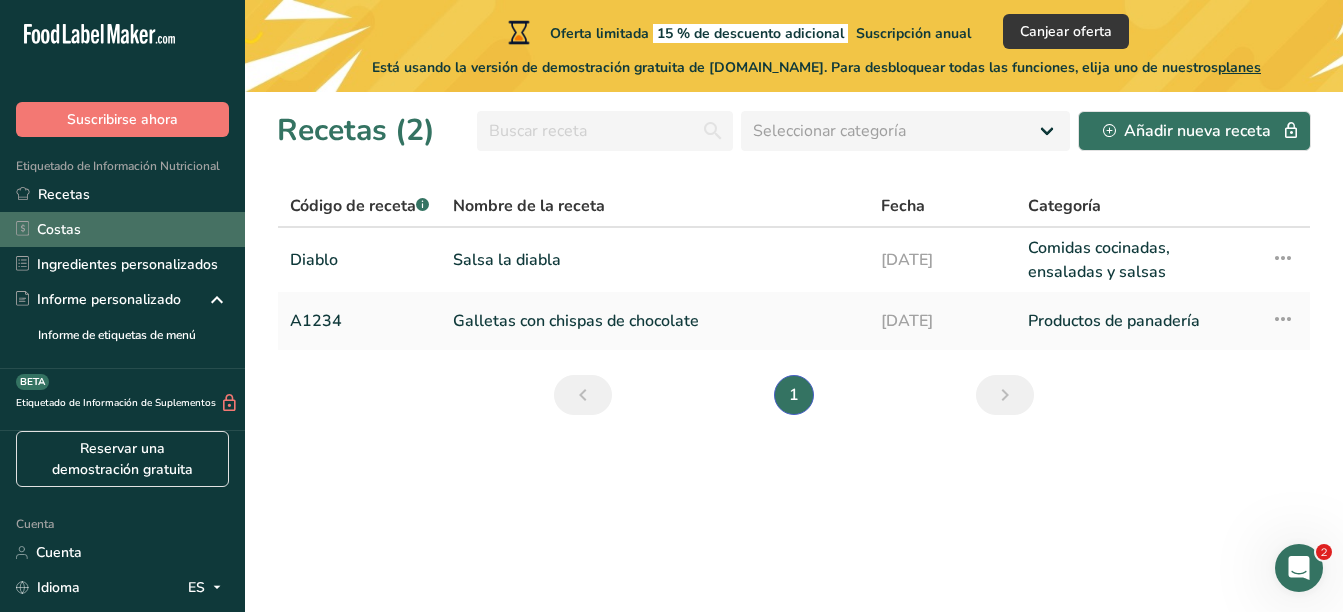 click on "Costas" at bounding box center [122, 229] 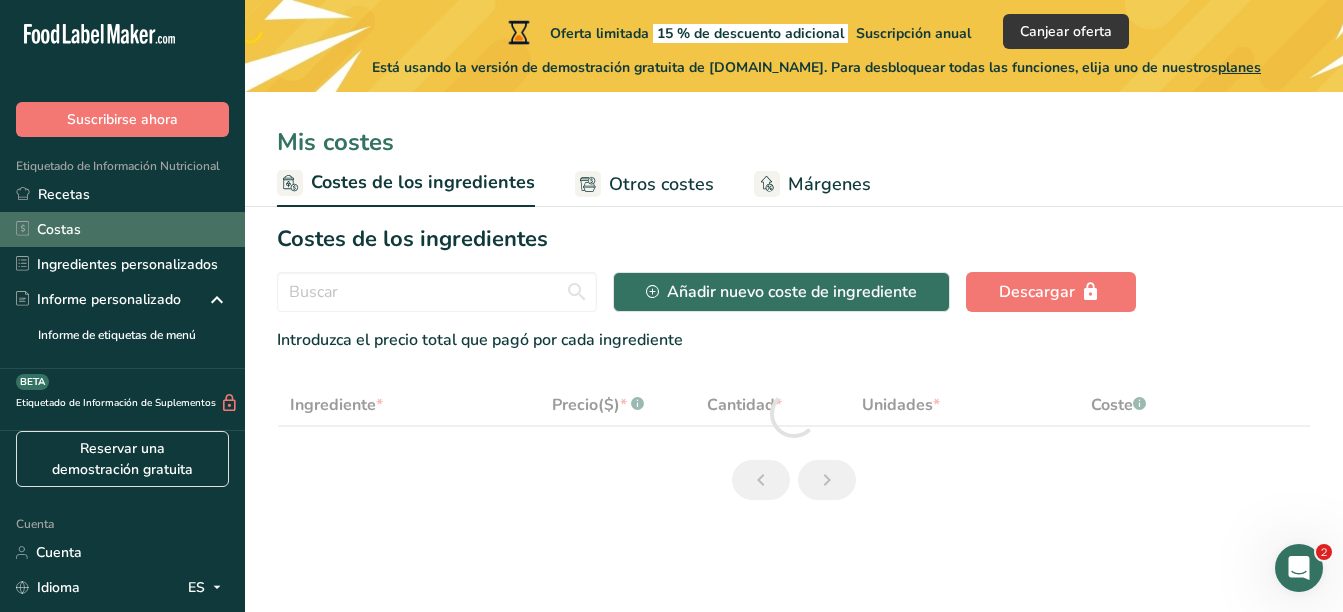 select on "1" 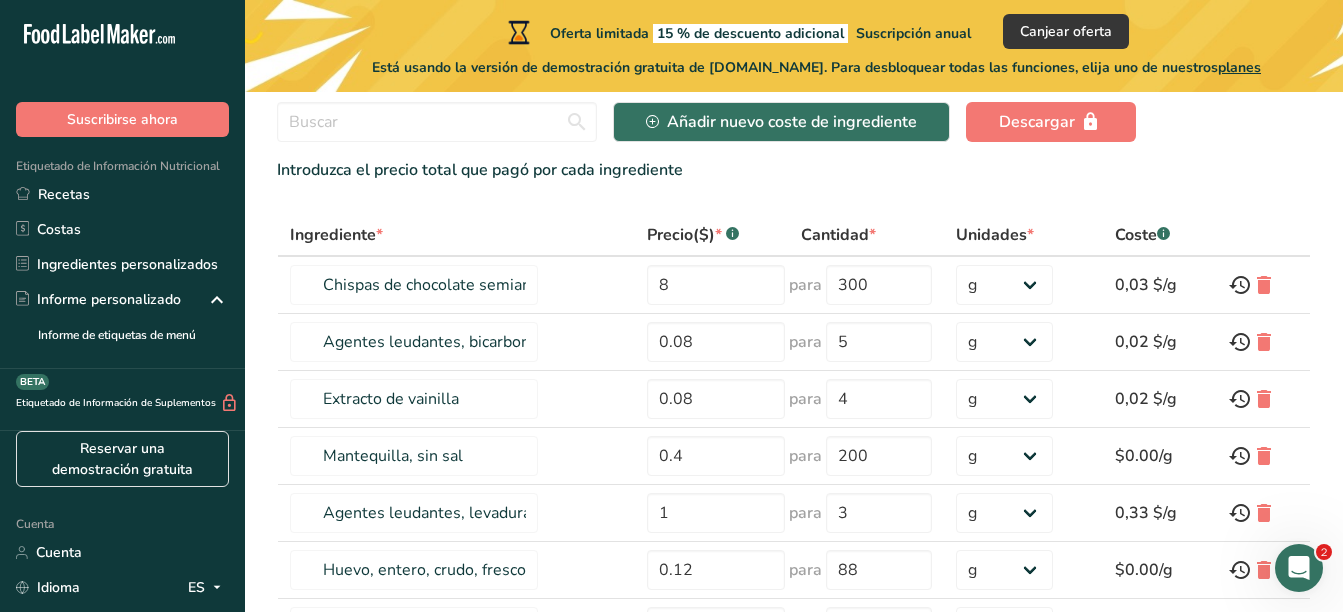 scroll, scrollTop: 0, scrollLeft: 0, axis: both 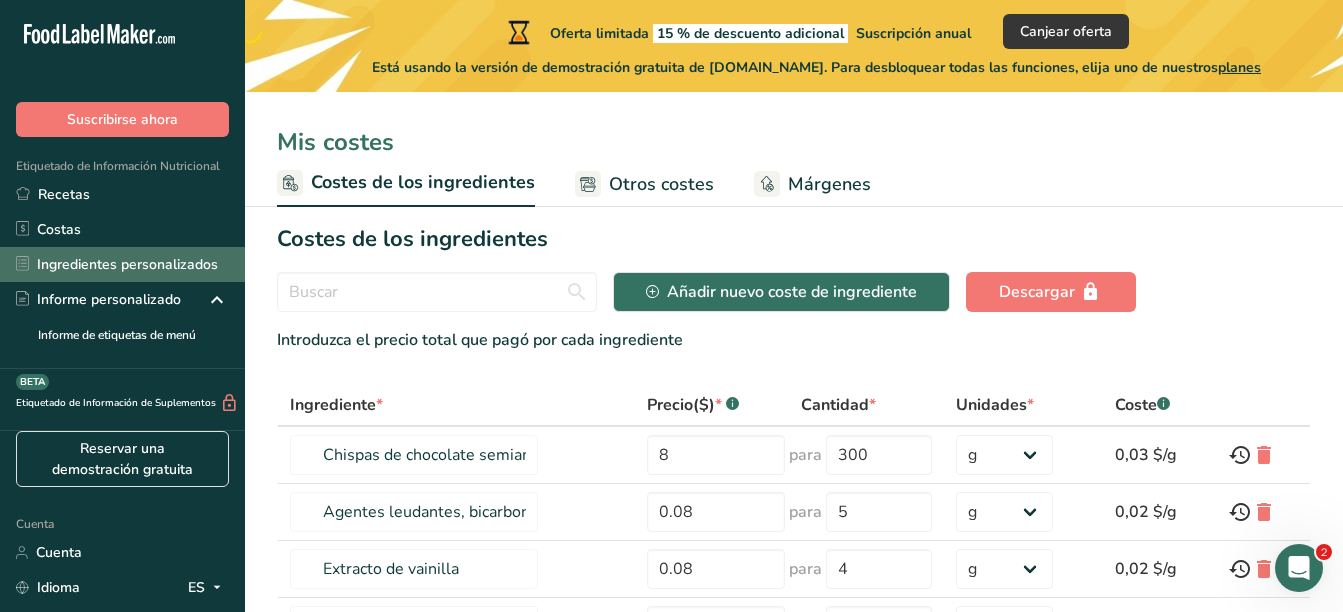 click on "Ingredientes personalizados" at bounding box center [127, 264] 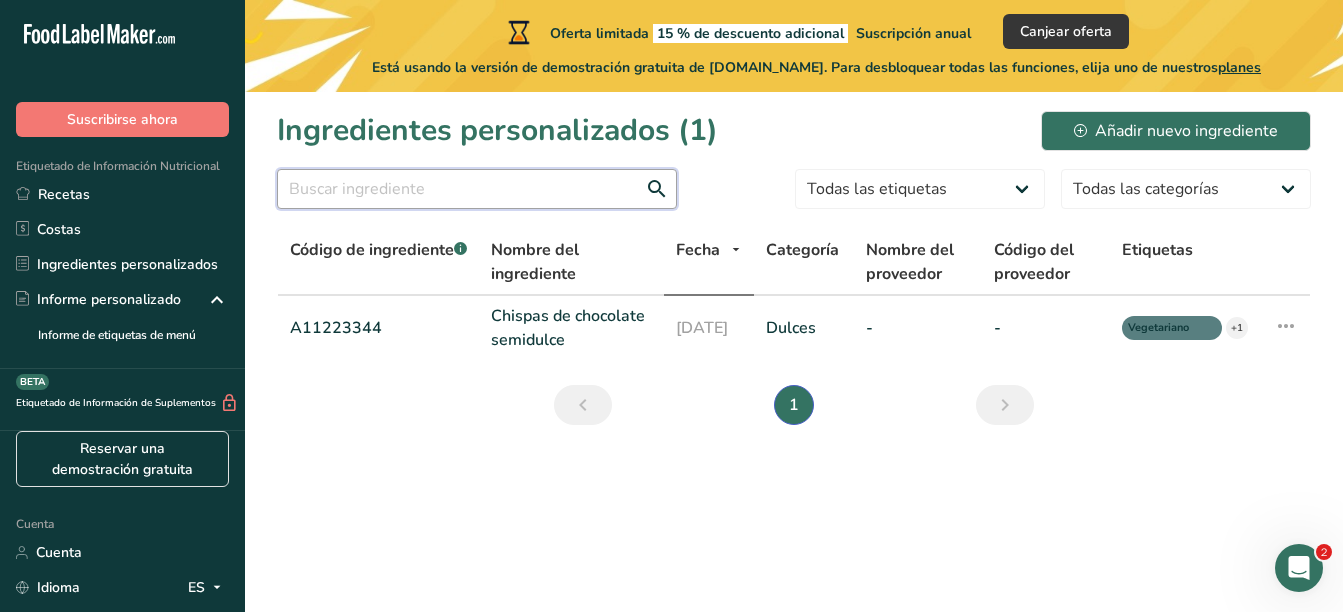 click at bounding box center [477, 189] 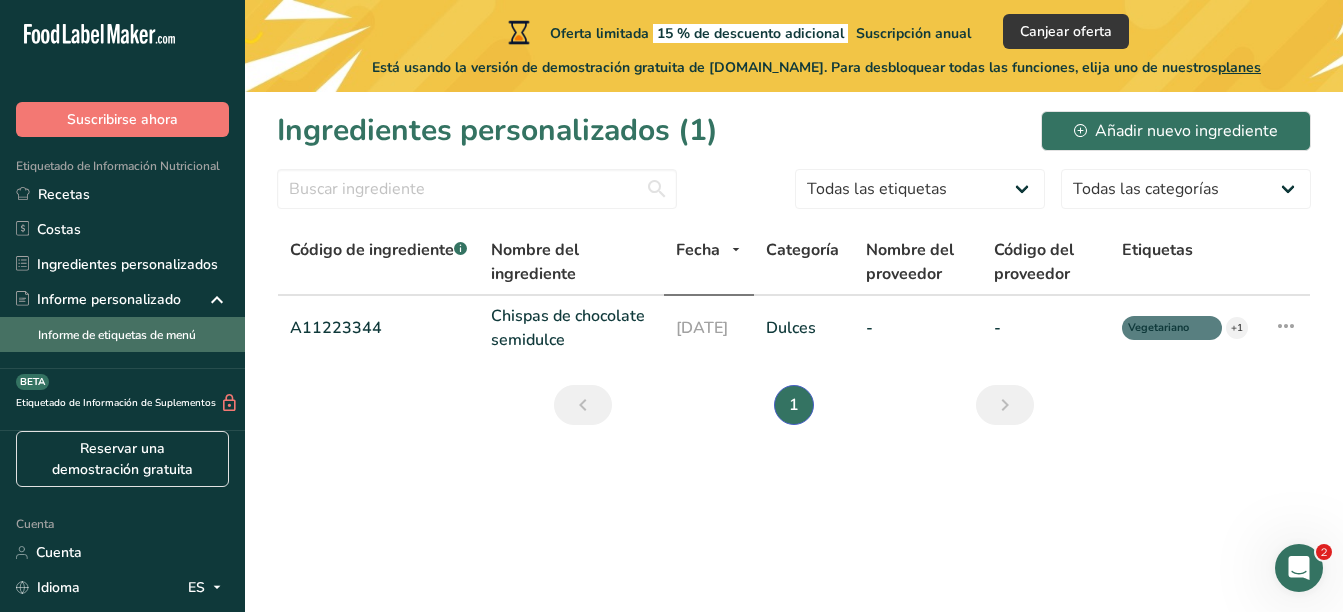 click on "Informe de etiquetas de menú" at bounding box center [117, 335] 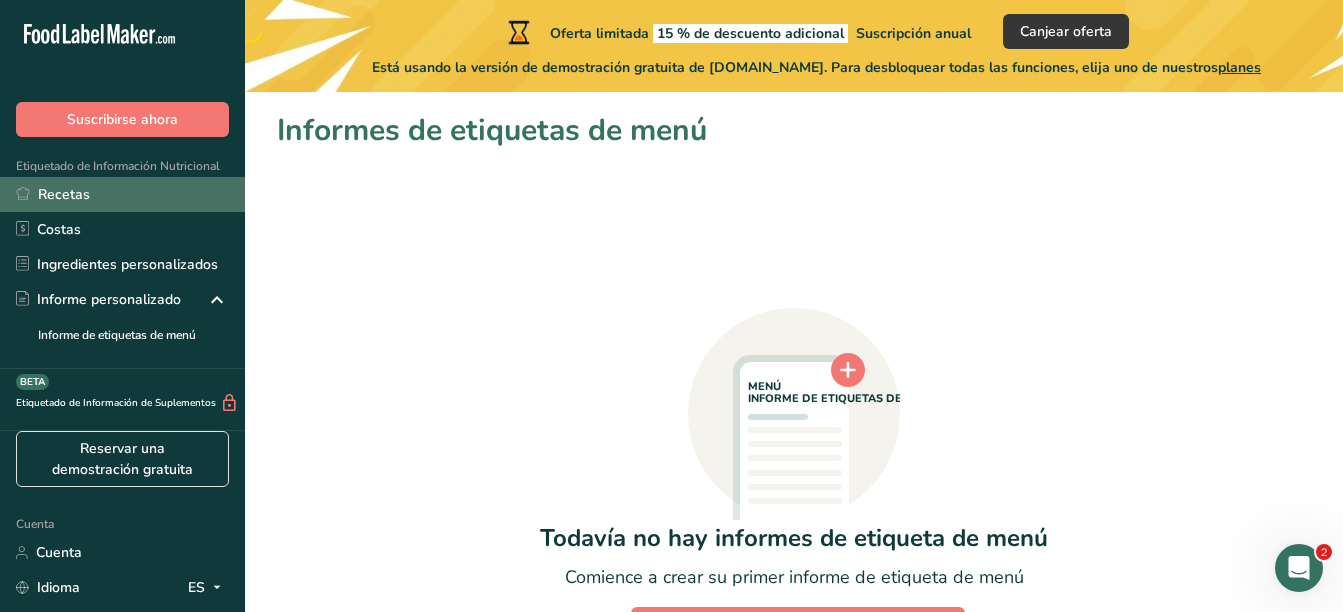 click on "Recetas" at bounding box center [122, 194] 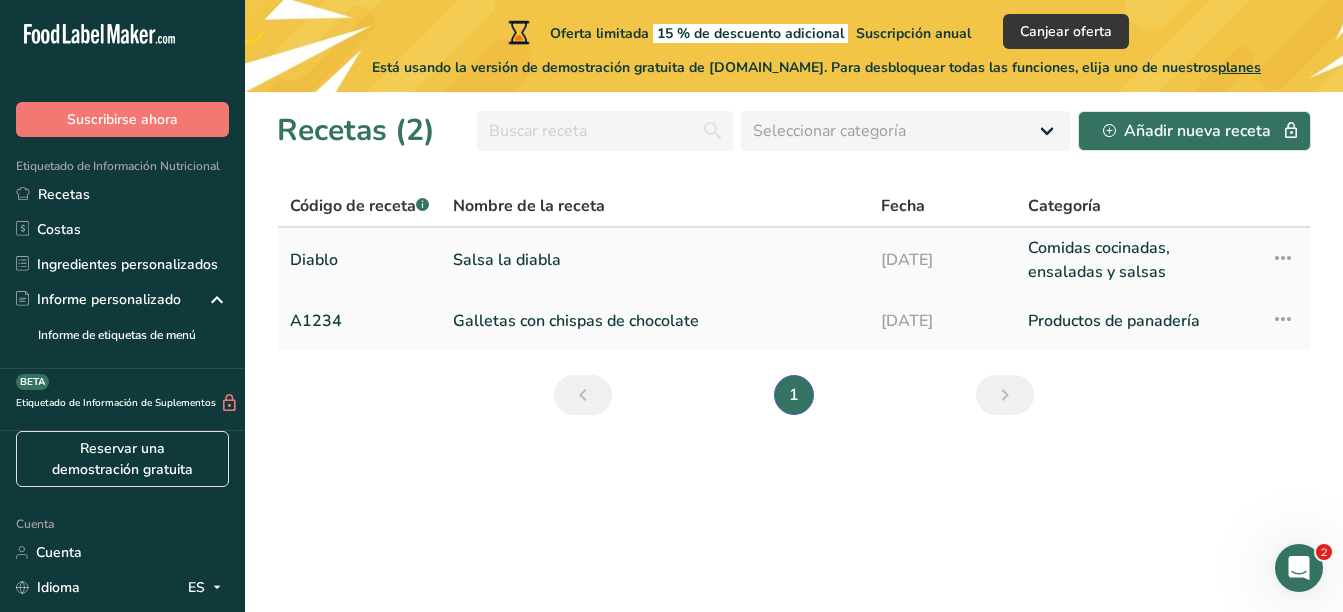 click on "Salsa la diabla" at bounding box center (655, 260) 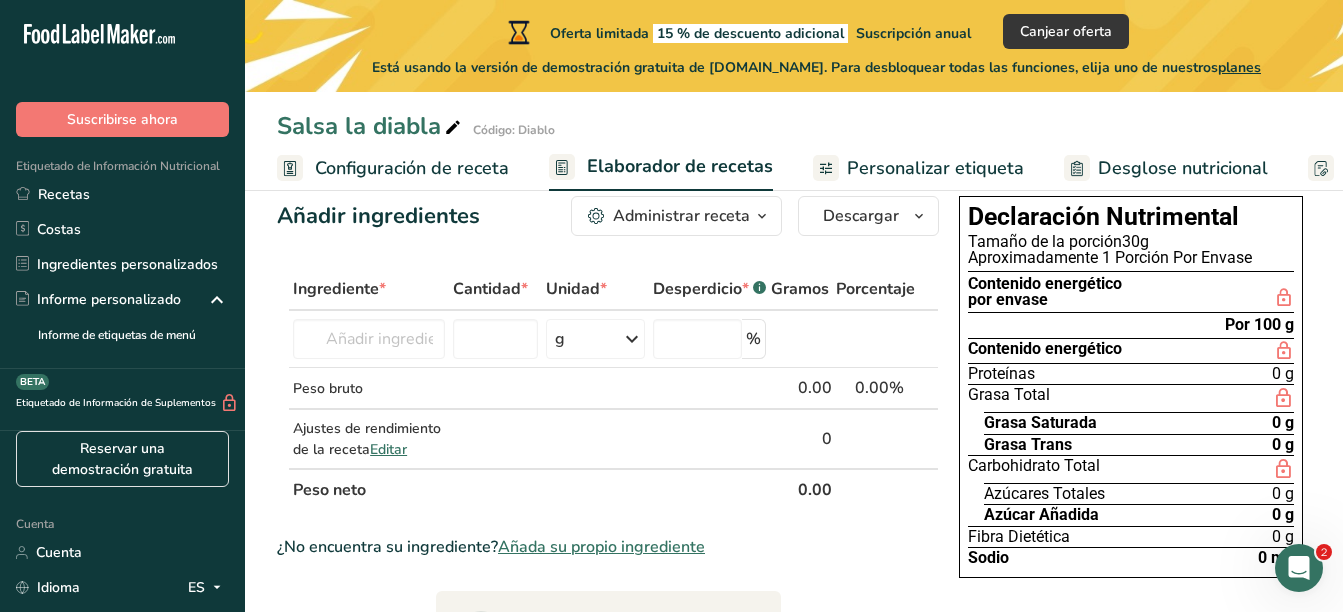 scroll, scrollTop: 80, scrollLeft: 0, axis: vertical 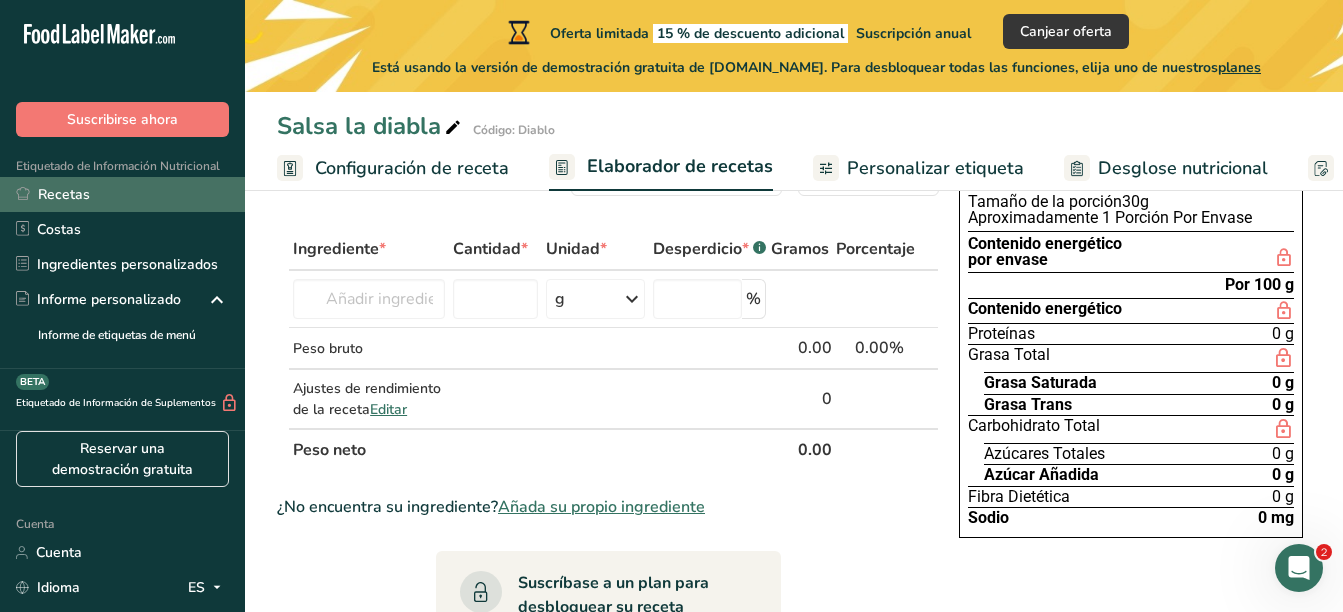 click on "Recetas" at bounding box center (64, 194) 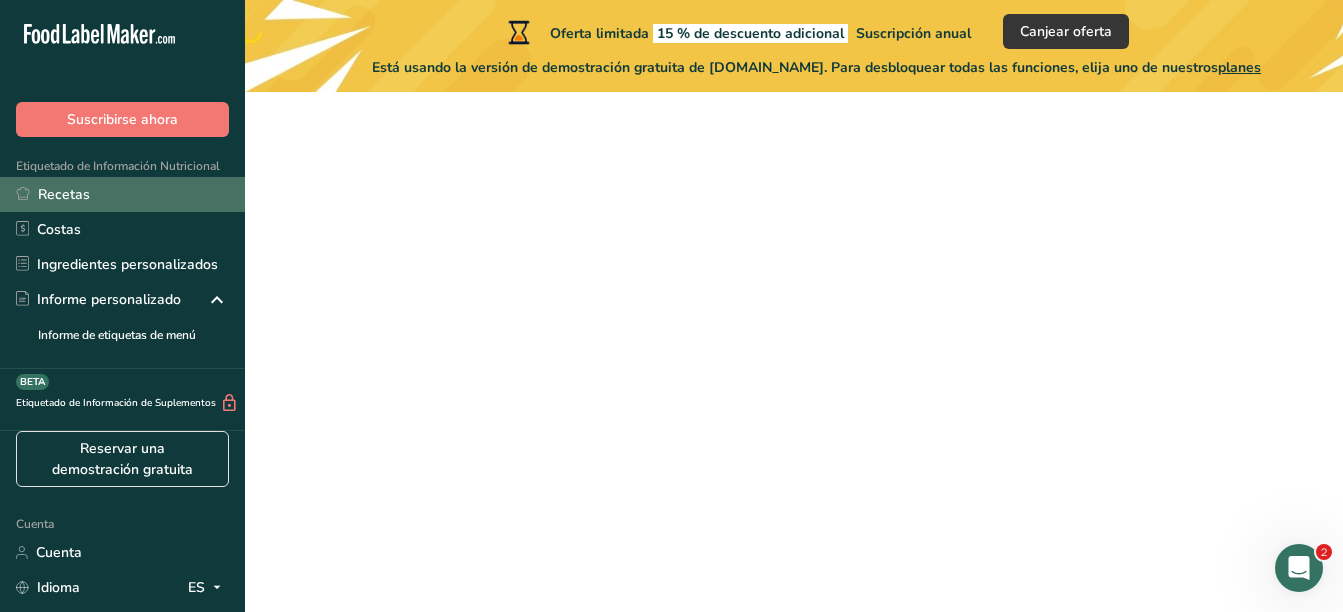 scroll, scrollTop: 0, scrollLeft: 0, axis: both 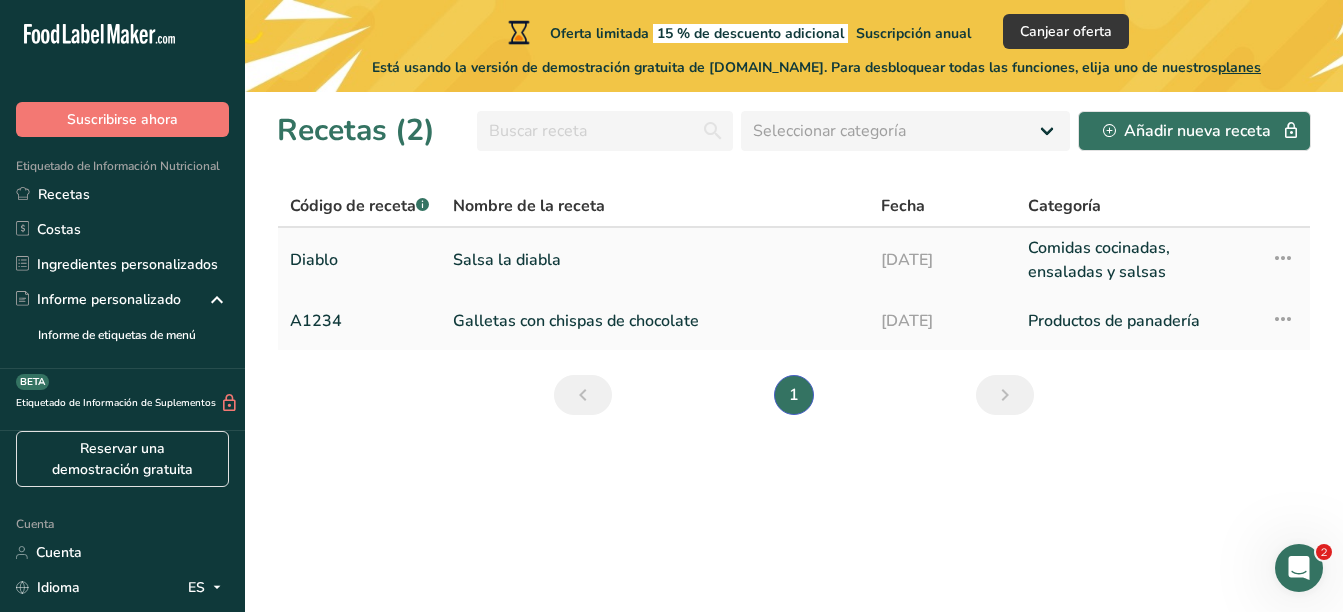 click on "Salsa la diabla" at bounding box center (655, 260) 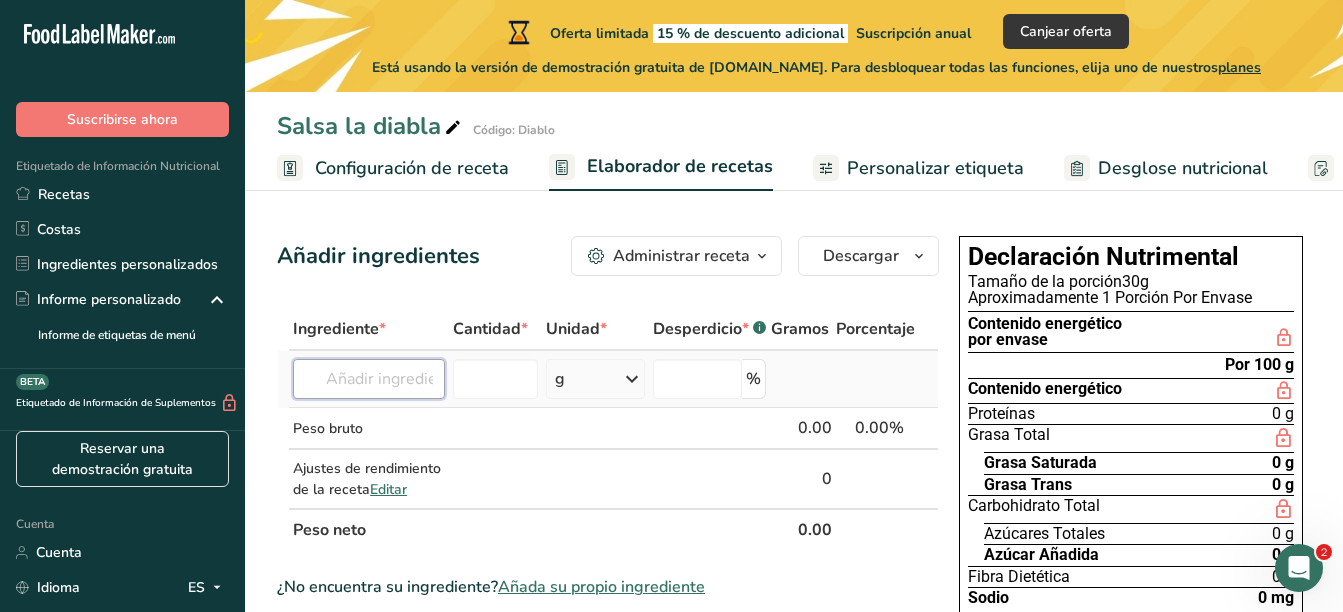 click at bounding box center [369, 379] 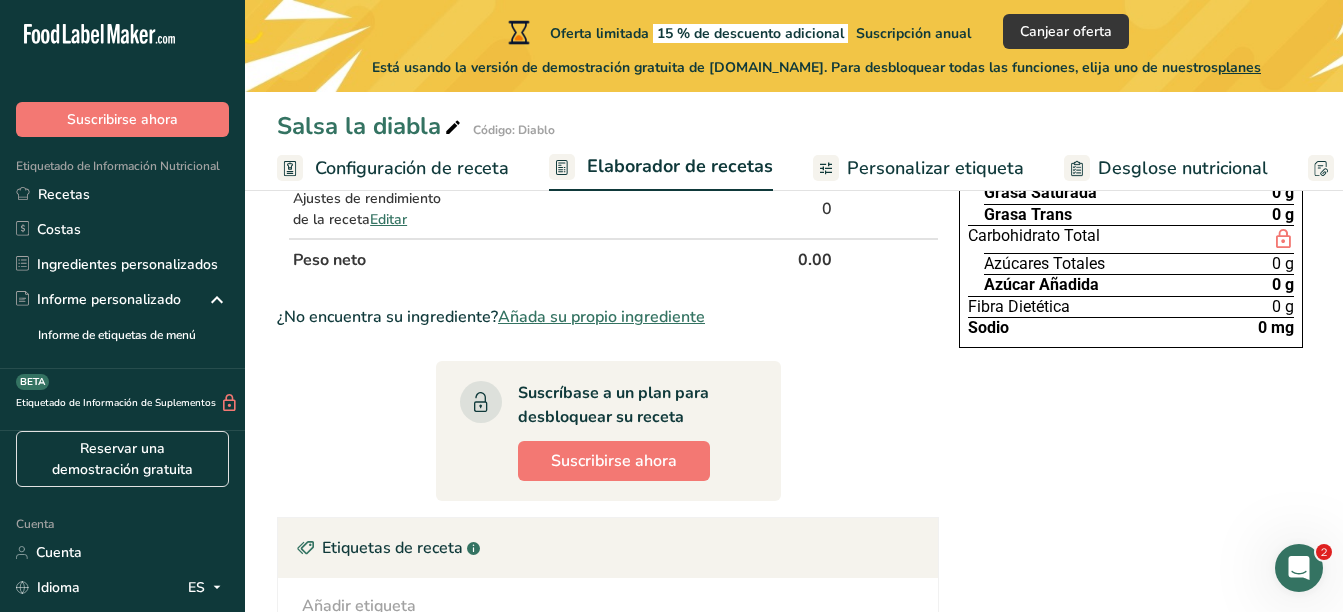 scroll, scrollTop: 310, scrollLeft: 0, axis: vertical 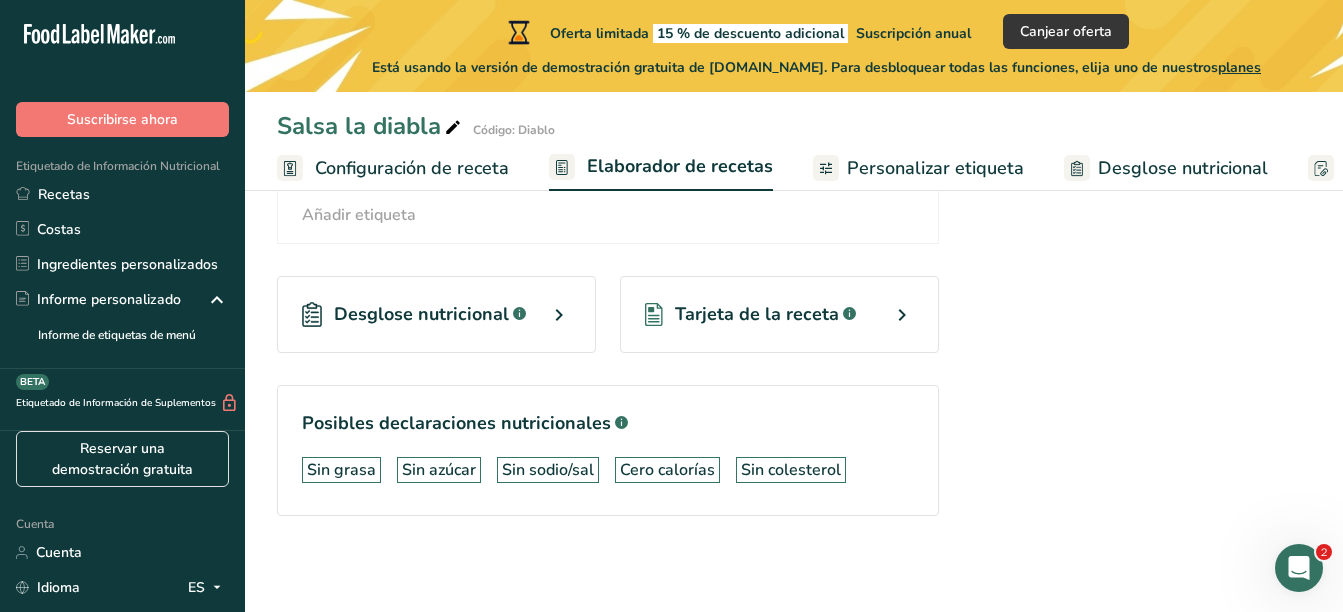 click at bounding box center [559, 315] 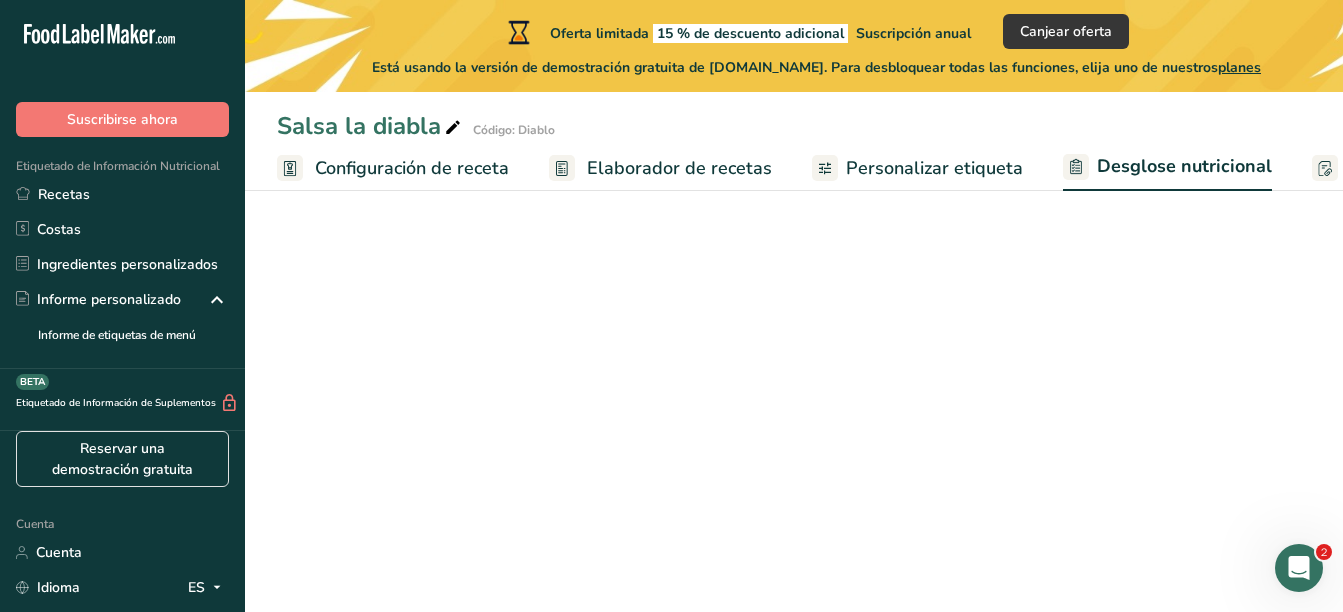 select on "Calories" 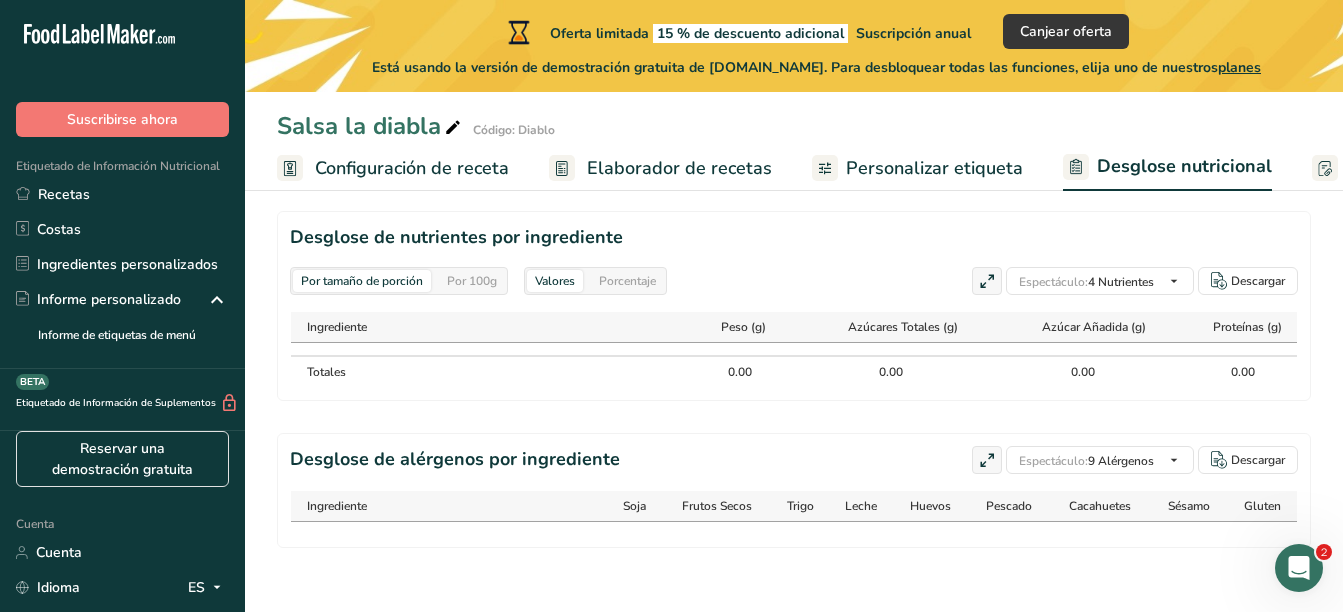 scroll, scrollTop: 0, scrollLeft: 0, axis: both 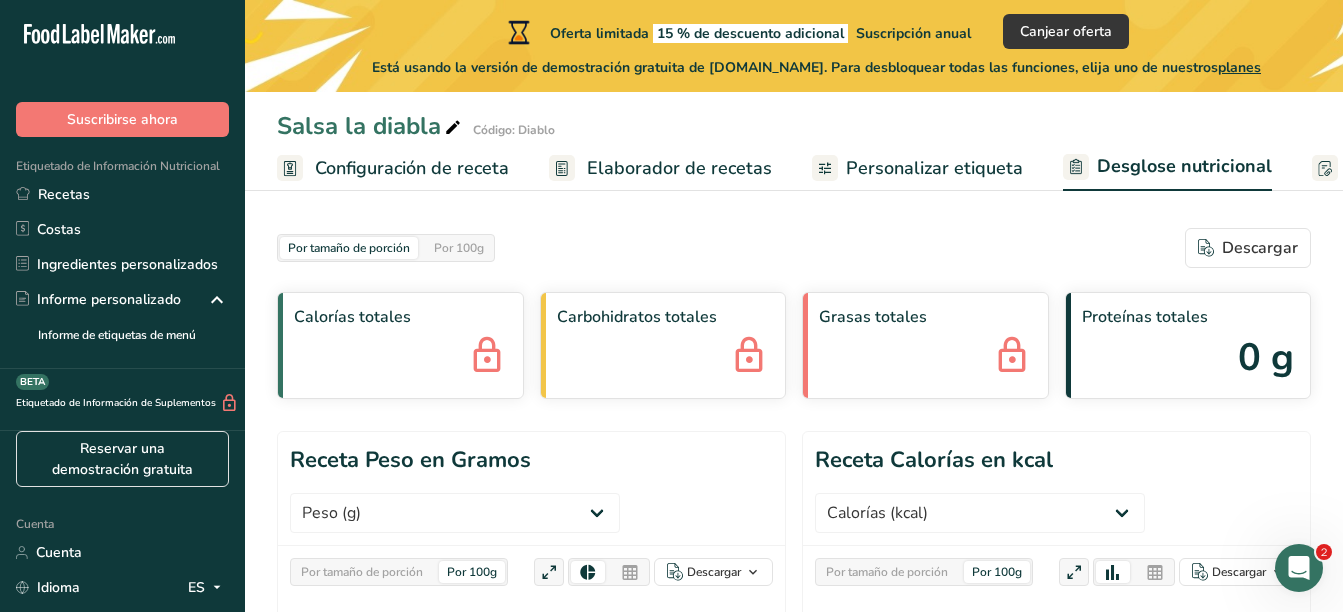 click on "Configuración de receta" at bounding box center [412, 168] 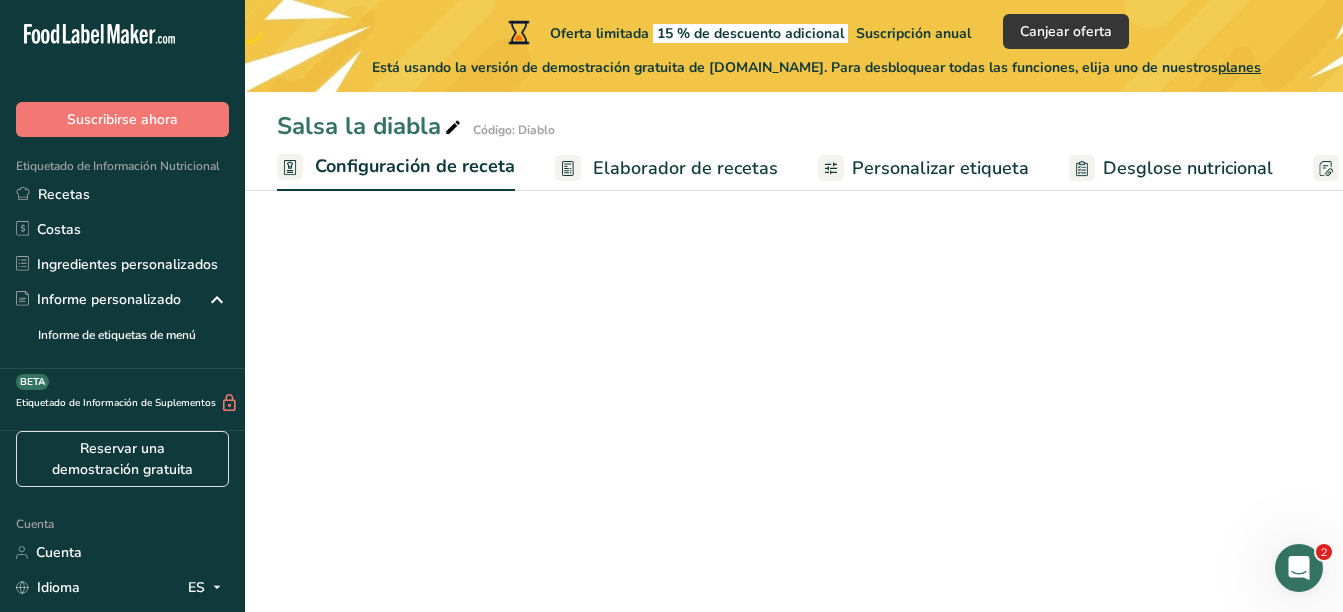 scroll, scrollTop: 0, scrollLeft: 7, axis: horizontal 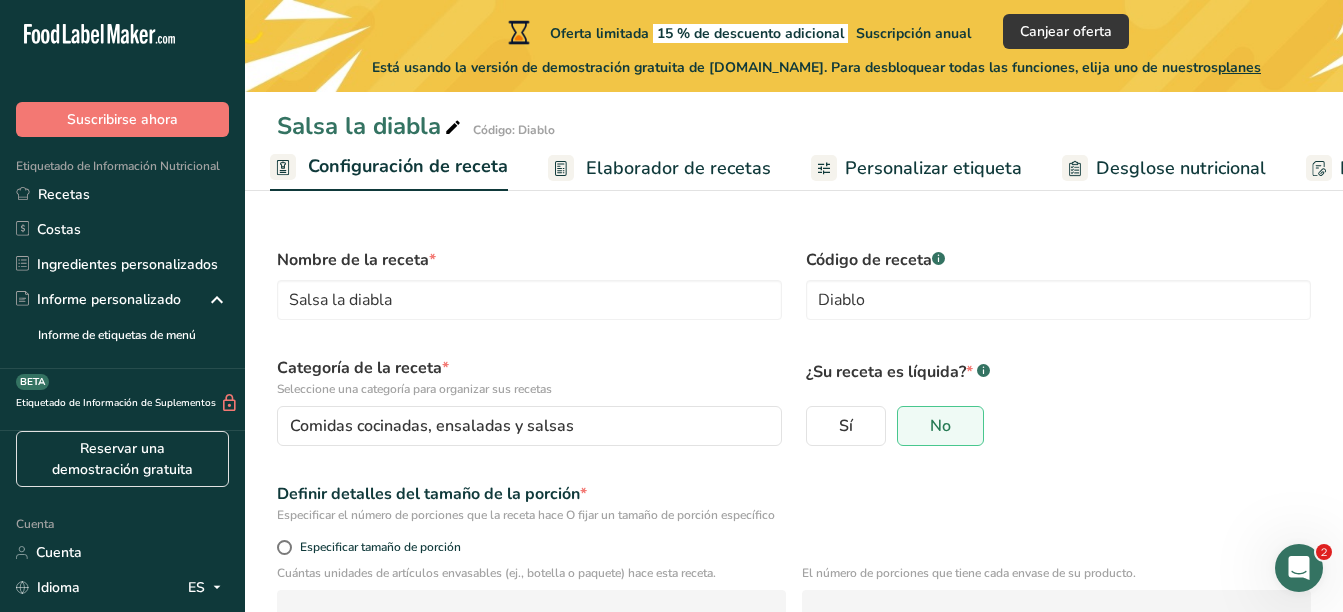 click on "Elaborador de recetas" at bounding box center (678, 168) 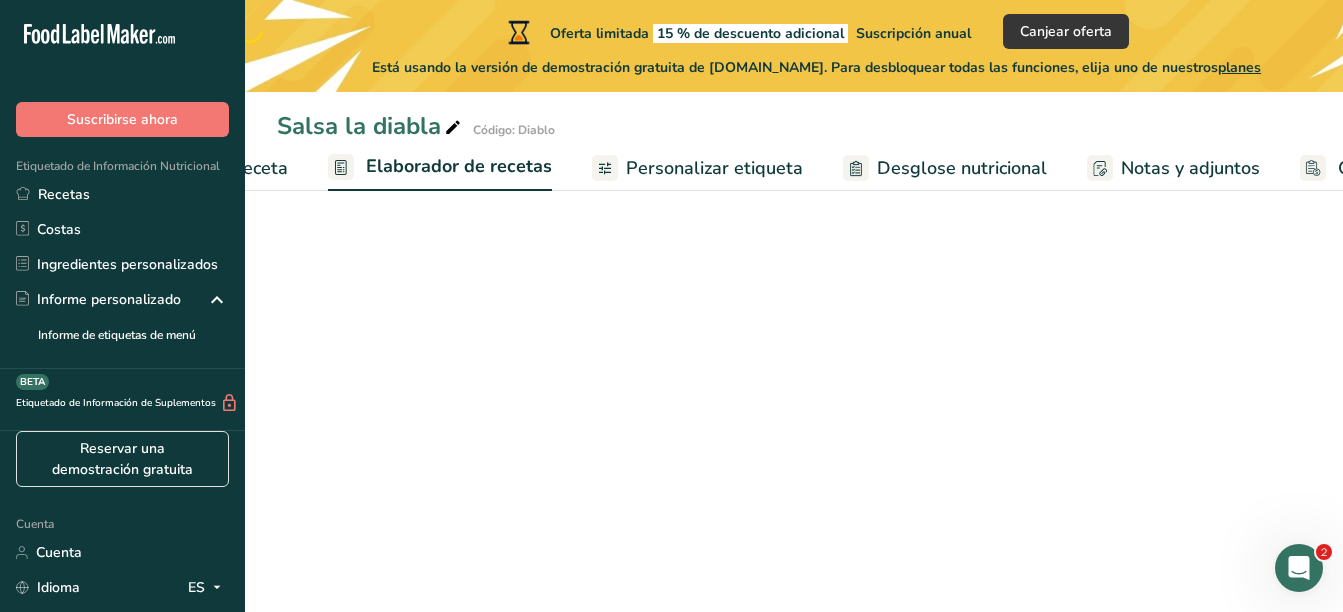 scroll, scrollTop: 0, scrollLeft: 278, axis: horizontal 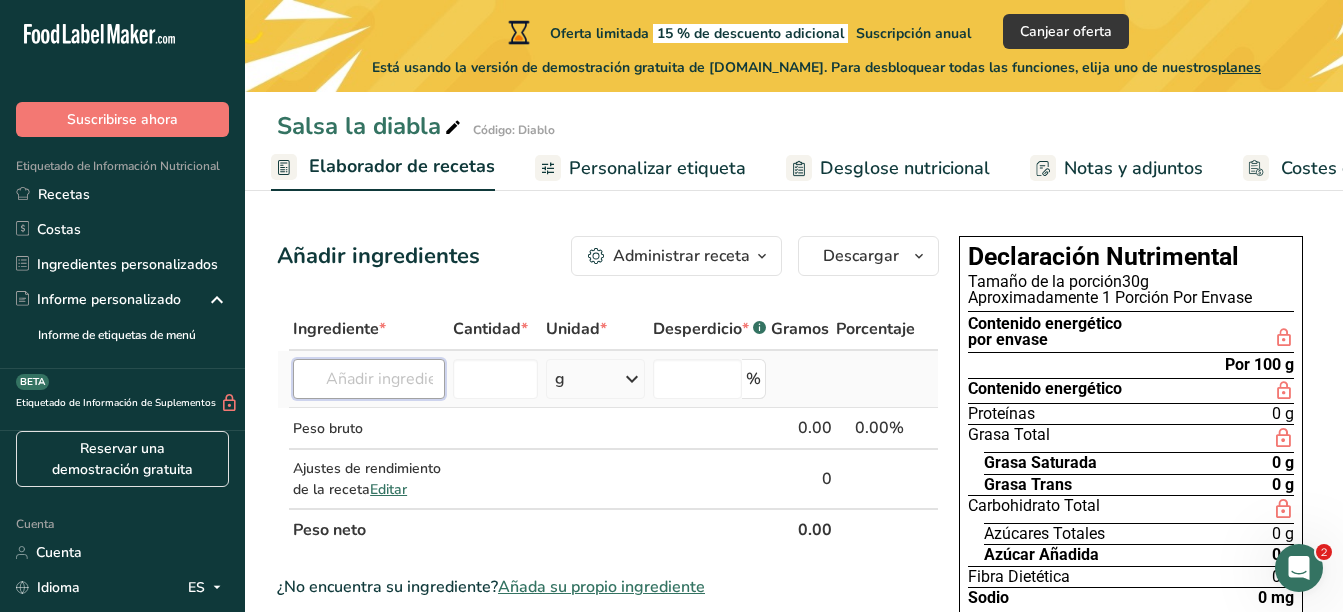 click at bounding box center (369, 379) 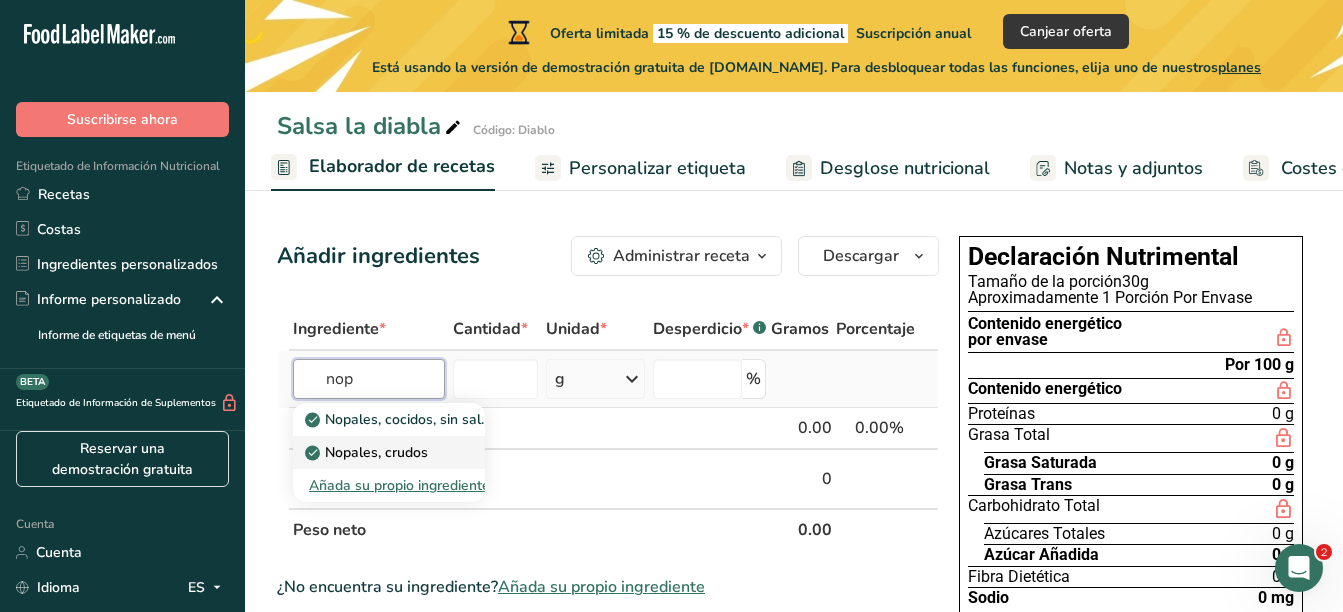 type on "nop" 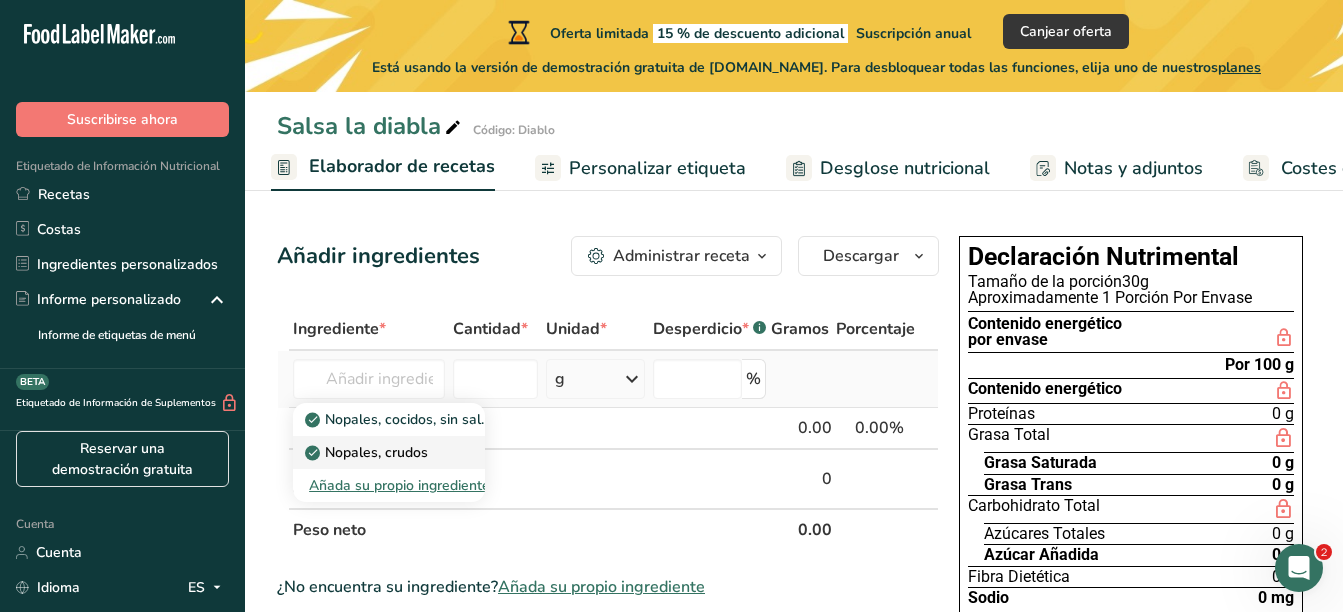 click on "Nopales, crudos" at bounding box center [368, 452] 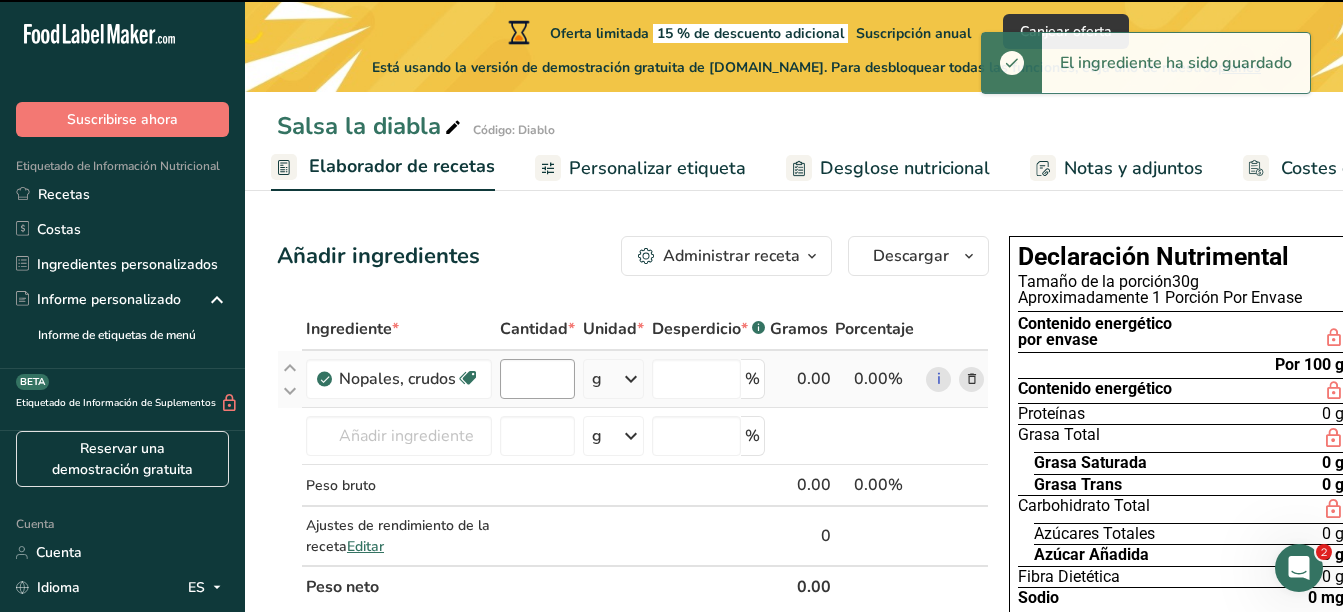 type on "0" 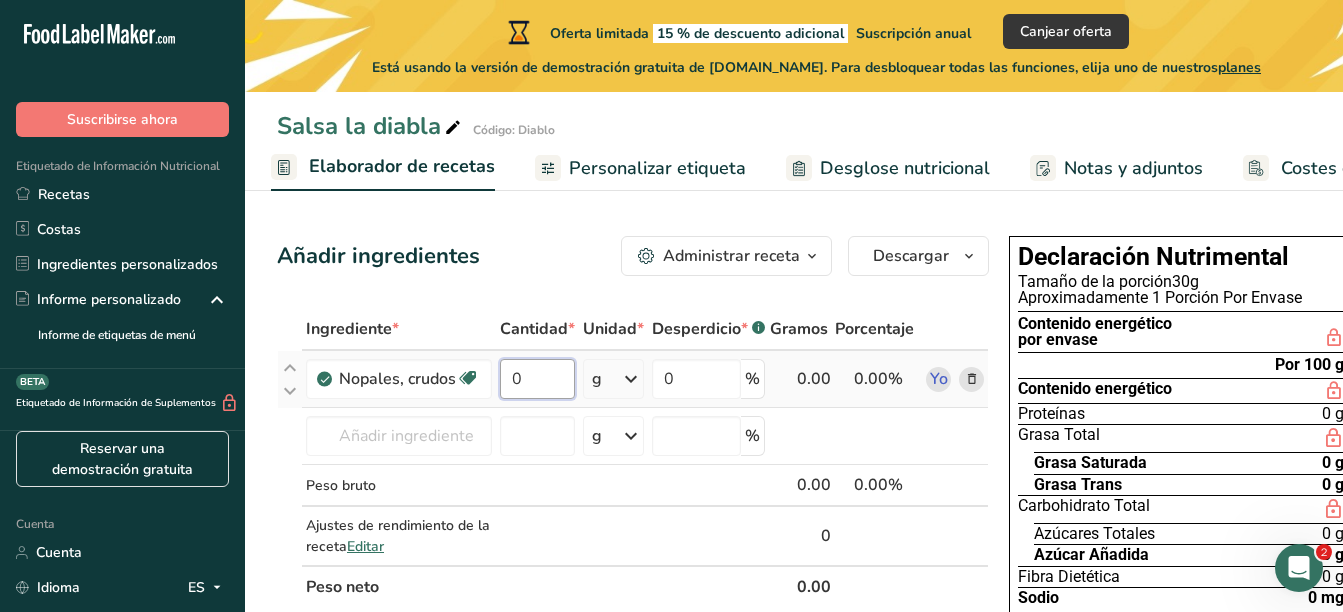 click on "0" at bounding box center (537, 379) 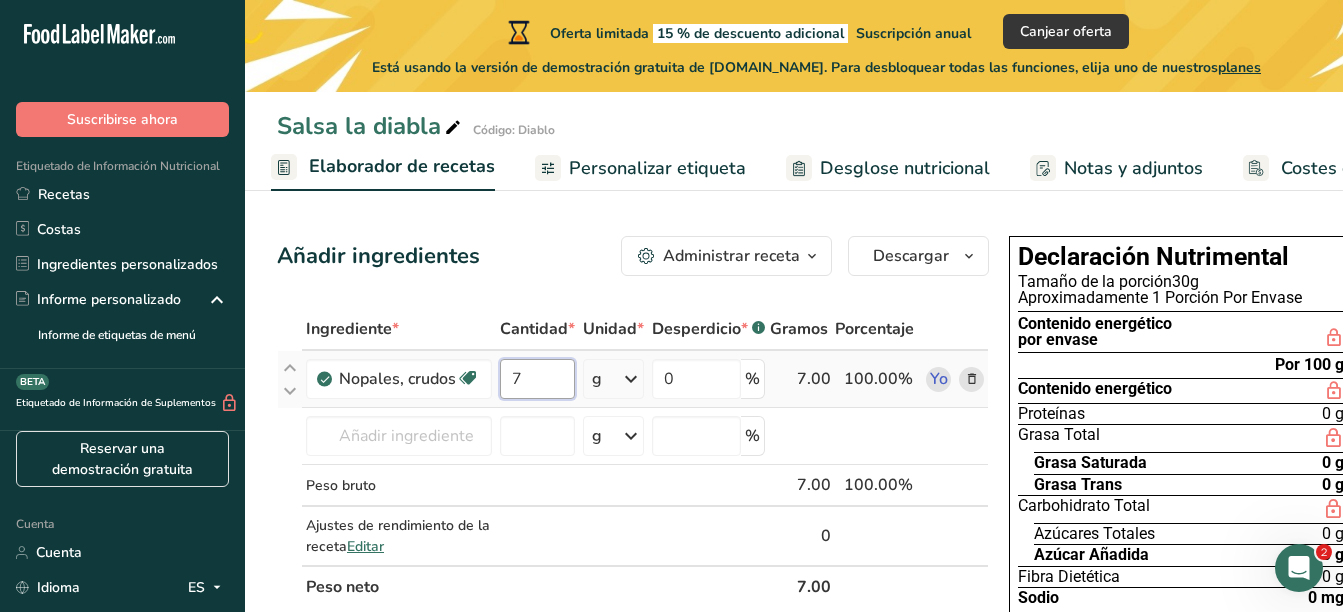 type on "7" 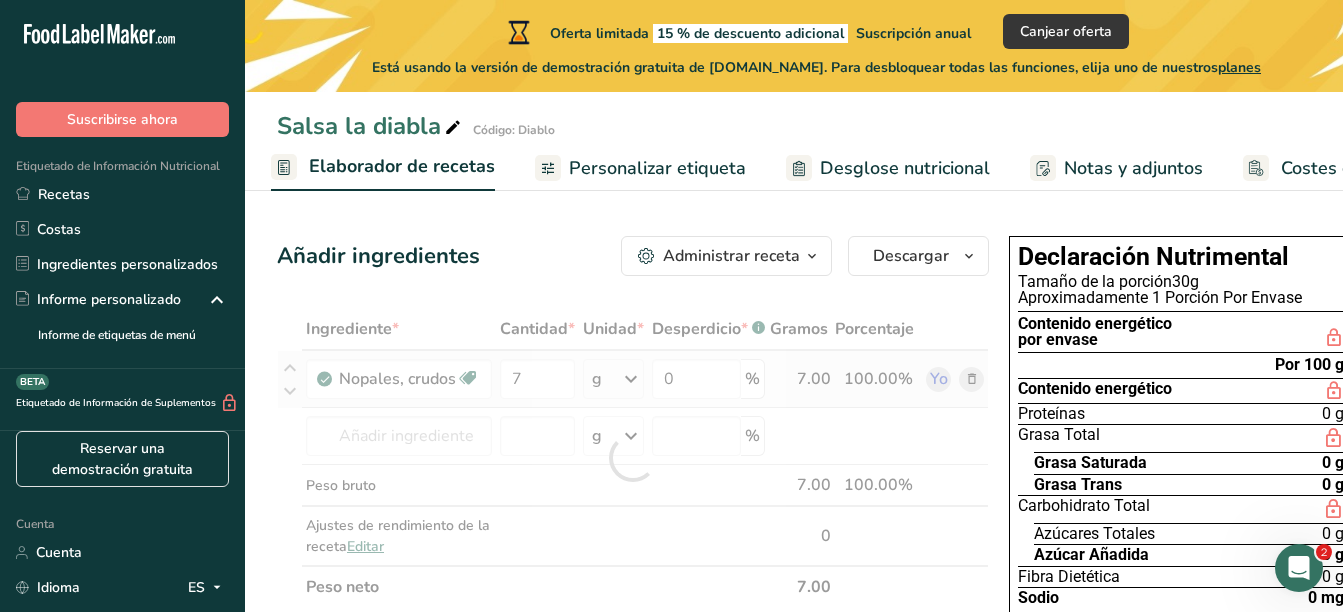 click on "Ingrediente *
Cantidad *
Unidad *
Desperdicio *   .a-a{fill:#347362;}.b-a{fill:#fff;}          Gramos
Porcentaje
Nopales, crudos
Libre de lácteos
Libre de gluten
Vegano
Vegetariano
Libre de soja
7
g
Porciones
1 cup, sliced
Unidades de peso
g
kg
mg
Ver más
Unidades de volumen
litro
Las unidades de volumen requieren una conversión de densidad. Si conoce la densidad de su ingrediente, introdúzcala a continuación. De lo contrario, haga clic en "RIA", nuestra asistente regulatoria de IA, quien podrá ayudarle.
lb/pie³
g/cm³
Confirmar
mL" at bounding box center [633, 458] 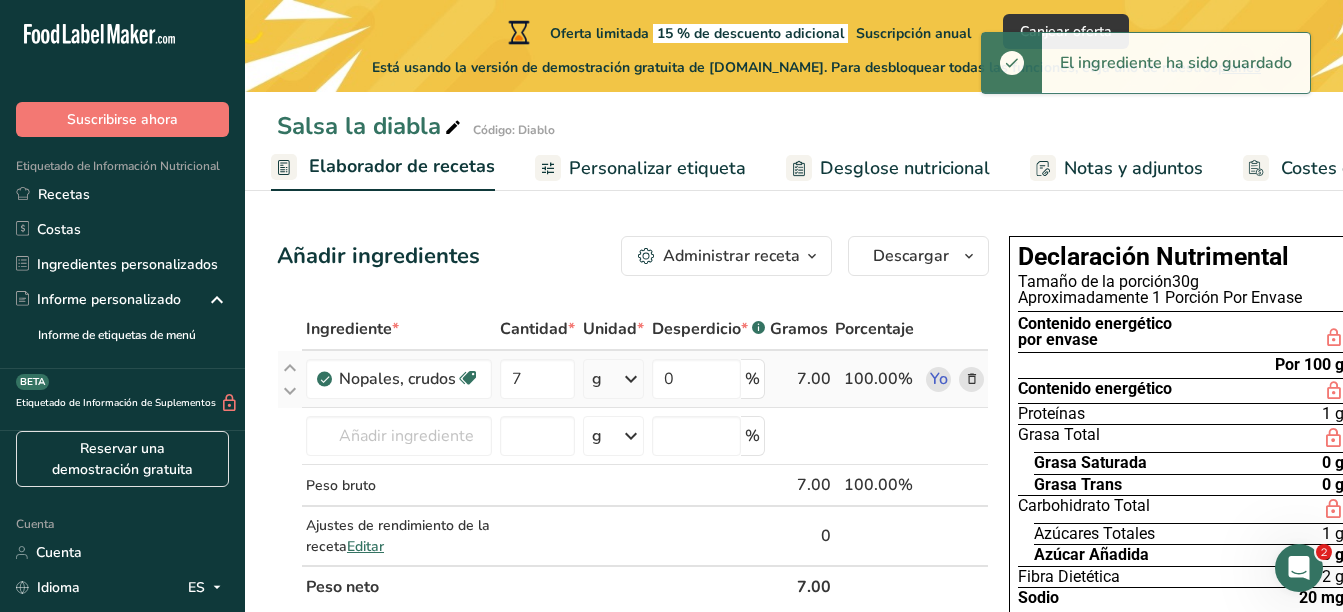 click at bounding box center [631, 379] 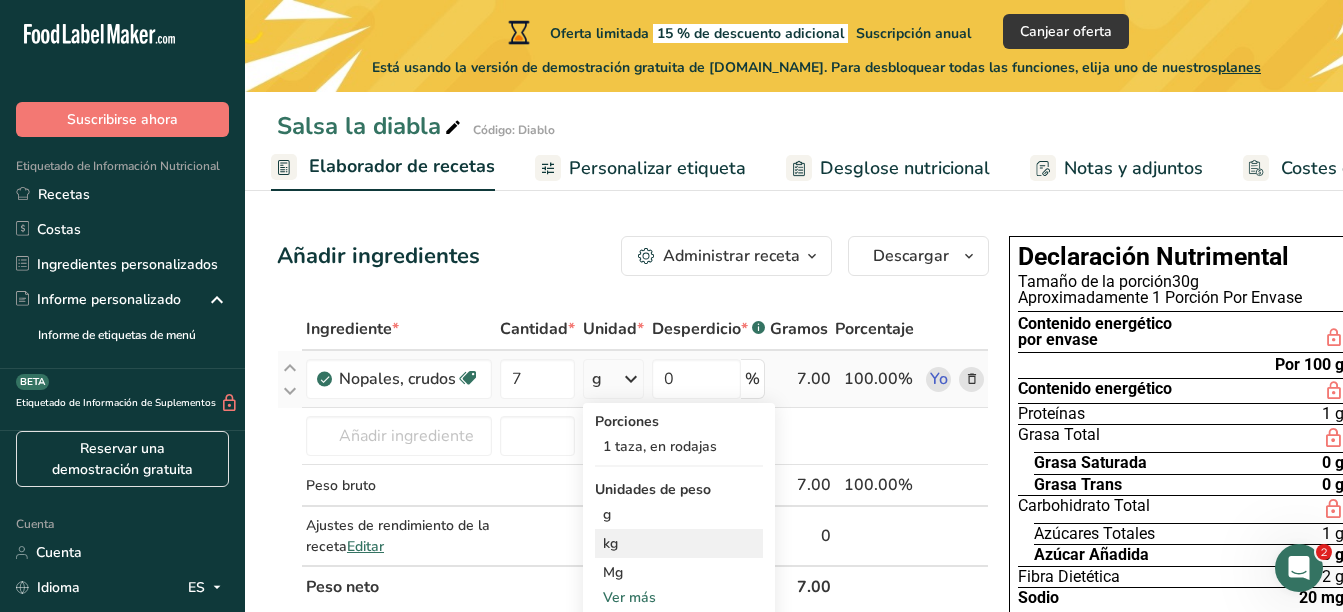 click on "kg" at bounding box center [679, 543] 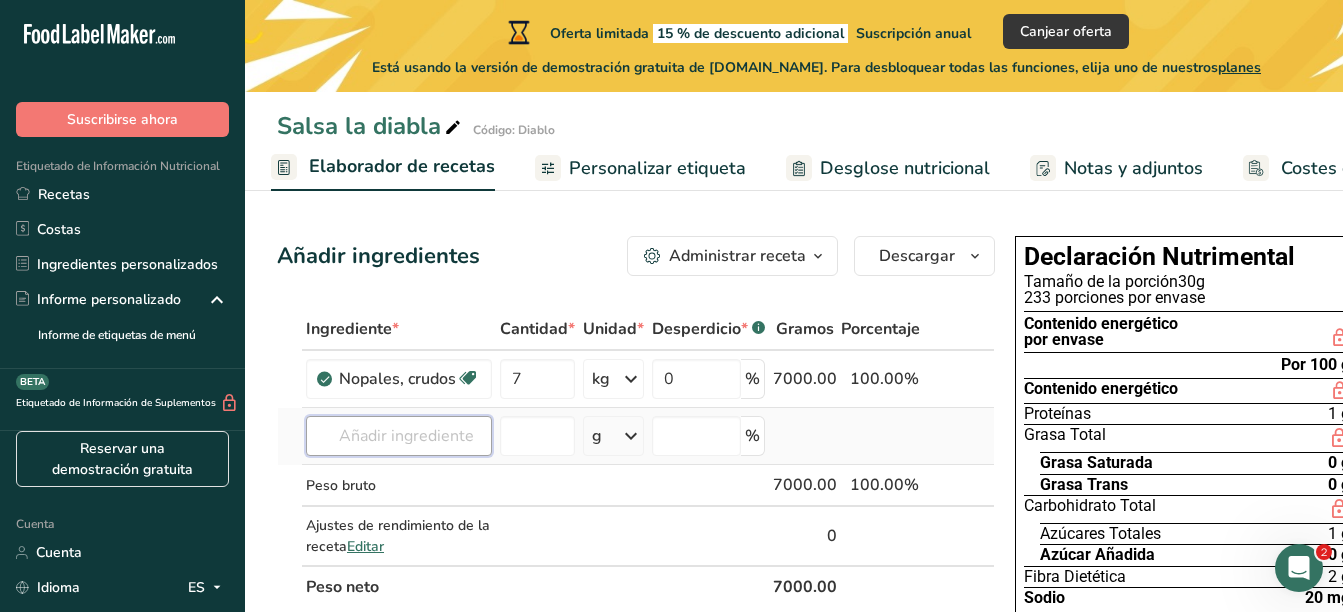 click at bounding box center [399, 436] 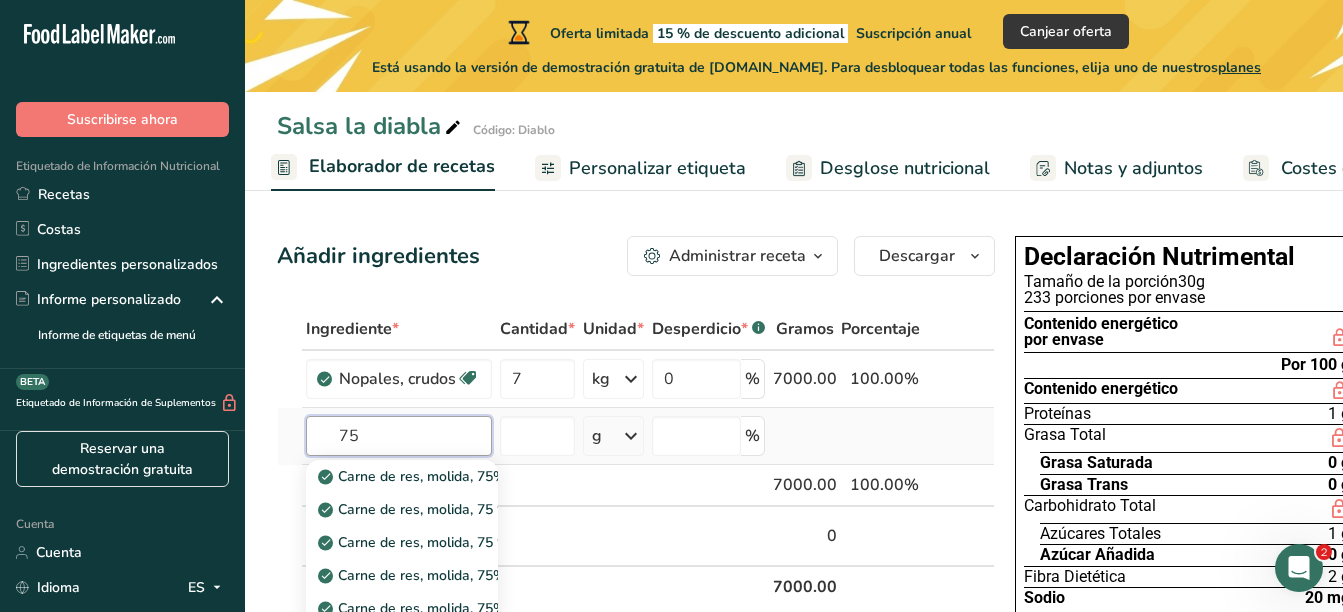type on "7" 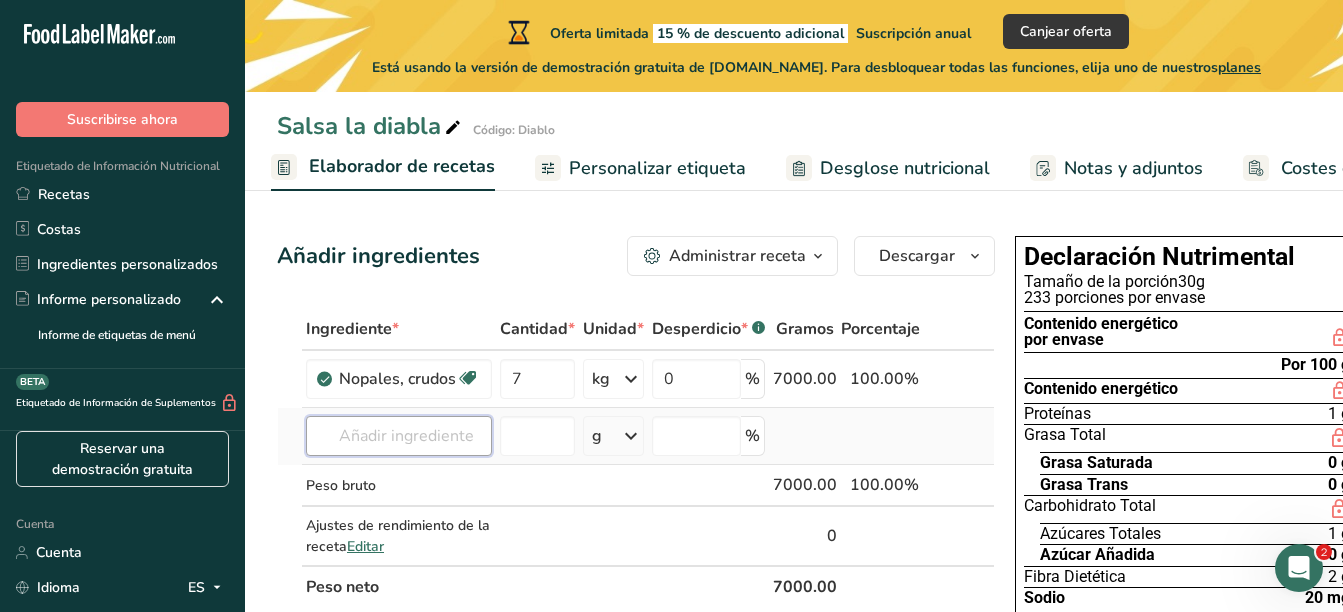type on "b" 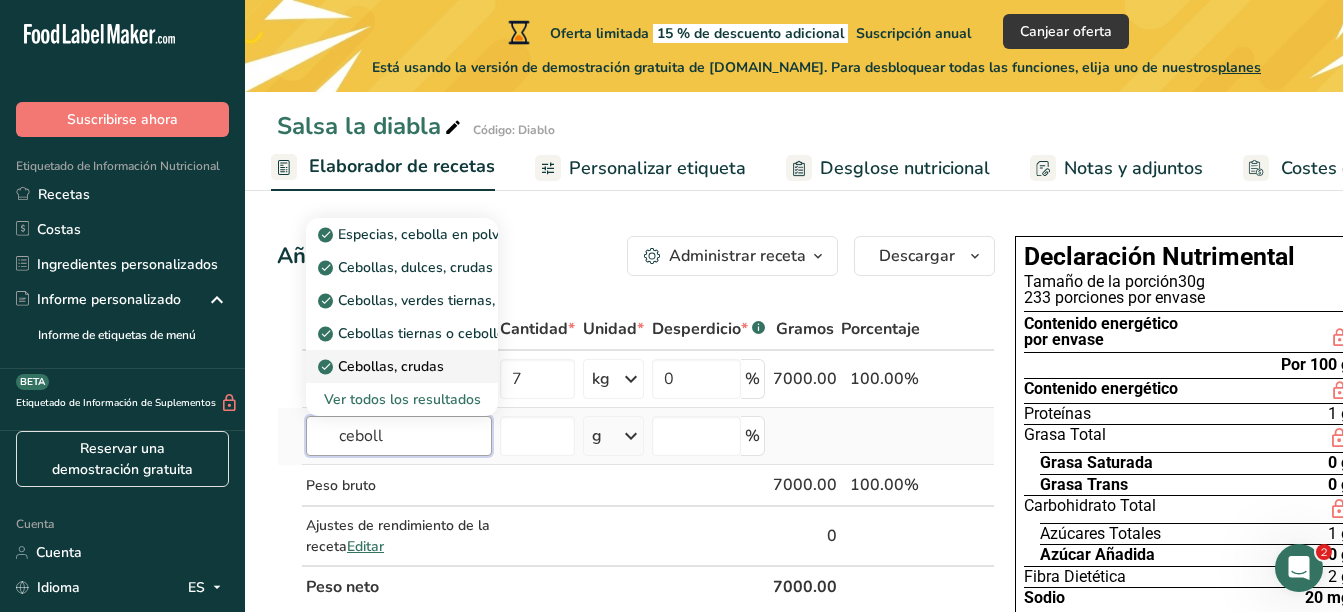 type on "ceboll" 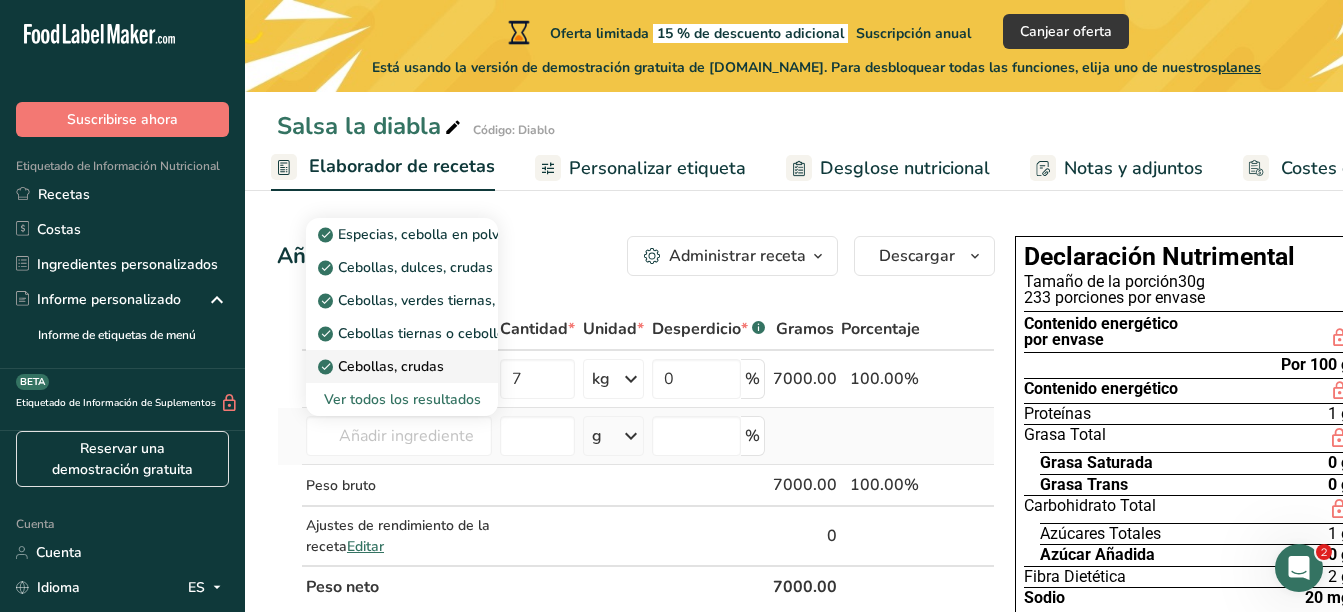 click on "Cebollas, crudas" at bounding box center [383, 366] 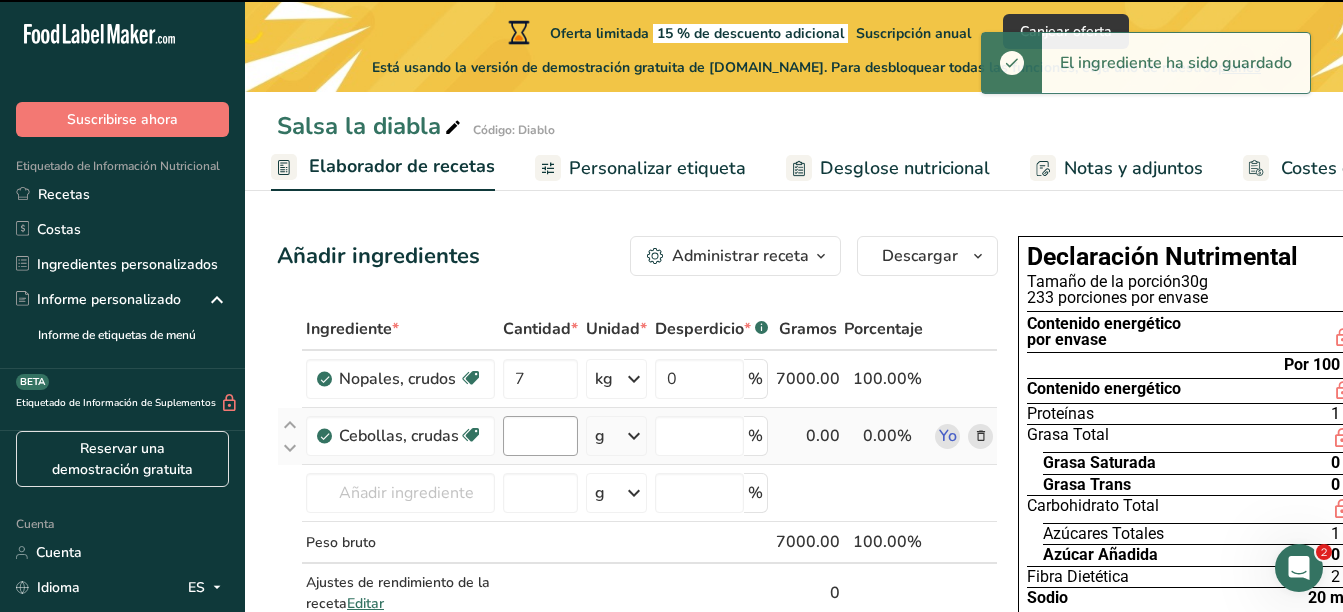 type on "0" 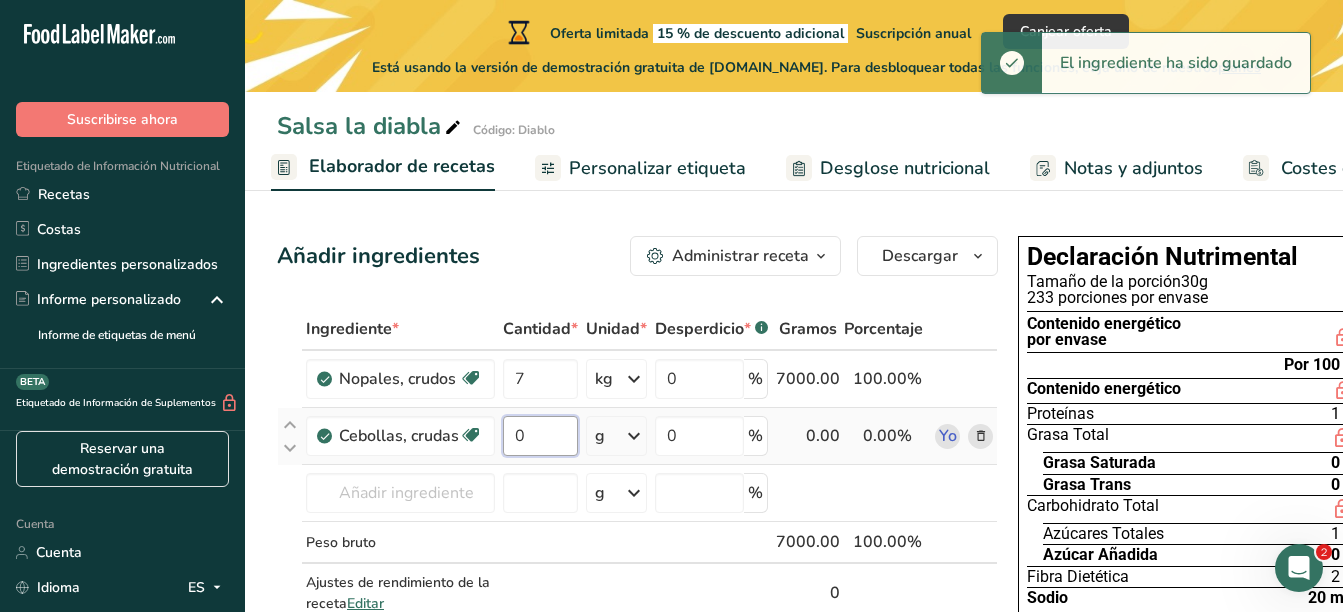 click on "0" at bounding box center (540, 436) 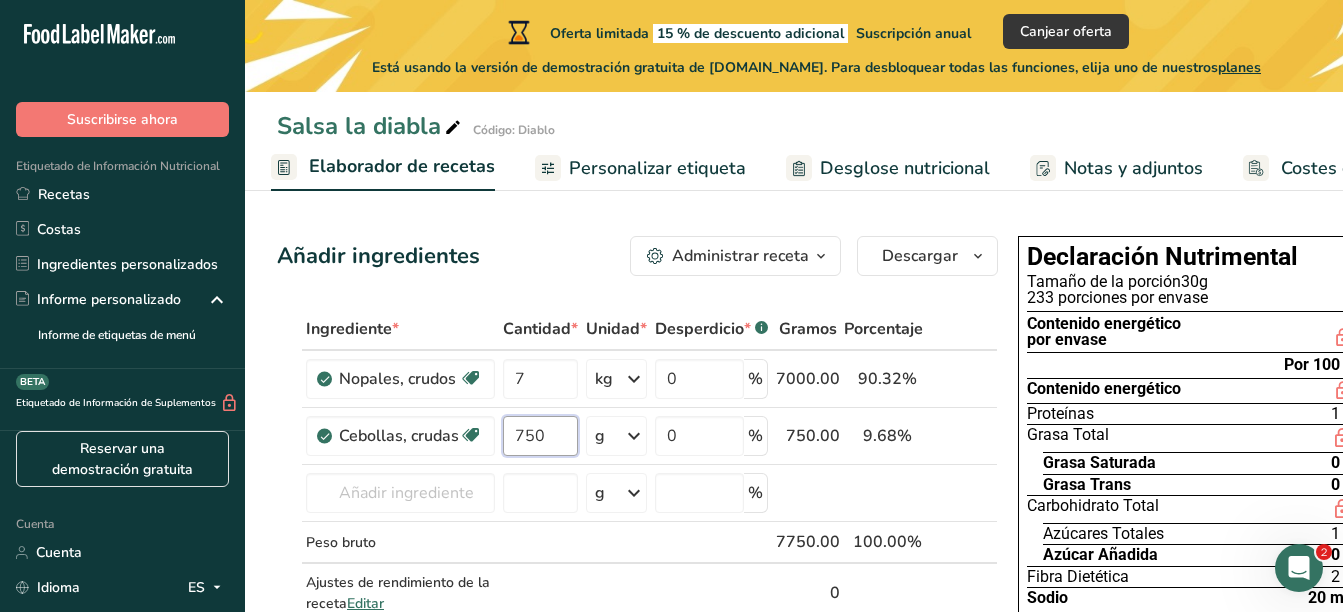 scroll, scrollTop: 535, scrollLeft: 0, axis: vertical 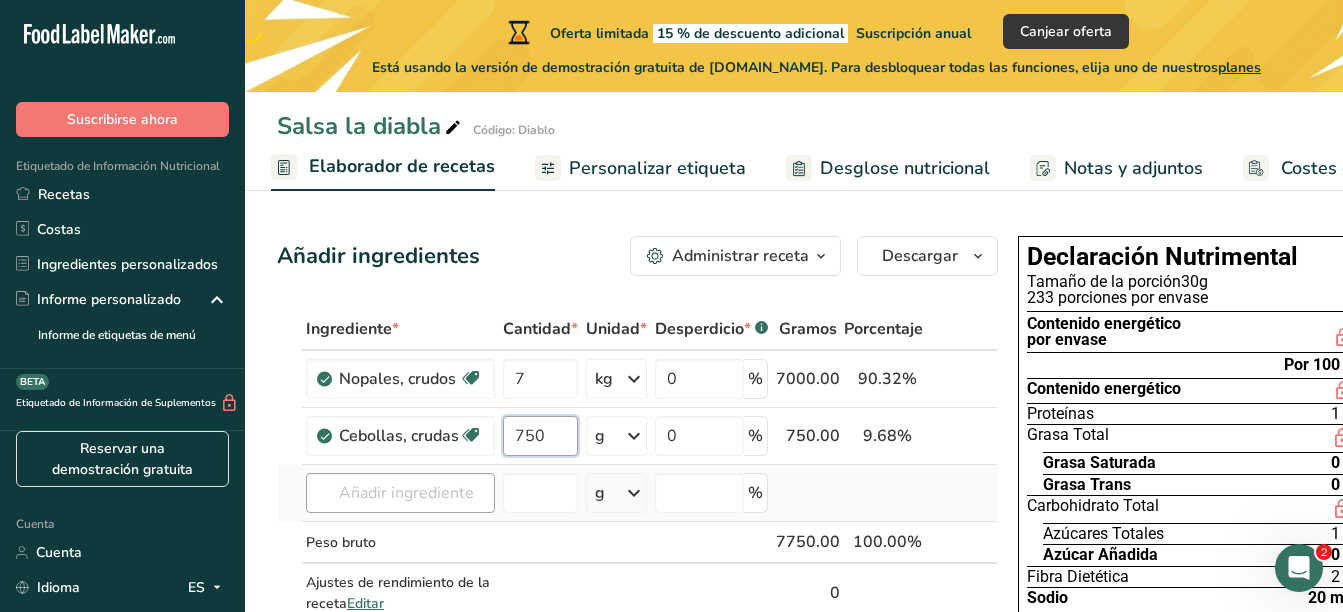 type on "750" 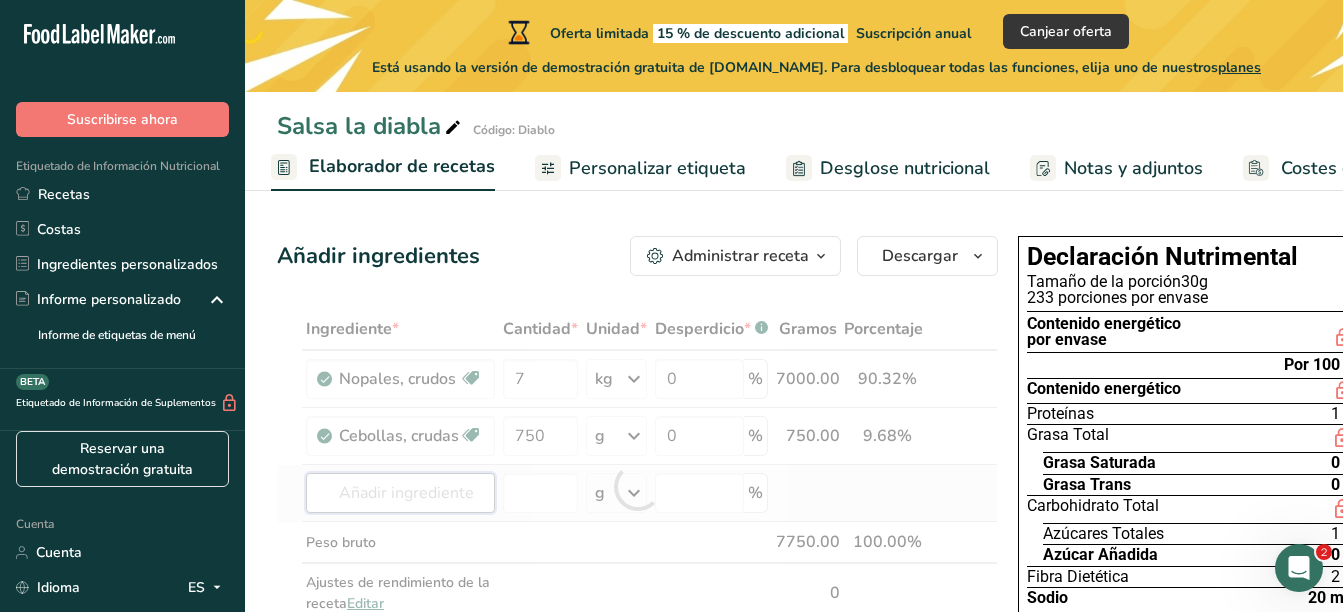 click on "Ingrediente *
Cantidad *
Unidad *
Desperdicio *   .a-a{fill:#347362;}.b-a{fill:#fff;}          Gramos
Porcentaje
Nopales, crudos
Libre de lácteos
Libre de gluten
Vegano
Vegetariano
Libre de soja
7
kg
Porciones
1 taza, en rodajas
Unidades de peso
g
kg
Mg
Ver más
Unidades de volumen
litro
Las unidades de volumen requieren una conversión de densidad. Si conoce la densidad de su ingrediente, introdúzcala a continuación. De lo contrario, haga clic en "RIA", nuestra asistente regulatoria de IA, quien podrá ayudarle.
lb/pie³
g/cm³
Confirmar
Ml                                  0" at bounding box center (637, 486) 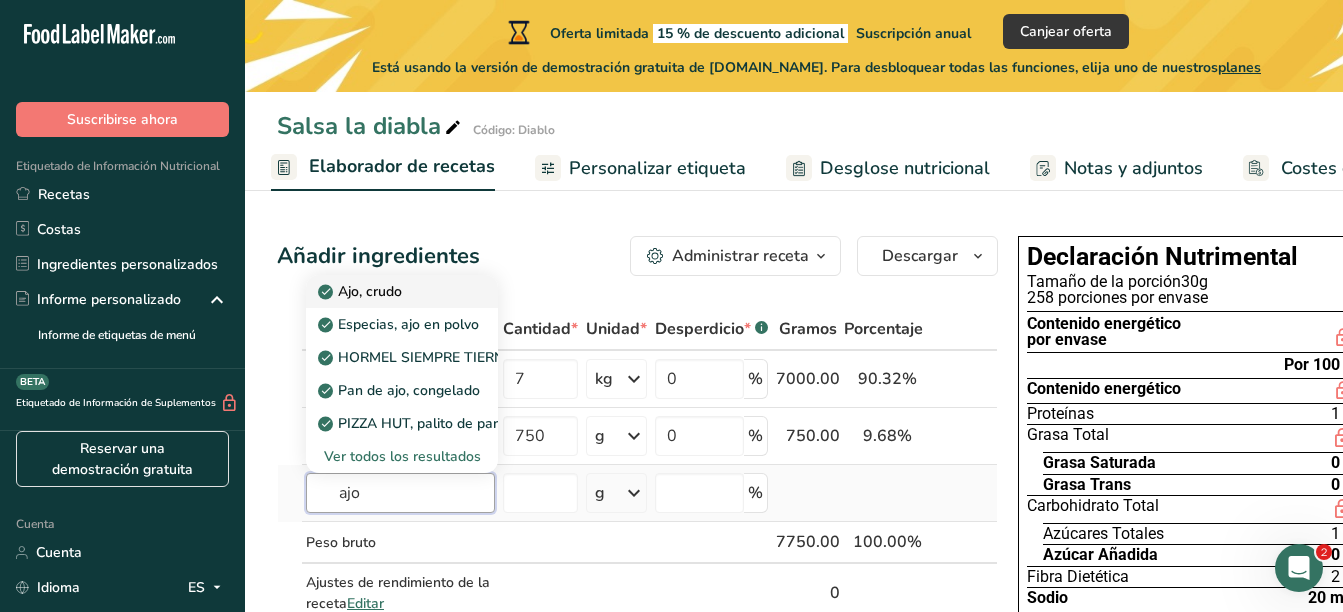 type on "ajo" 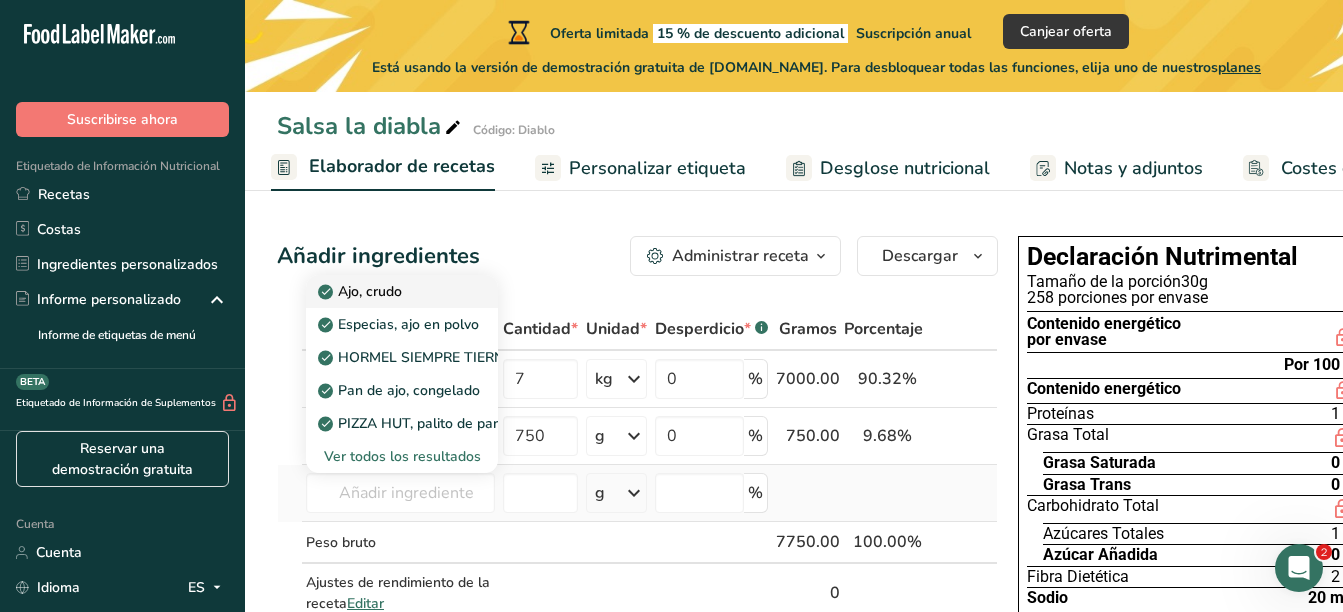 click on "Ajo, crudo" at bounding box center (362, 291) 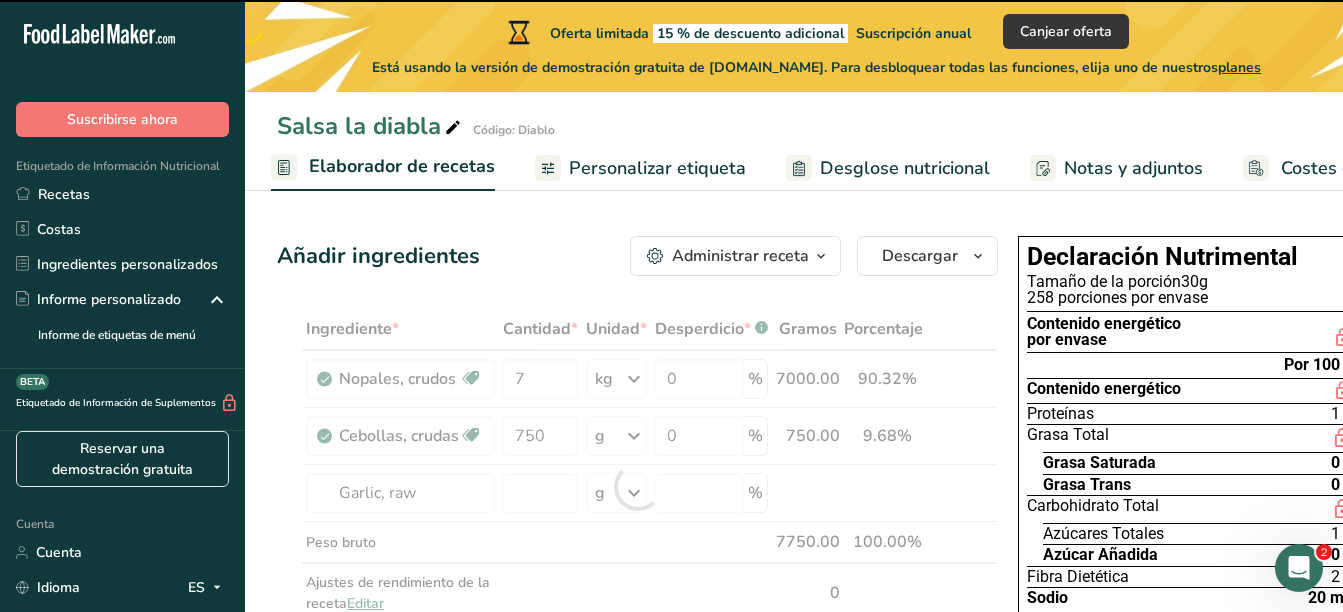 type on "0" 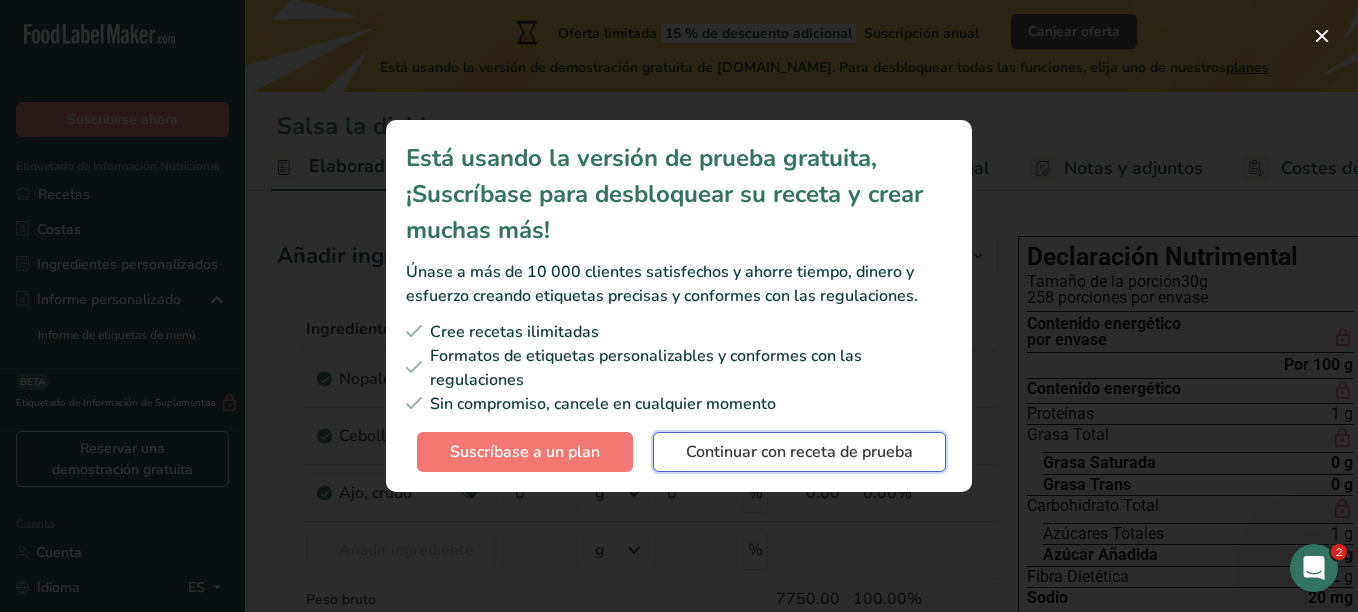 click on "Continuar con receta de prueba" at bounding box center [799, 452] 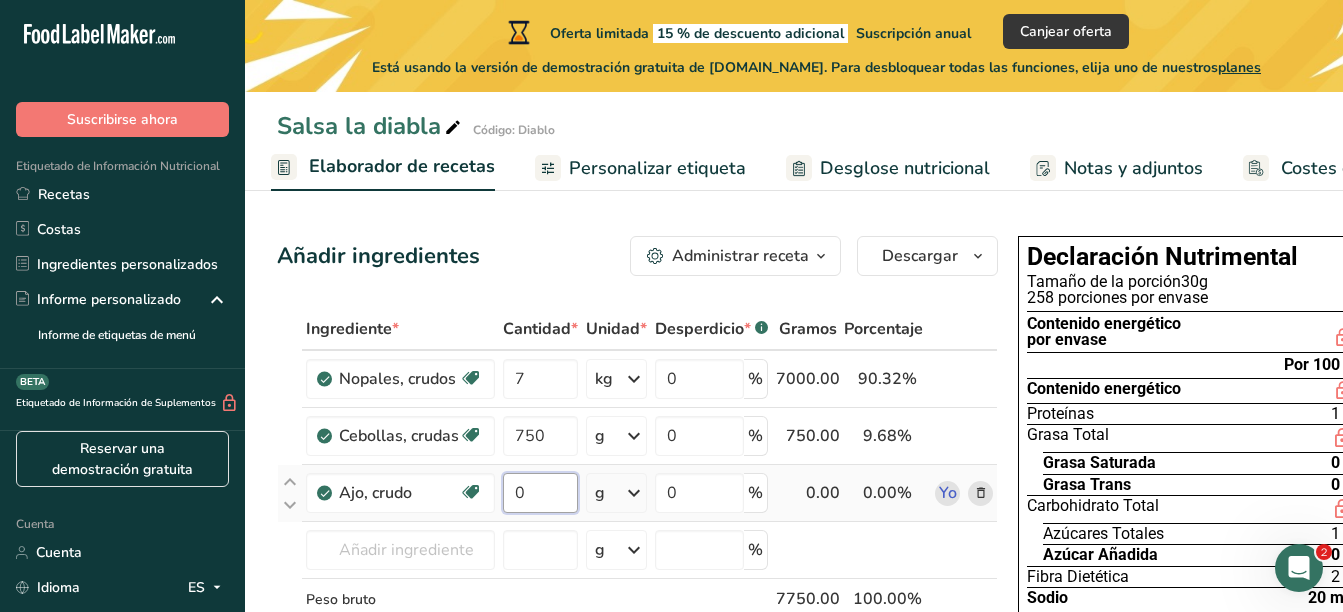 click on "0" at bounding box center [540, 493] 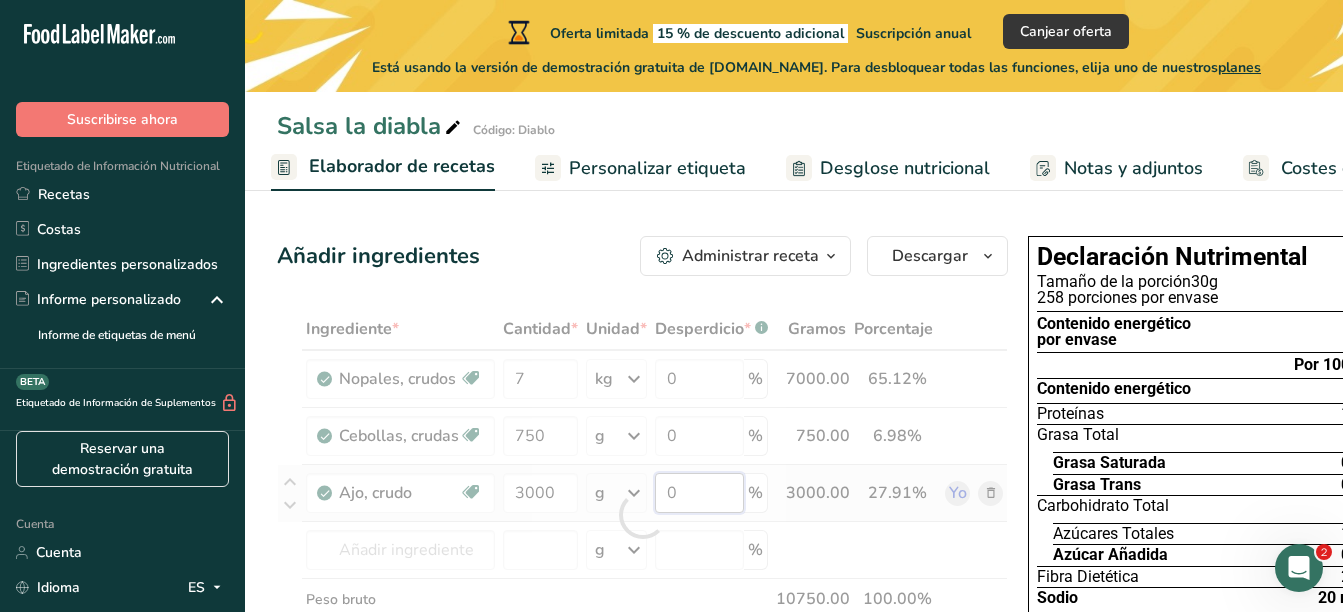 click on "Ingrediente *
Cantidad *
Unidad *
Desperdicio *   .a-a{fill:#347362;}.b-a{fill:#fff;}          Gramos
Porcentaje
Nopales, crudos
Libre de lácteos
Libre de gluten
Vegano
Vegetariano
Libre de soja
7
kg
Porciones
1 taza, en rodajas
Unidades de peso
g
kg
Mg
Ver más
Unidades de volumen
litro
Las unidades de volumen requieren una conversión de densidad. Si conoce la densidad de su ingrediente, introdúzcala a continuación. De lo contrario, haga clic en "RIA", nuestra asistente regulatoria de IA, quien podrá ayudarle.
lb/pie³
g/cm³
Confirmar
Ml                                  0" at bounding box center (642, 515) 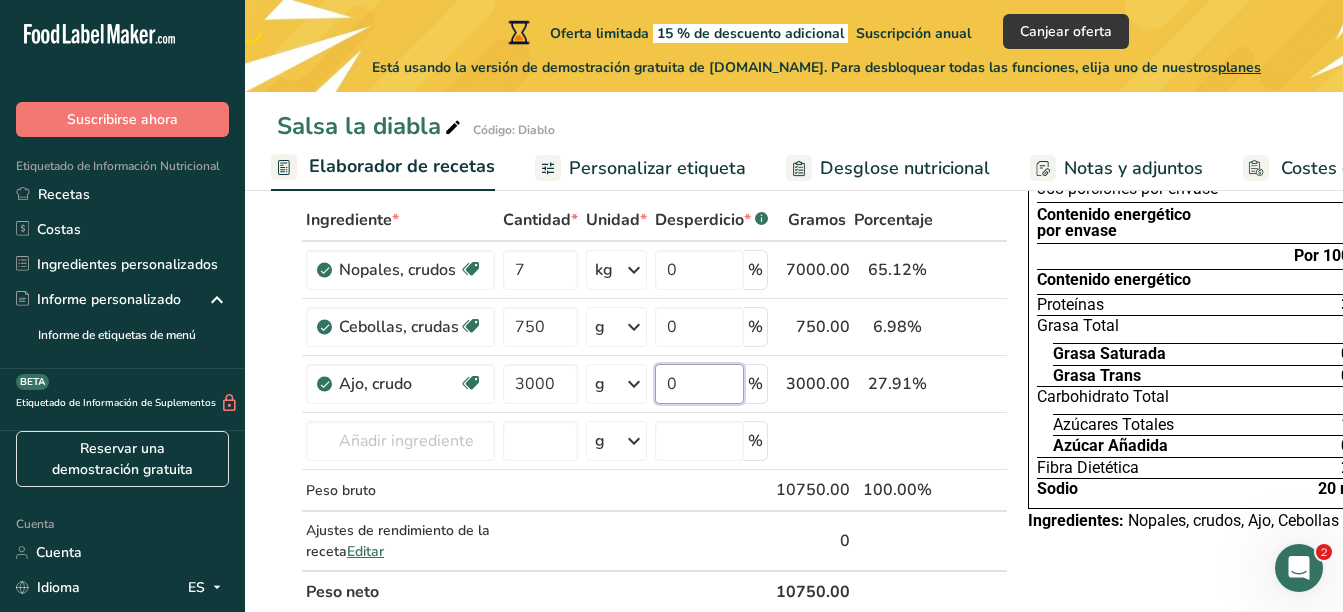 scroll, scrollTop: 117, scrollLeft: 0, axis: vertical 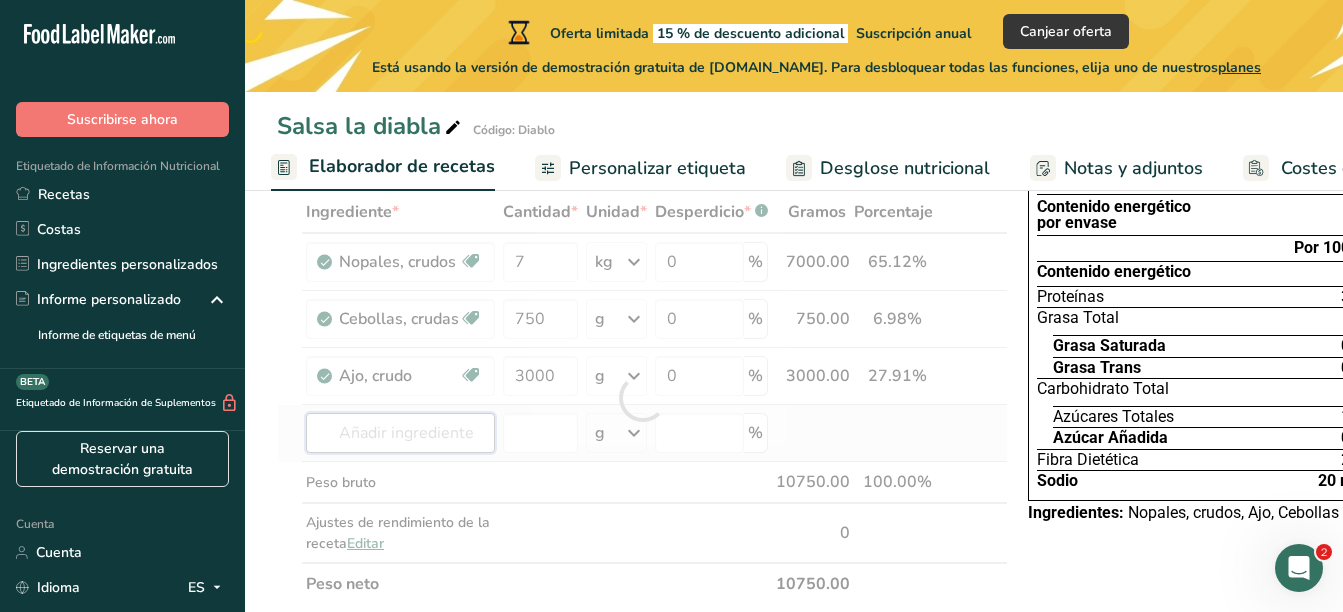 click on "Ingrediente *
Cantidad *
Unidad *
Desperdicio *   .a-a{fill:#347362;}.b-a{fill:#fff;}          Gramos
Porcentaje
Nopales, crudos
Libre de lácteos
Libre de gluten
Vegano
Vegetariano
Libre de soja
7
kg
Porciones
1 taza, en rodajas
Unidades de peso
g
kg
Mg
Ver más
Unidades de volumen
litro
Las unidades de volumen requieren una conversión de densidad. Si conoce la densidad de su ingrediente, introdúzcala a continuación. De lo contrario, haga clic en "RIA", nuestra asistente regulatoria de IA, quien podrá ayudarle.
lb/pie³
g/cm³
Confirmar
Ml                                  0" at bounding box center (642, 398) 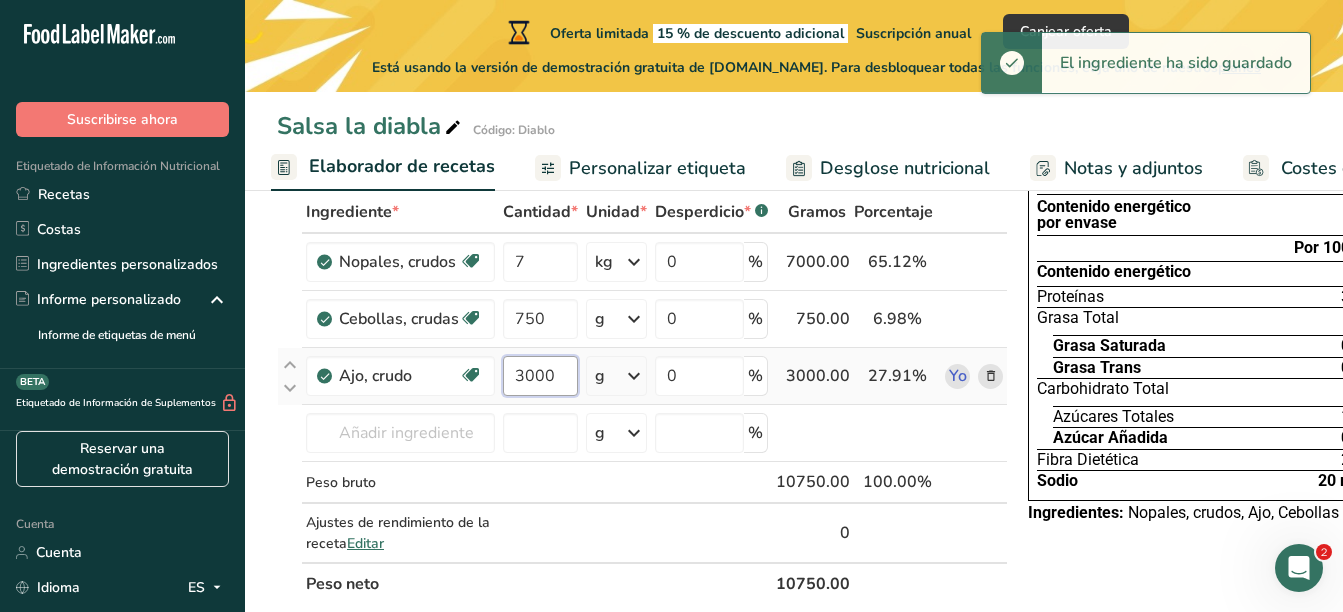 click on "3000" at bounding box center [540, 376] 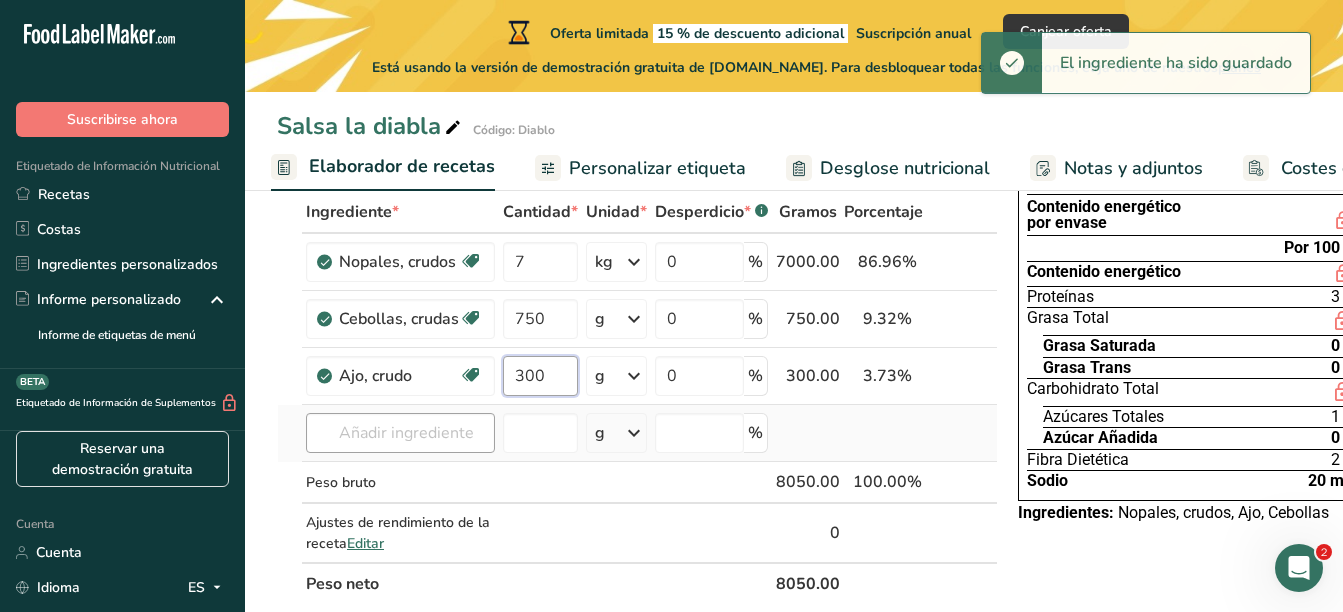 type on "300" 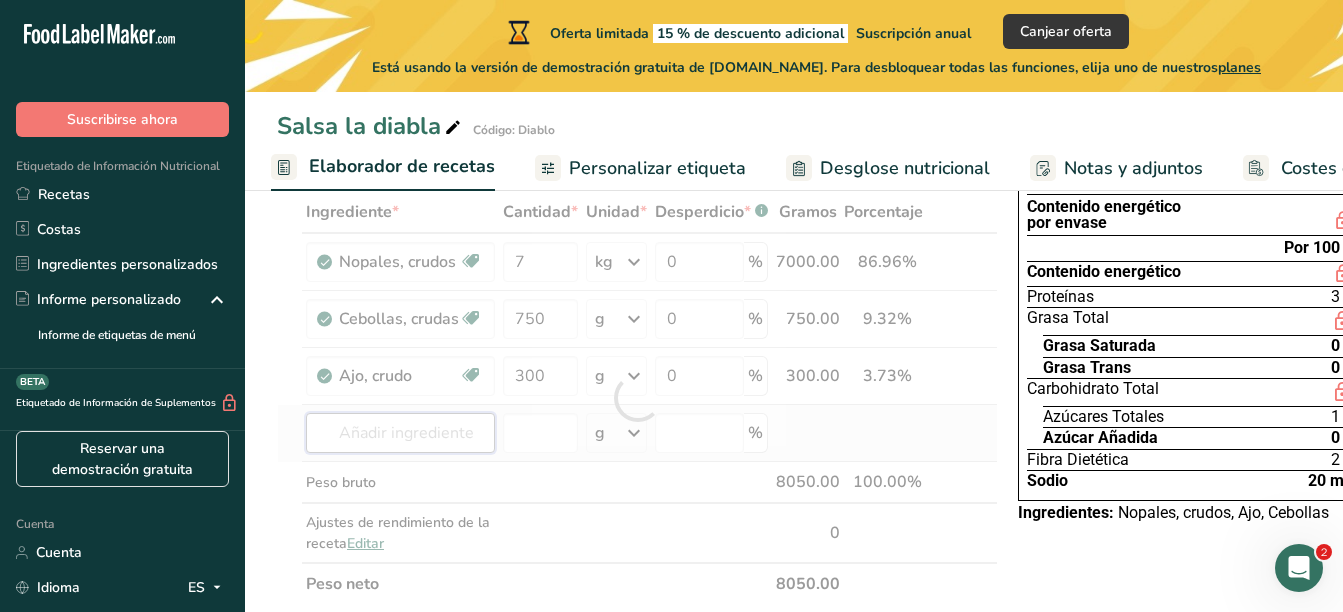 click on "Ingrediente *
Cantidad *
Unidad *
Desperdicio *   .a-a{fill:#347362;}.b-a{fill:#fff;}          Gramos
Porcentaje
Nopales, crudos
Libre de lácteos
Libre de gluten
Vegano
Vegetariano
Libre de soja
7
kg
Porciones
1 taza, en rodajas
Unidades de peso
g
kg
Mg
Ver más
Unidades de volumen
litro
Las unidades de volumen requieren una conversión de densidad. Si conoce la densidad de su ingrediente, introdúzcala a continuación. De lo contrario, haga clic en "RIA", nuestra asistente regulatoria de IA, quien podrá ayudarle.
lb/pie³
g/cm³
Confirmar
Ml                                  0" at bounding box center [637, 398] 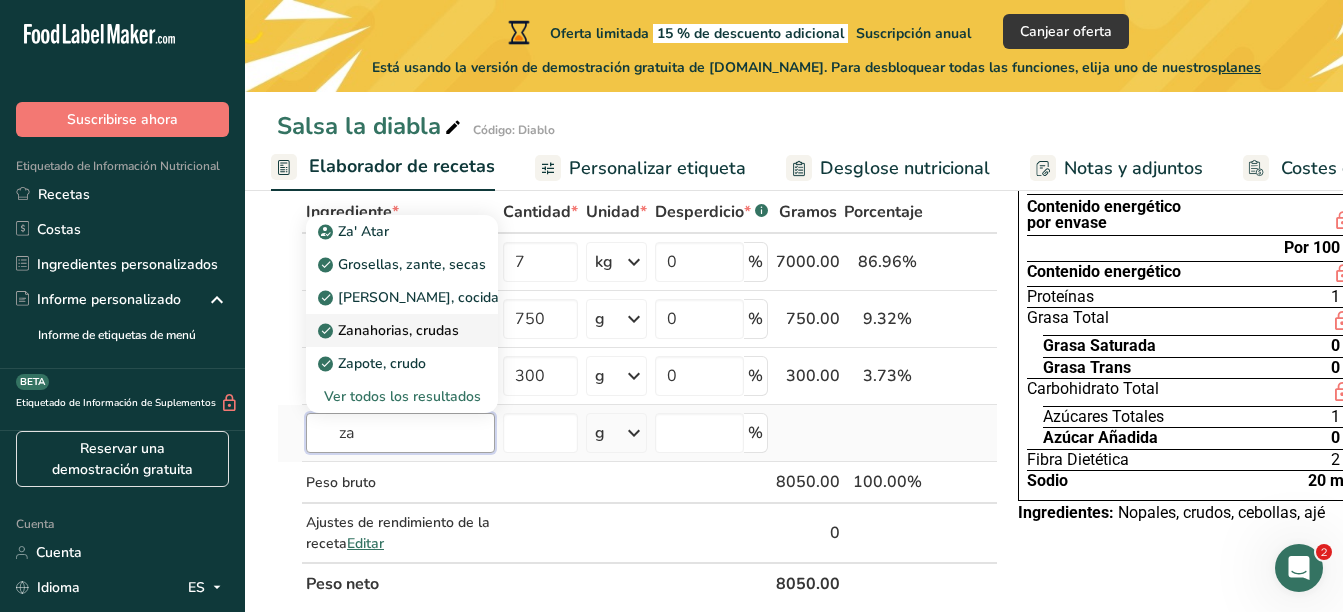 type on "za" 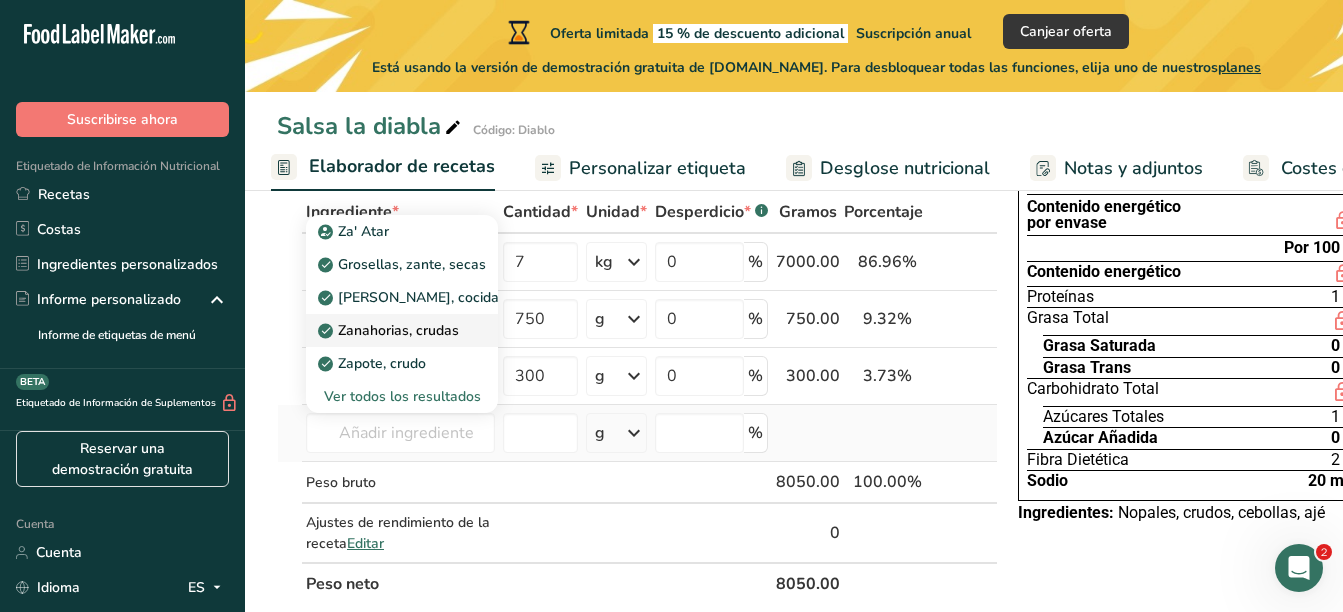 click on "Zanahorias, crudas" at bounding box center (390, 330) 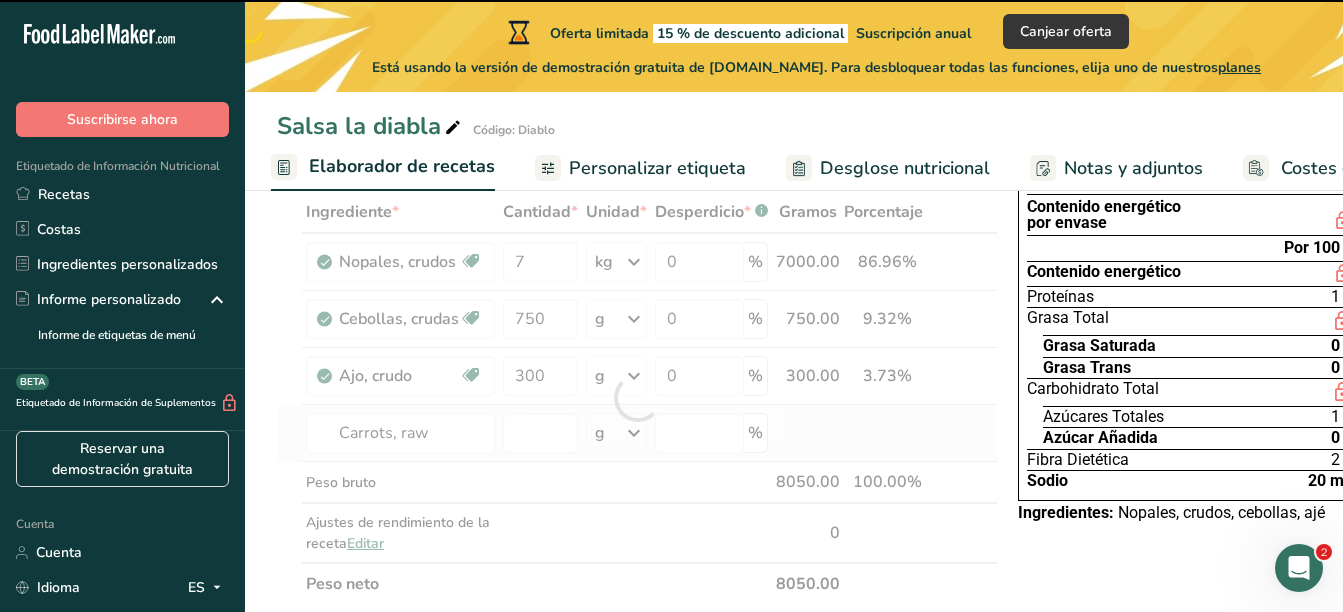 type on "0" 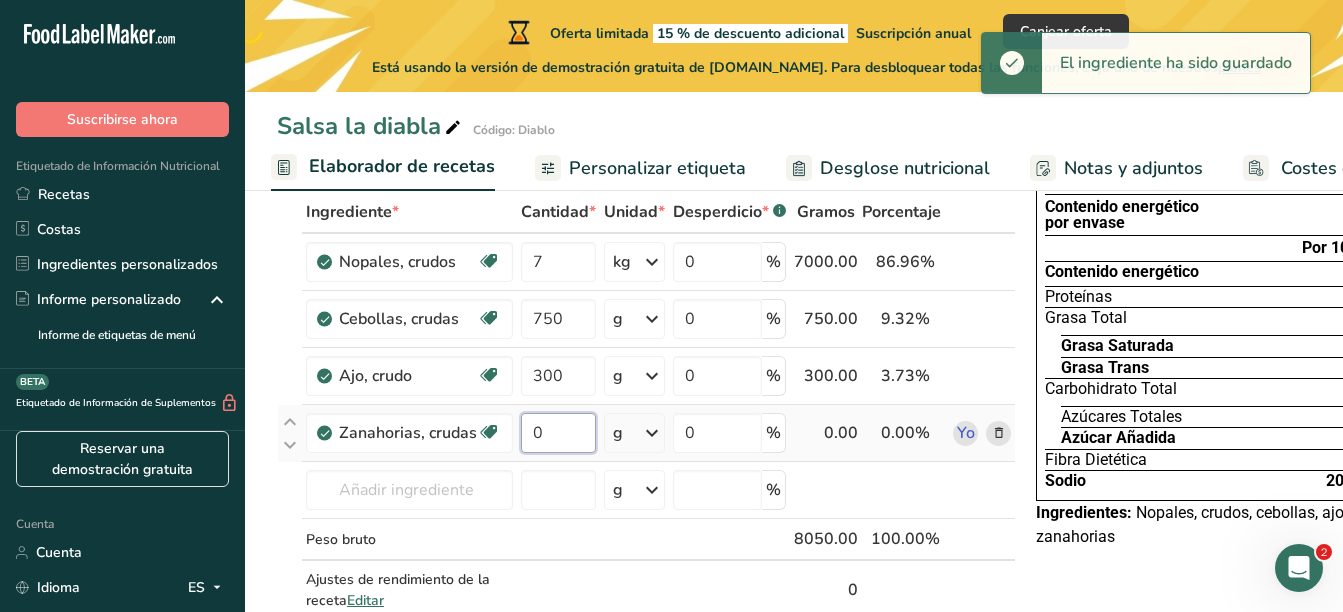 click on "0" at bounding box center [558, 433] 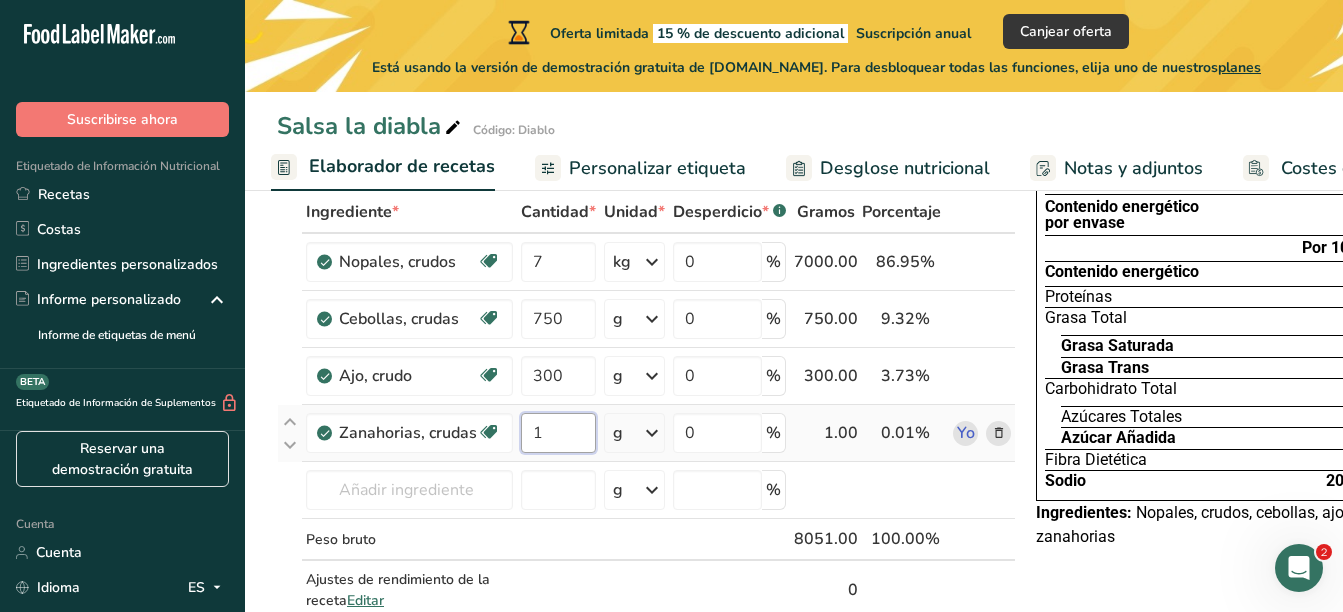 type on "1" 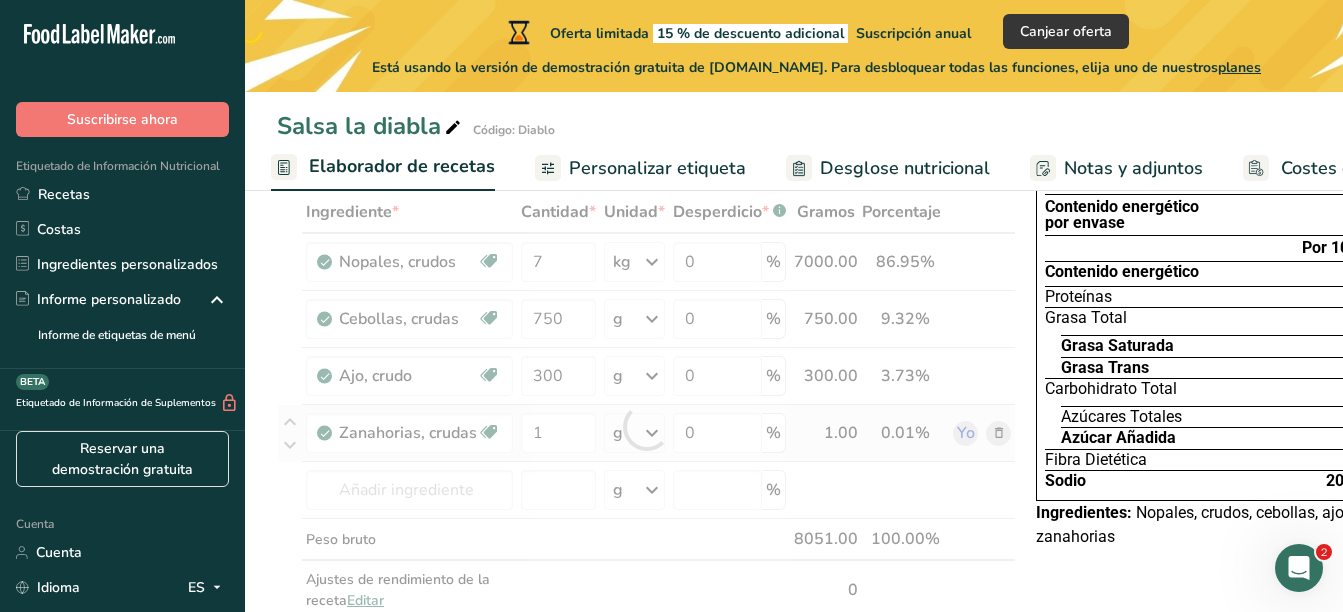 click on "Ingrediente *
Cantidad *
Unidad *
Desperdicio *   .a-a{fill:#347362;}.b-a{fill:#fff;}          Gramos
Porcentaje
Nopales, crudos
Libre de lácteos
Libre de gluten
Vegano
Vegetariano
Libre de soja
7
kg
Porciones
1 taza, en rodajas
Unidades de peso
g
kg
Mg
Ver más
Unidades de volumen
litro
Las unidades de volumen requieren una conversión de densidad. Si conoce la densidad de su ingrediente, introdúzcala a continuación. De lo contrario, haga clic en "RIA", nuestra asistente regulatoria de IA, quien podrá ayudarle.
lb/pie³
g/cm³
Confirmar
Ml                                  0" at bounding box center (646, 426) 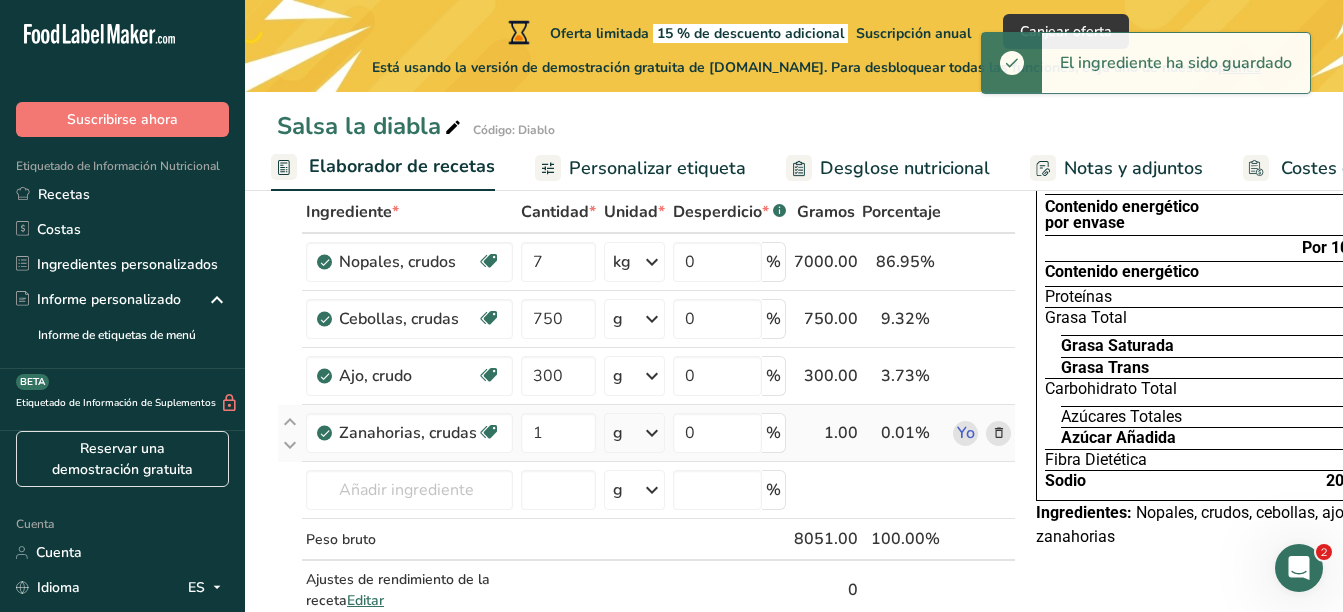 click at bounding box center (652, 433) 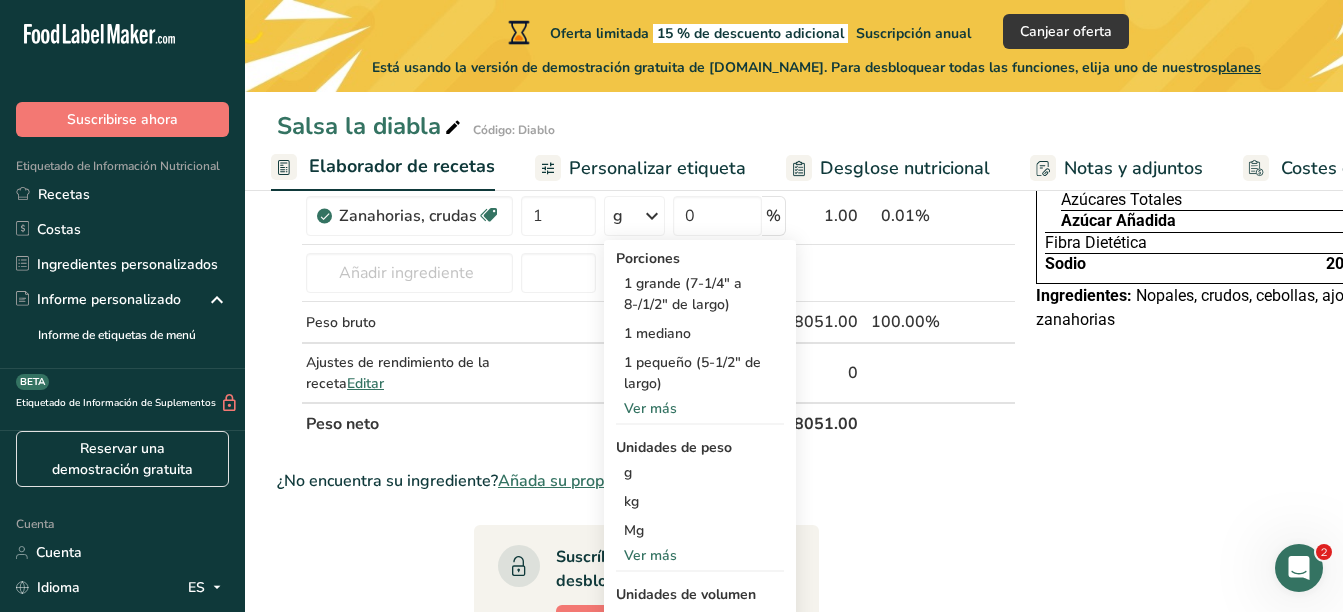 scroll, scrollTop: 345, scrollLeft: 0, axis: vertical 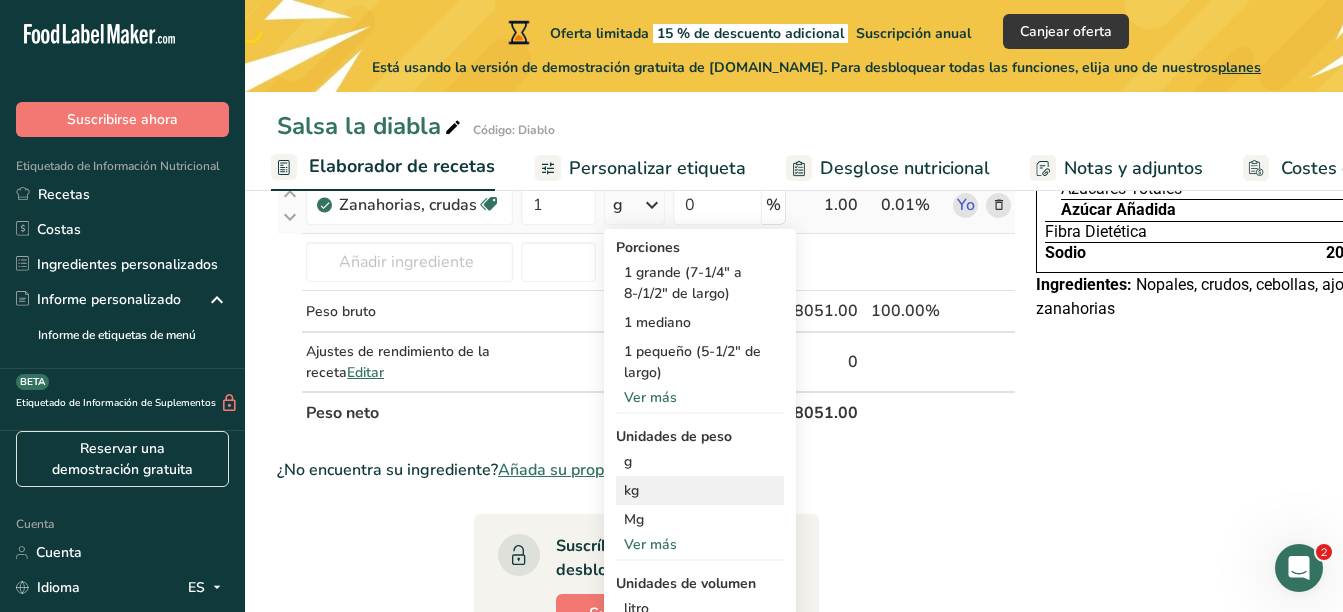 click on "kg" at bounding box center [700, 490] 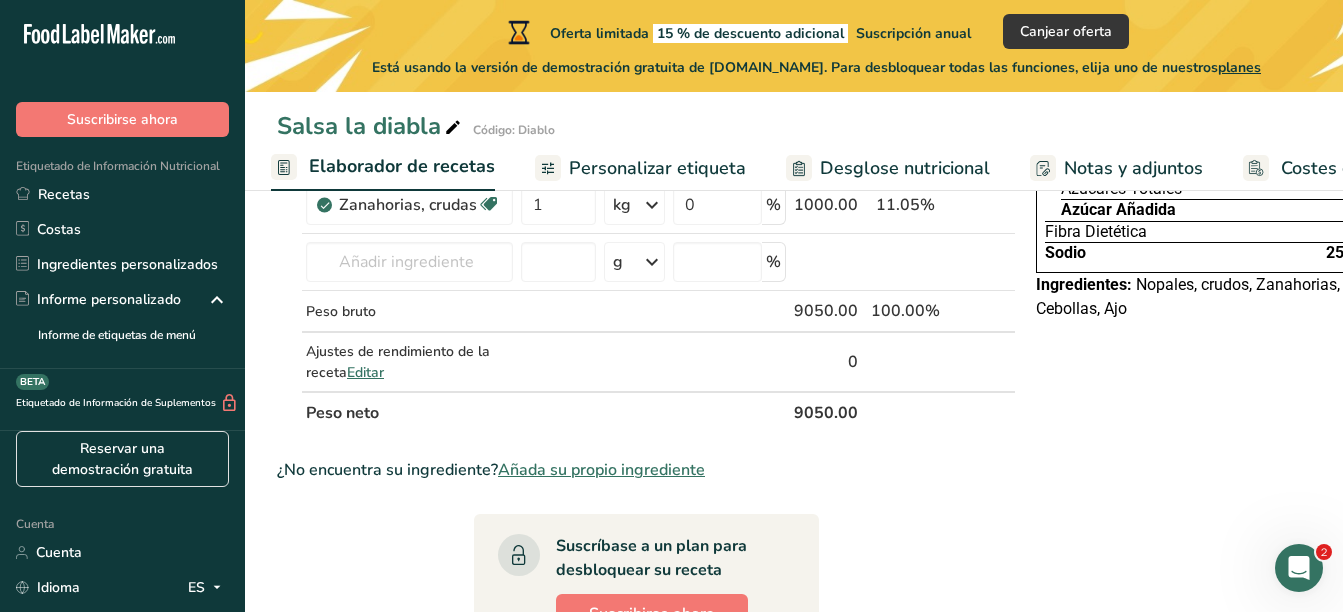 scroll, scrollTop: 0, scrollLeft: 0, axis: both 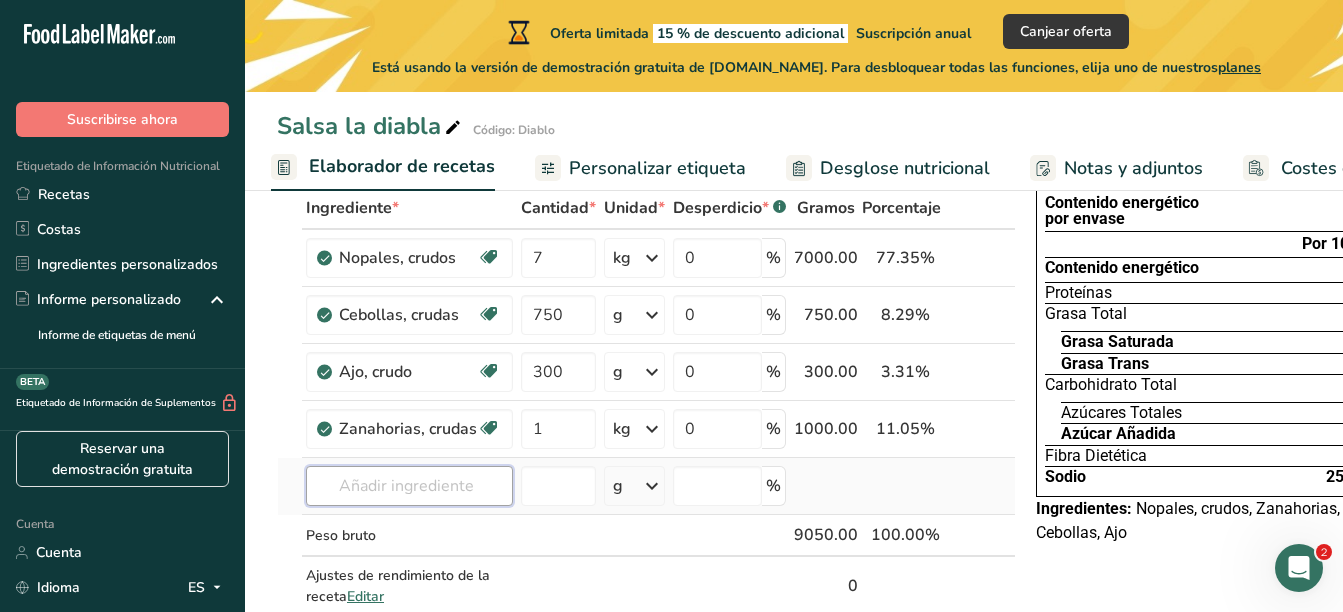 click at bounding box center [409, 486] 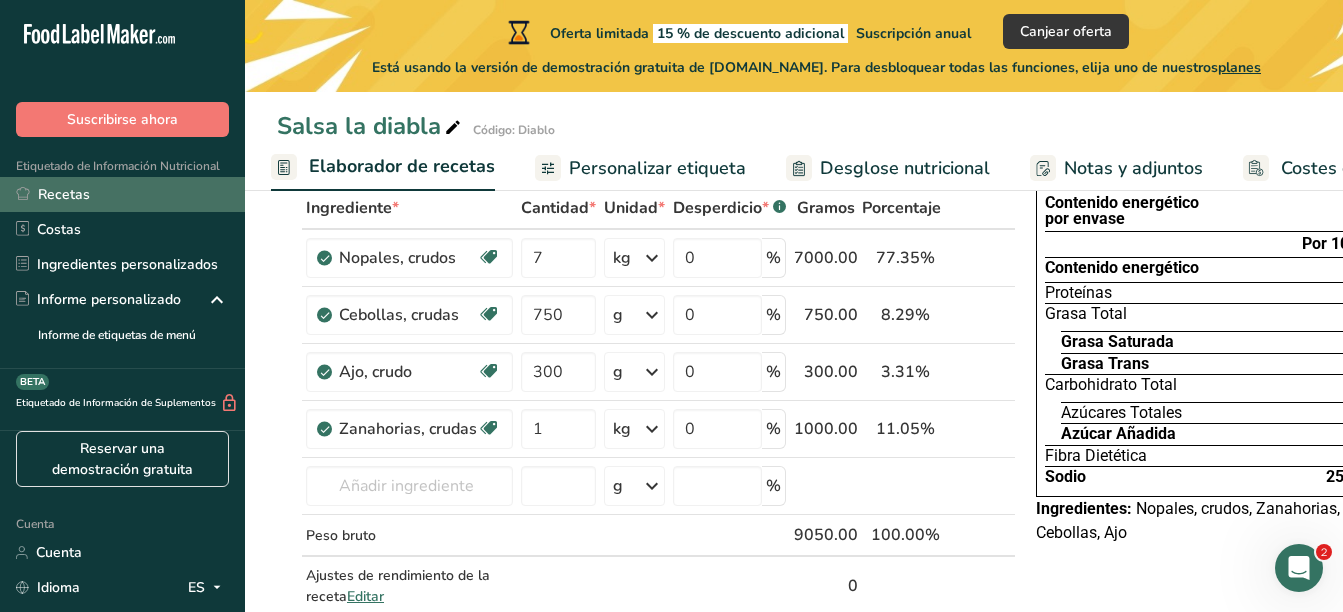 click on "Recetas" at bounding box center (64, 194) 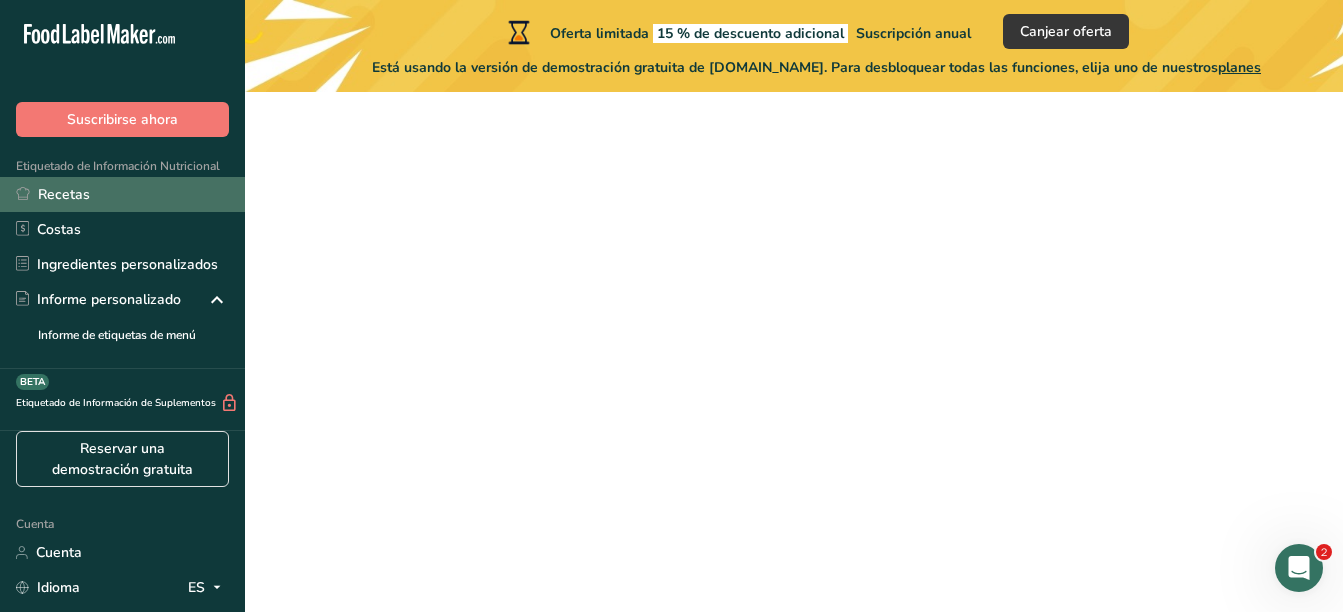 scroll, scrollTop: 0, scrollLeft: 0, axis: both 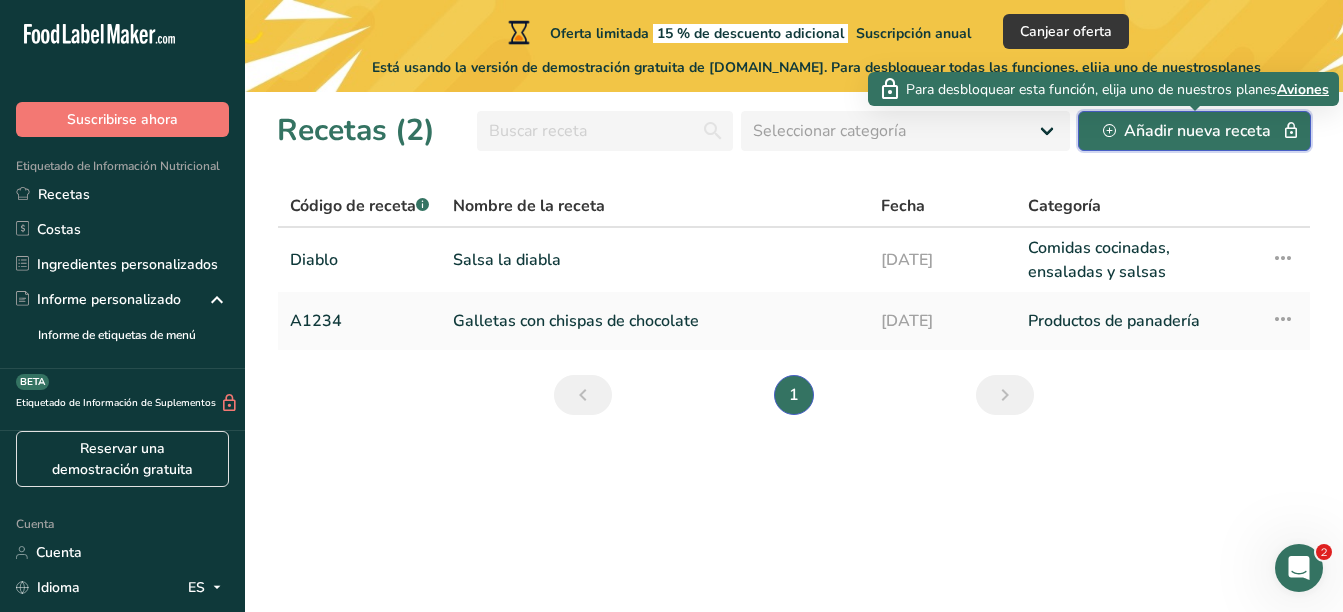 click on "Añadir nueva receta" at bounding box center (1197, 131) 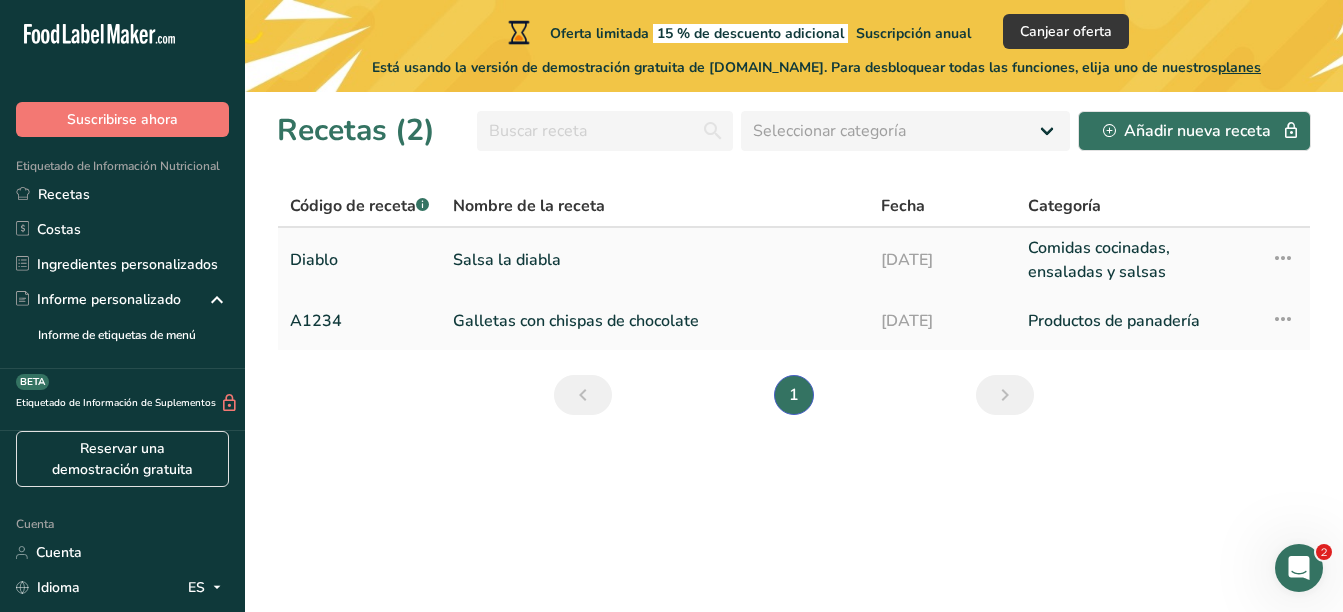 click at bounding box center [1283, 258] 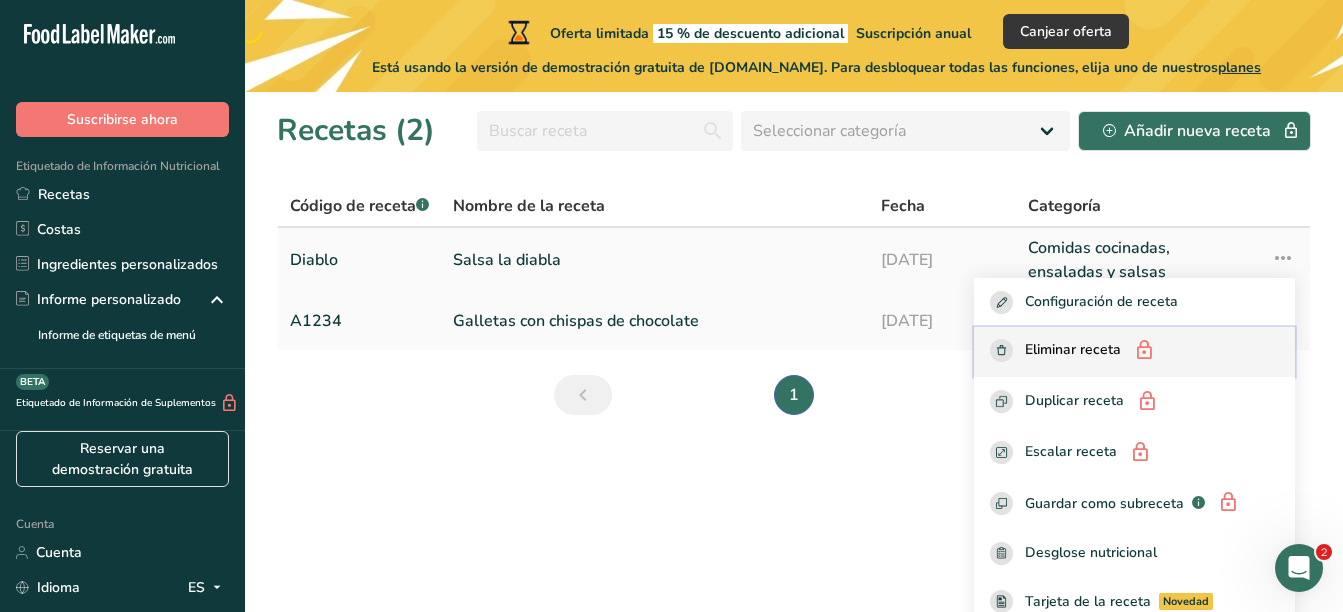 click on "Eliminar receta" at bounding box center [1073, 351] 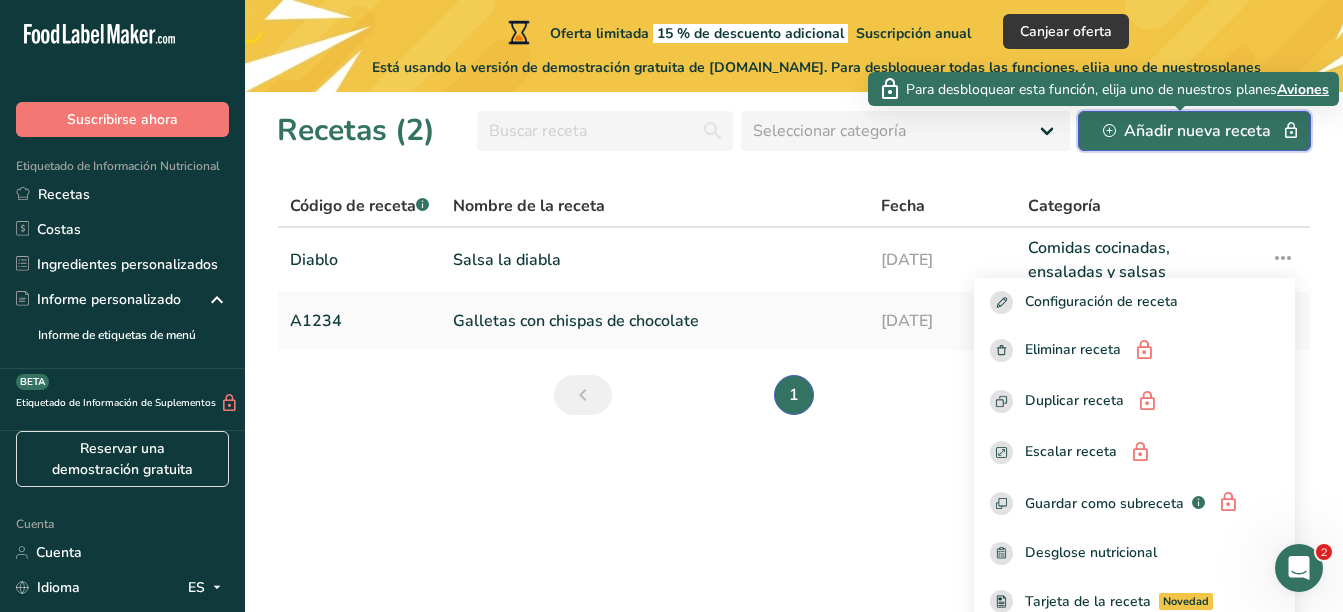 click on "Añadir nueva receta" at bounding box center [1197, 131] 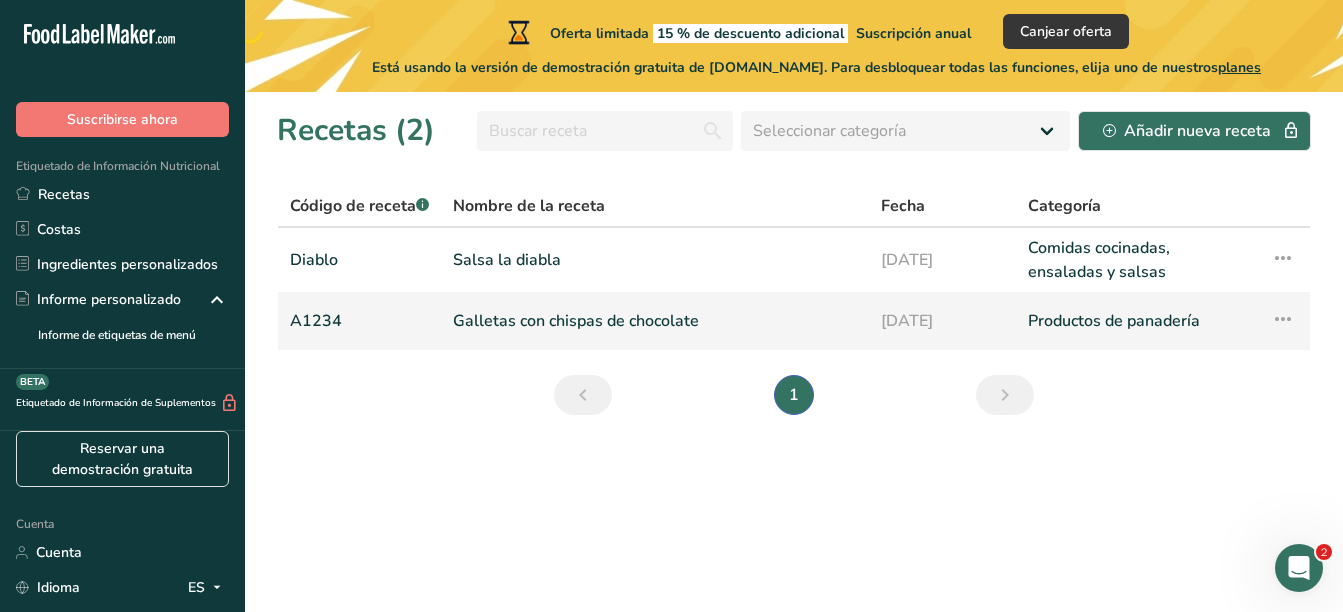 click at bounding box center [1283, 319] 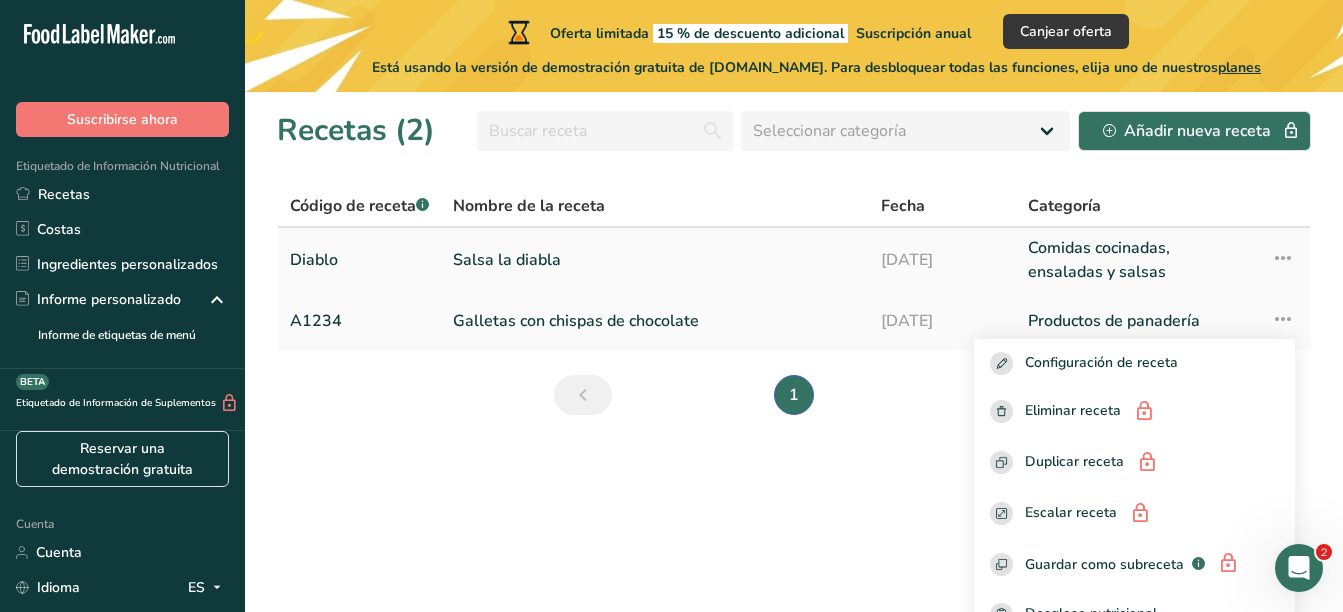click on "Salsa la diabla" at bounding box center (655, 260) 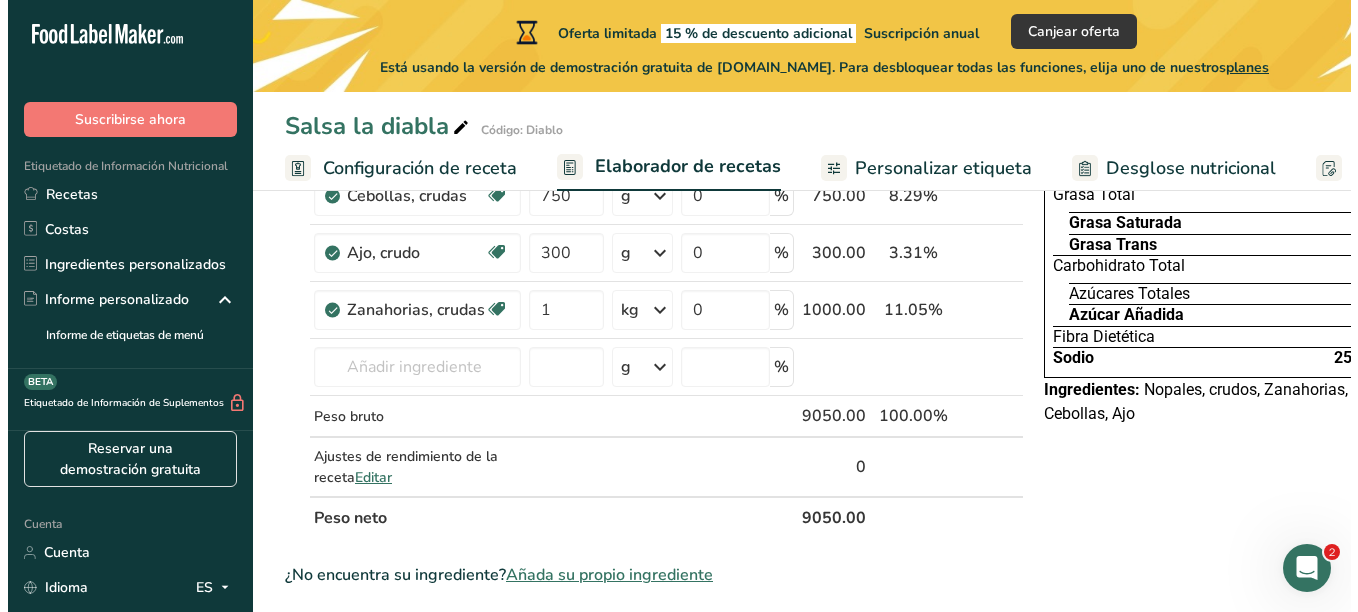 scroll, scrollTop: 243, scrollLeft: 0, axis: vertical 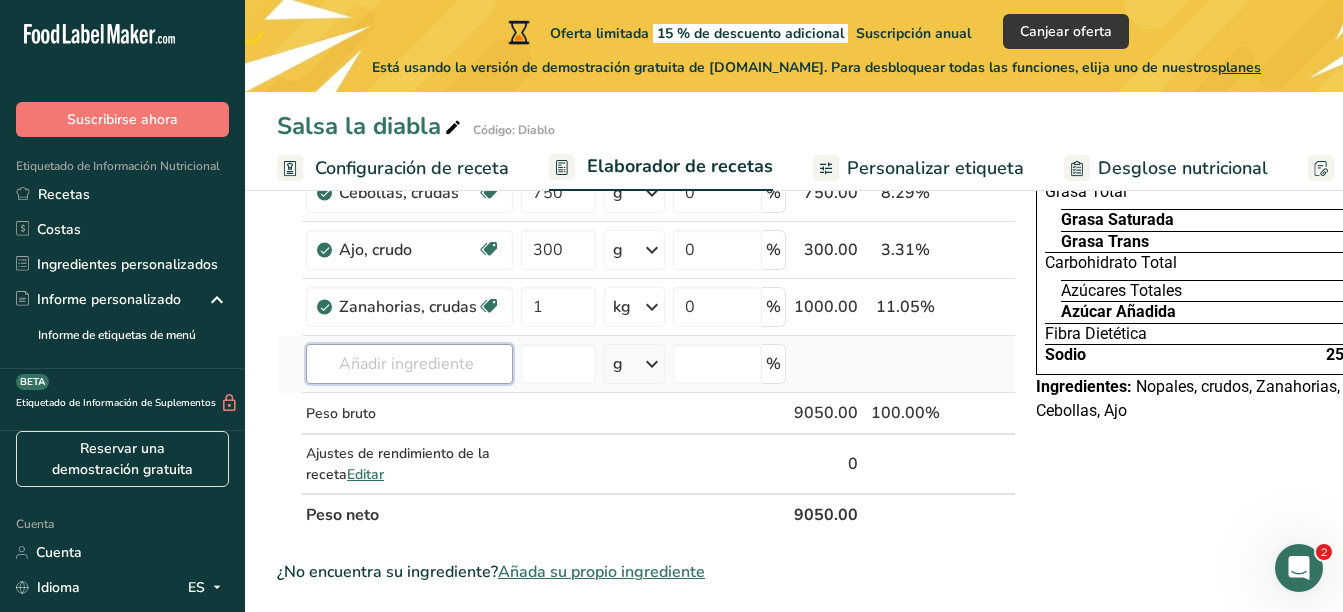 click at bounding box center (409, 364) 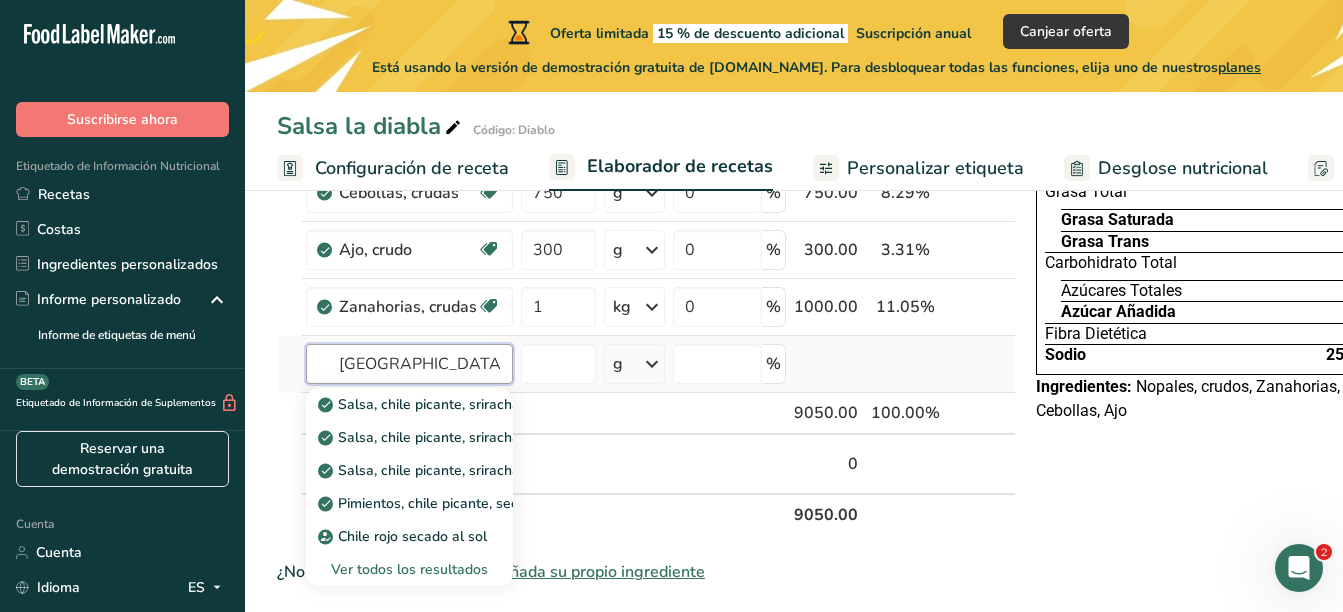 type on "chile" 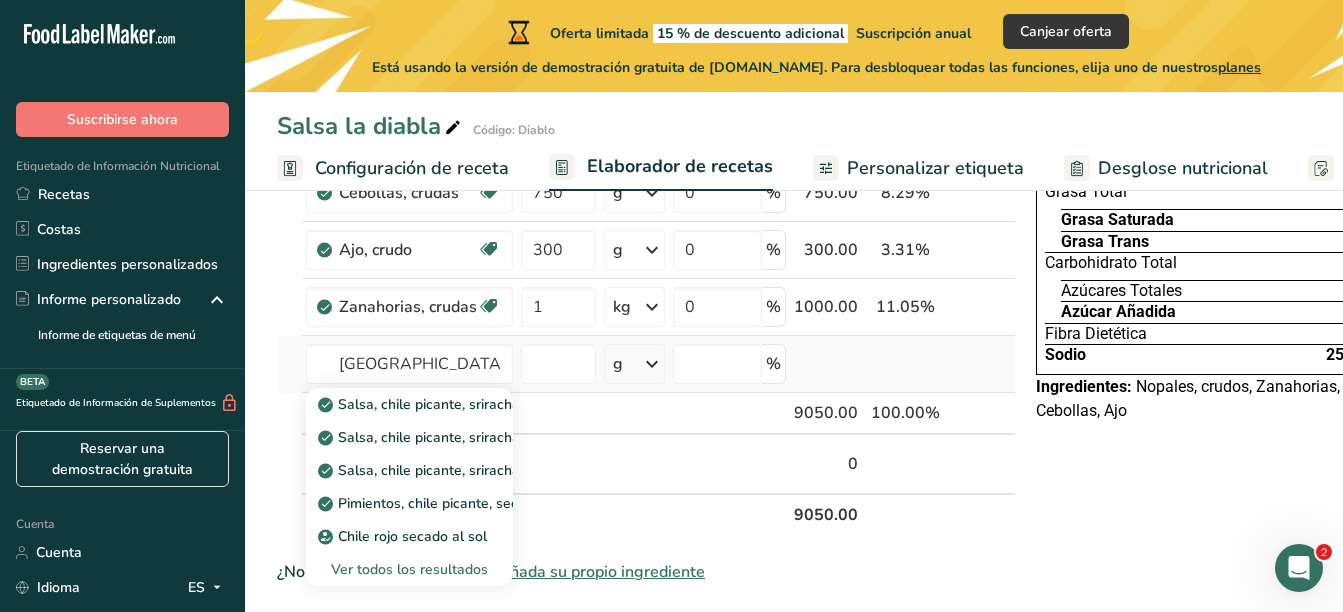 type 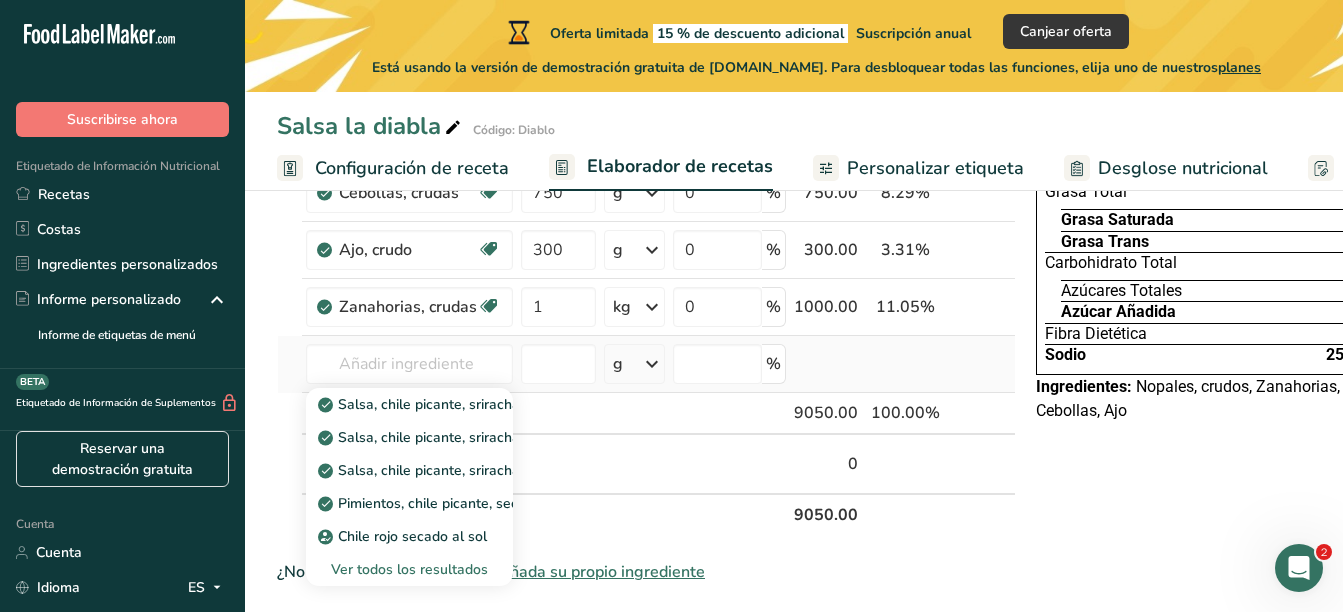 click on "Ver todos los resultados" at bounding box center (409, 569) 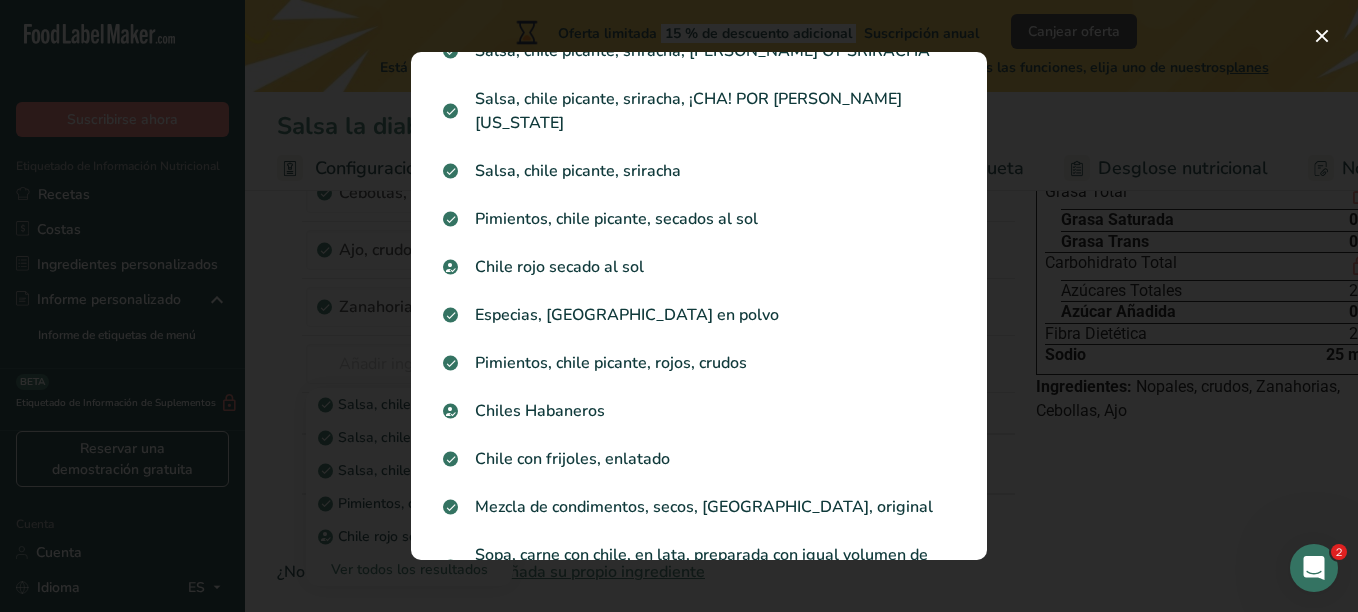 scroll, scrollTop: 0, scrollLeft: 0, axis: both 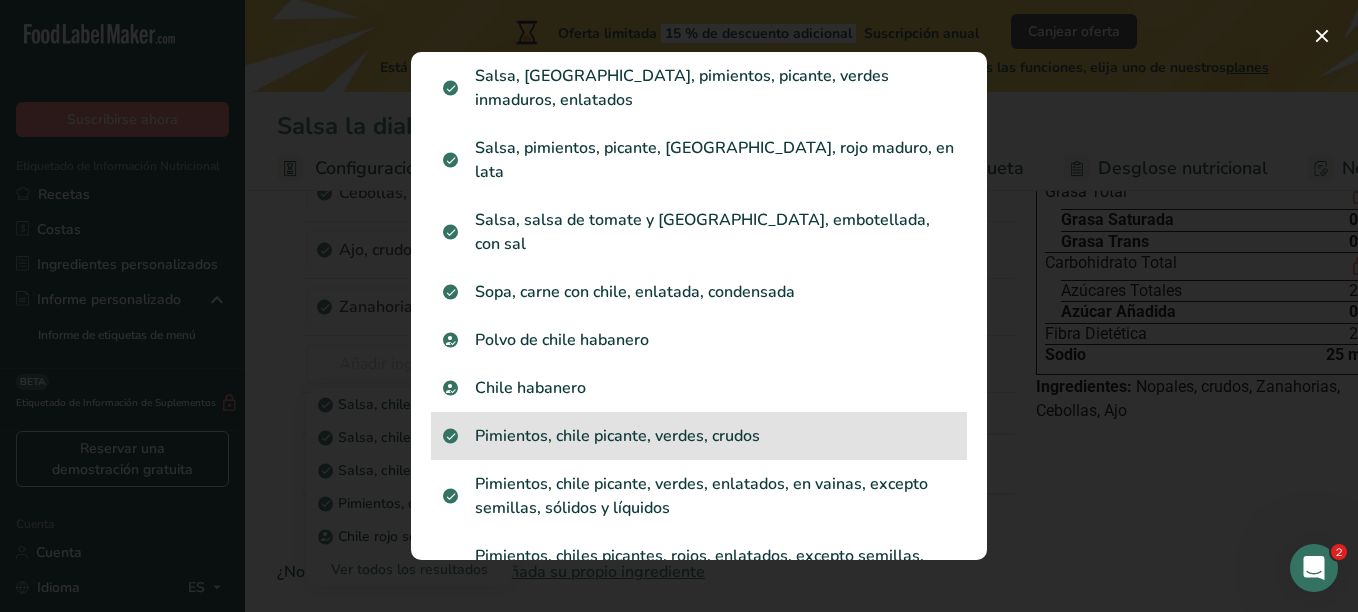 click on "Pimientos, chile picante, verdes, crudos" at bounding box center [699, 436] 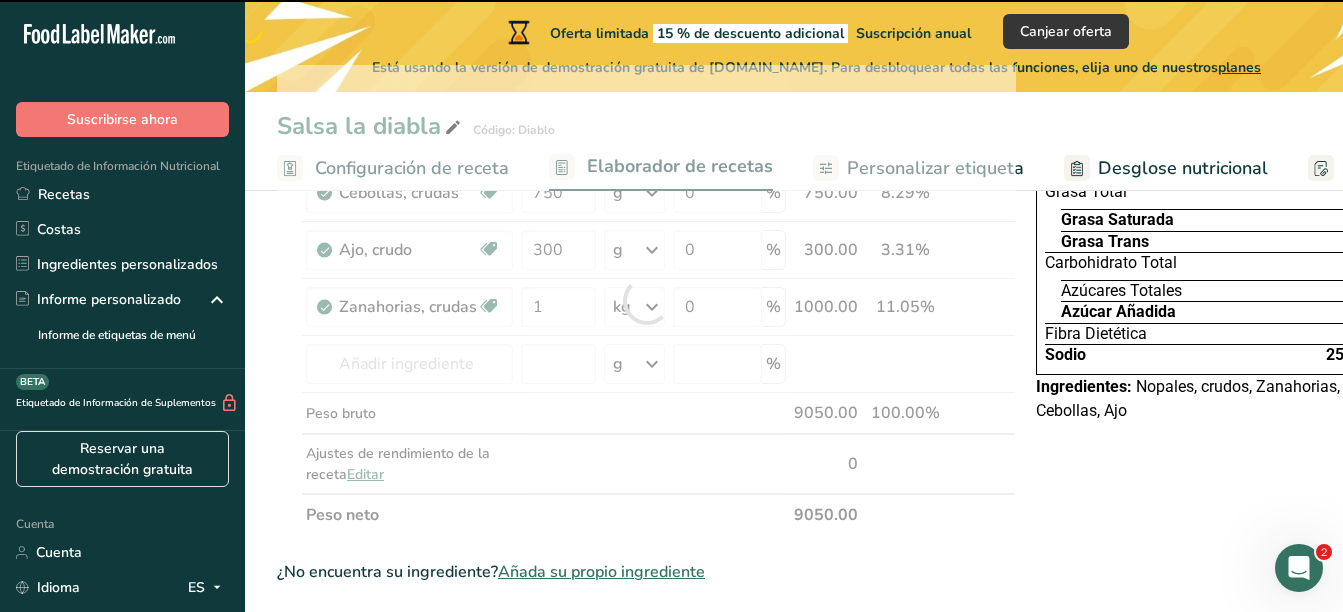 type on "0" 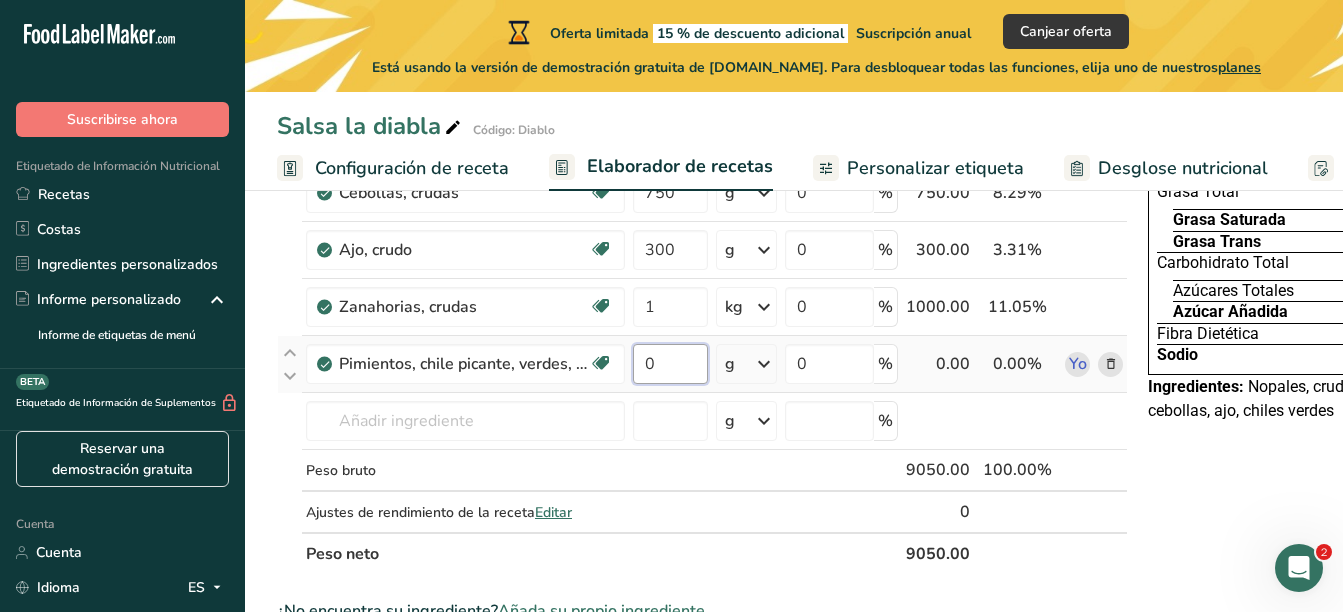 click on "0" at bounding box center (670, 364) 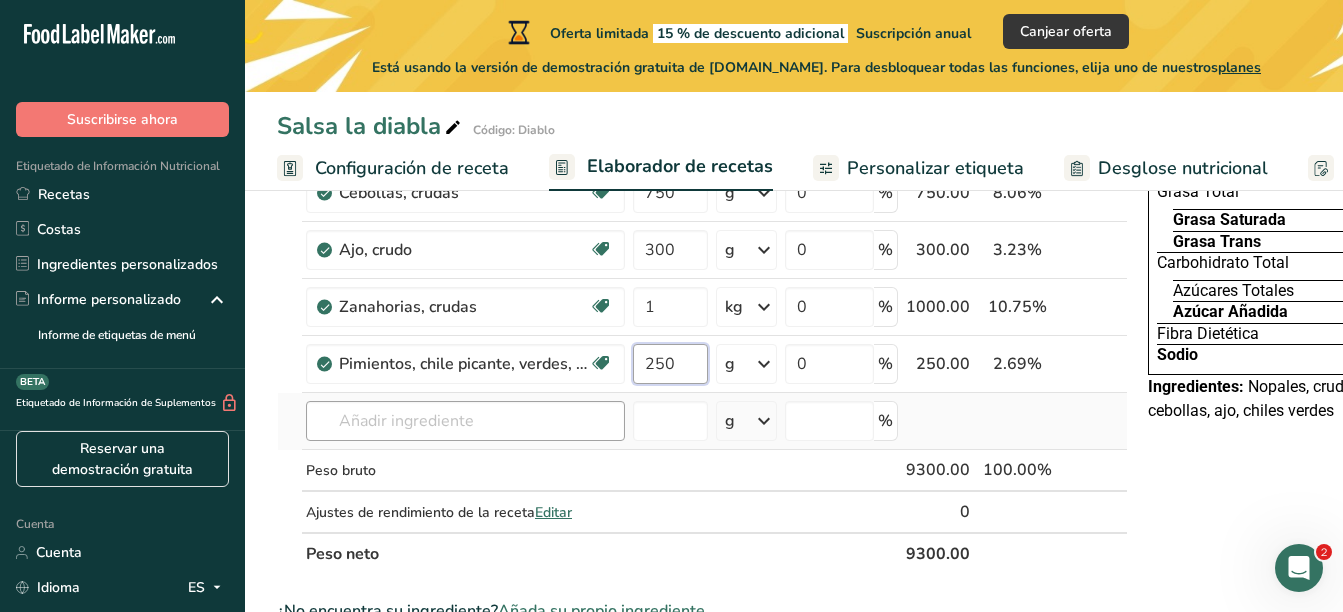 type on "250" 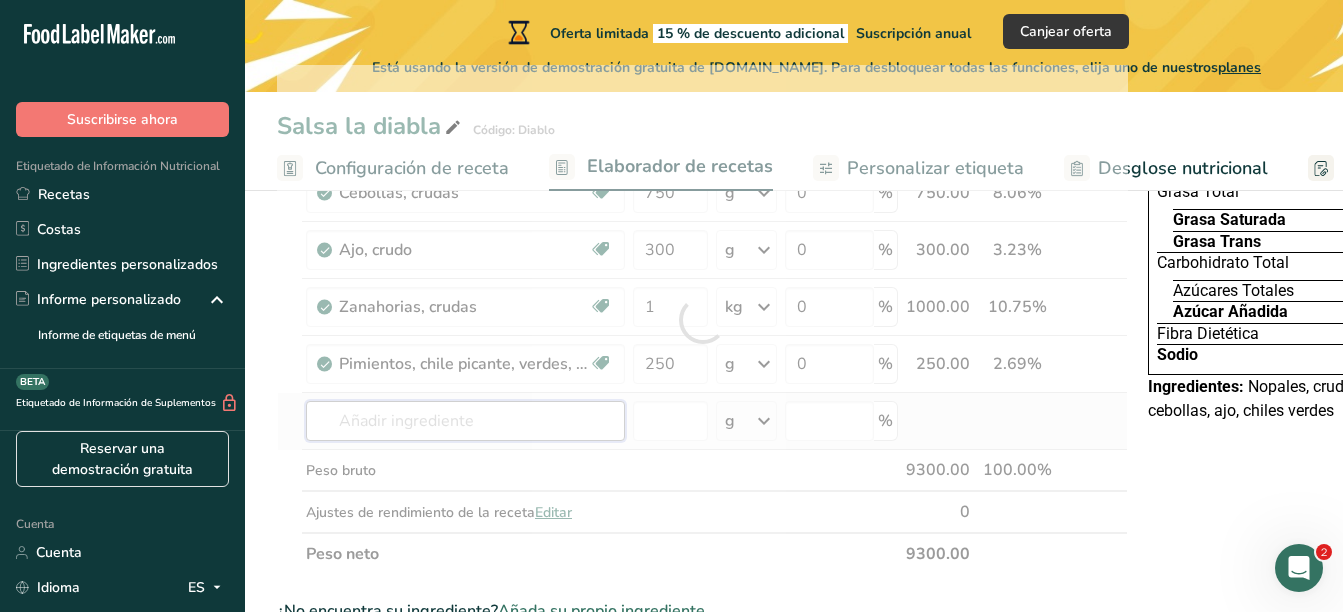 click on "Ingrediente *
Cantidad *
Unidad *
Desperdicio *   .a-a{fill:#347362;}.b-a{fill:#fff;}          Gramos
Porcentaje
Nopales, crudos
Libre de lácteos
Libre de gluten
Vegano
Vegetariano
Libre de soja
7
kg
Porciones
1 cup, sliced
Unidades de peso
g
kg
mg
Ver más
Unidades de volumen
litro
Las unidades de volumen requieren una conversión de densidad. Si conoce la densidad de su ingrediente, introdúzcala a continuación. De lo contrario, haga clic en "RIA", nuestra asistente regulatoria de IA, quien podrá ayudarle.
lb/pie³
g/cm³
Confirmar
mL" at bounding box center (702, 320) 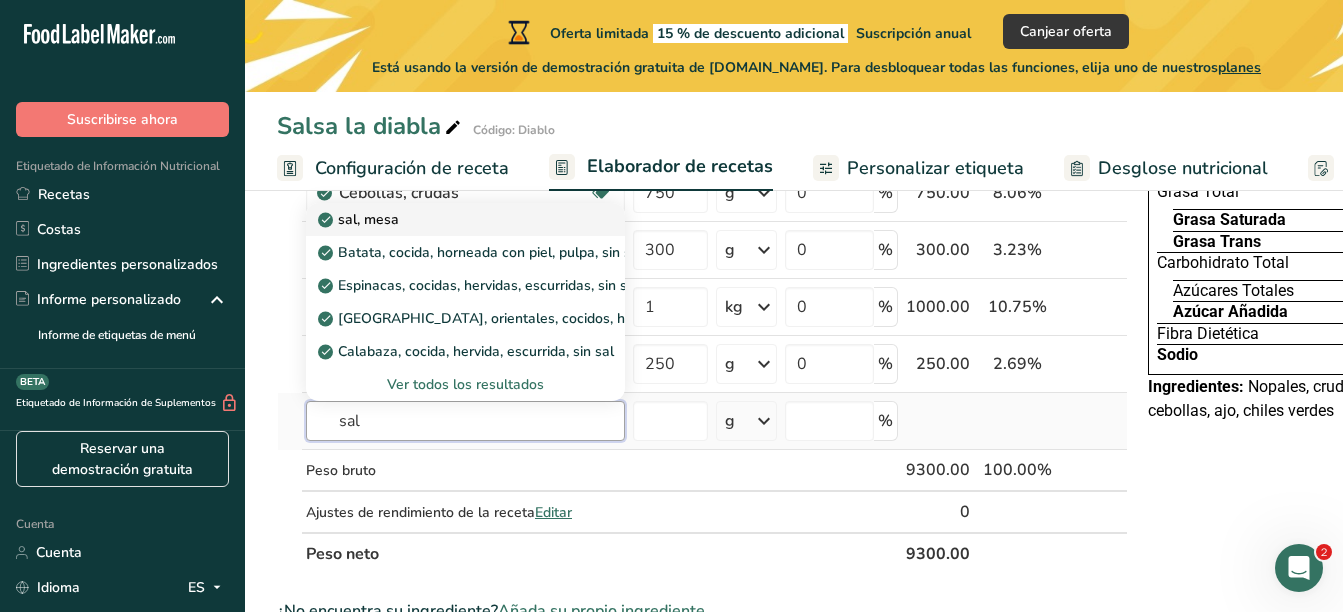 type on "sal" 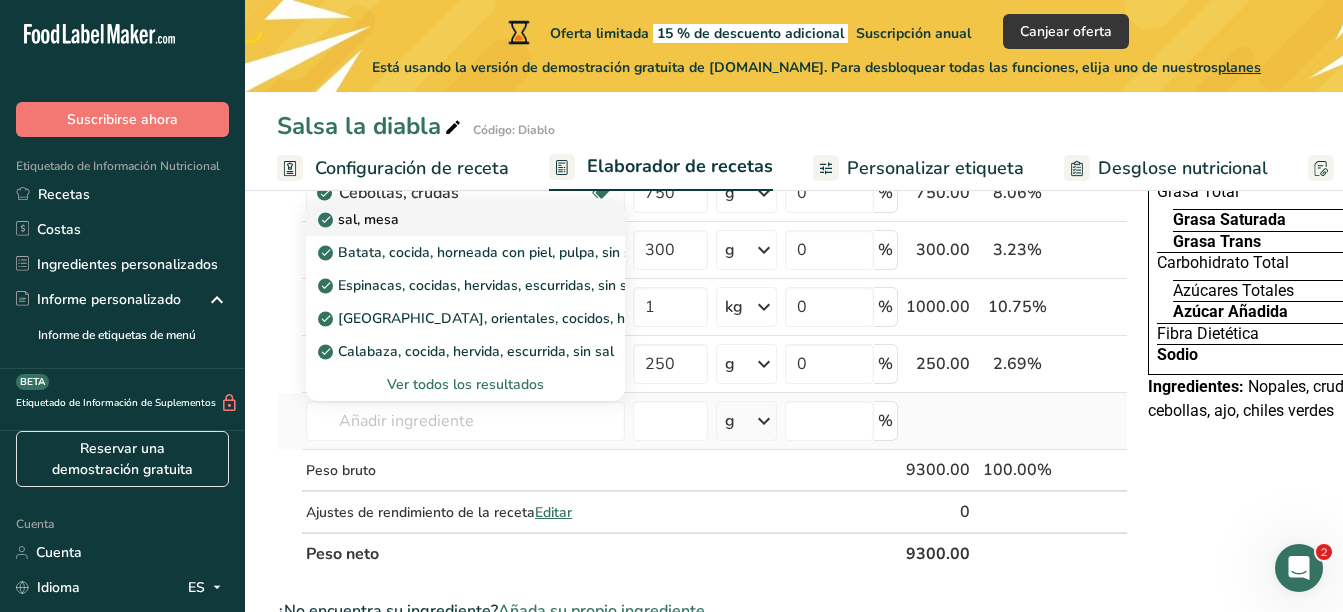 click on "sal, mesa" at bounding box center (449, 219) 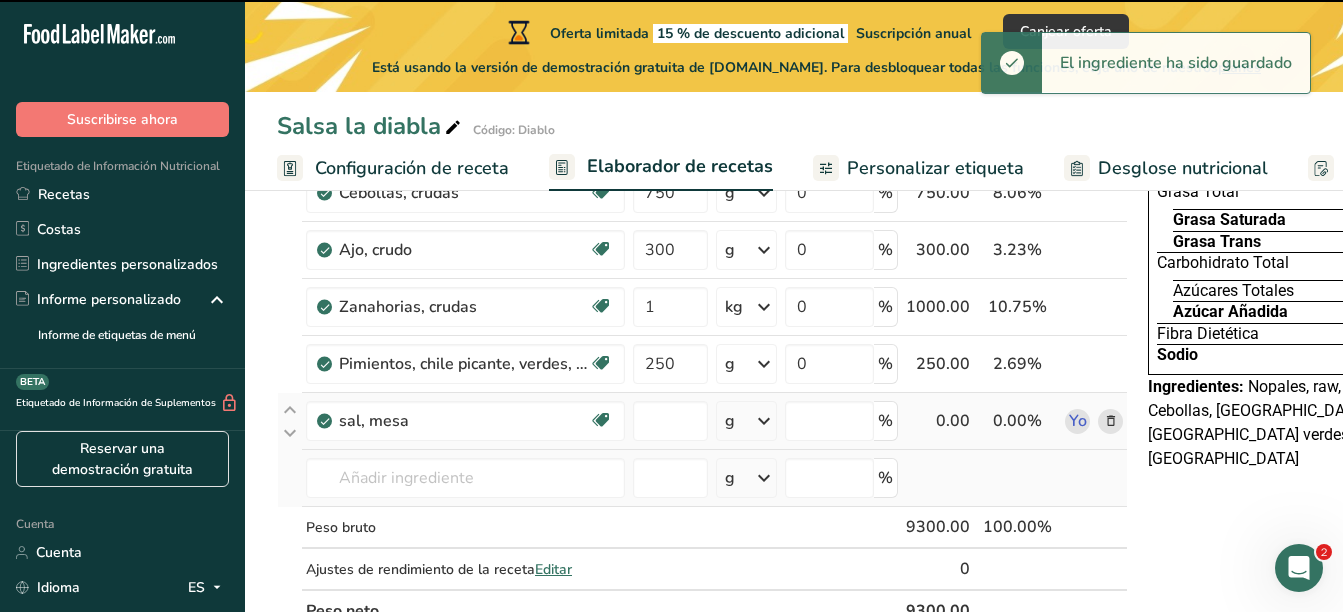 type on "0" 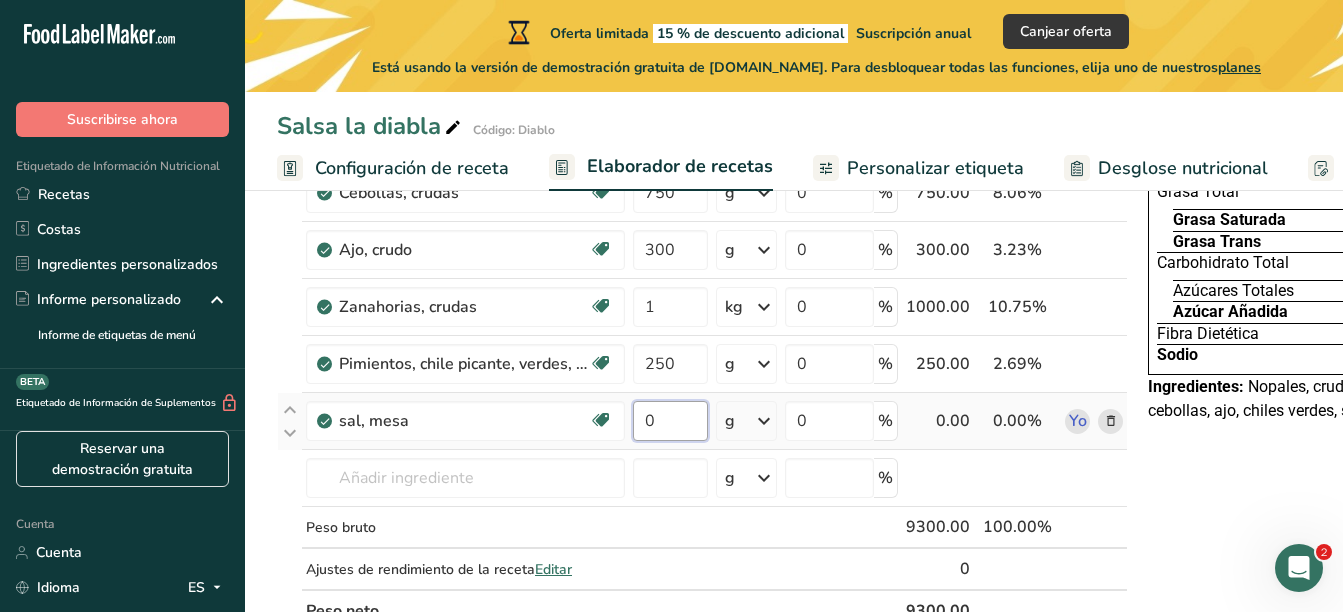 click on "0" at bounding box center (670, 421) 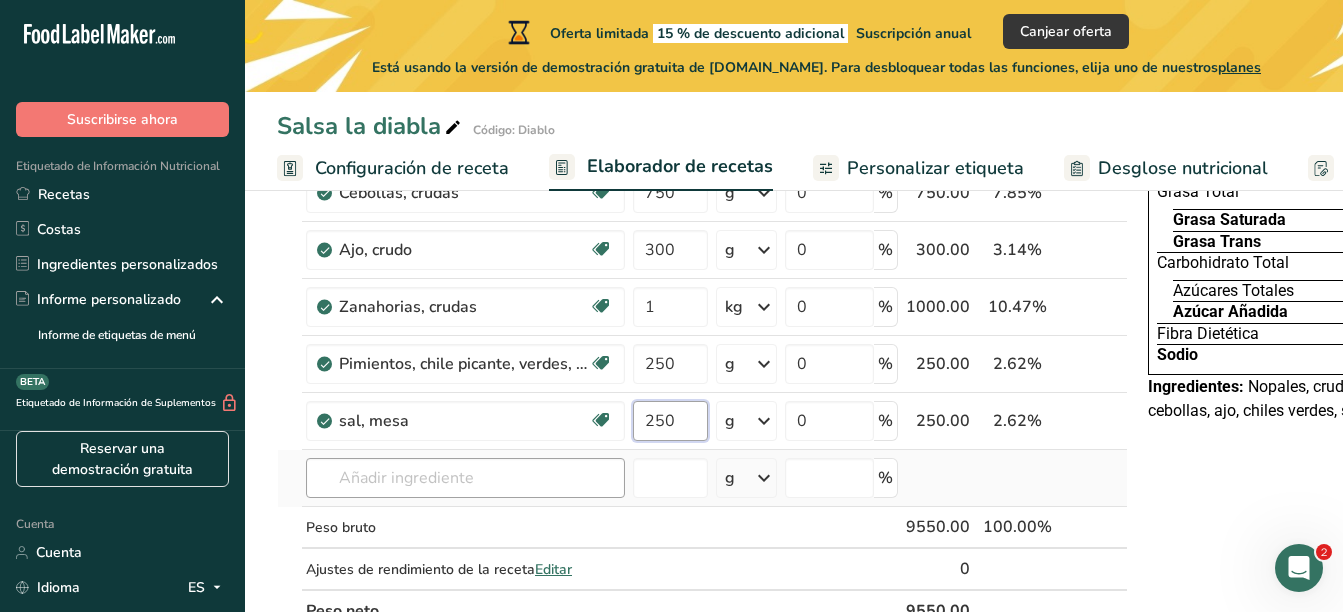 type on "250" 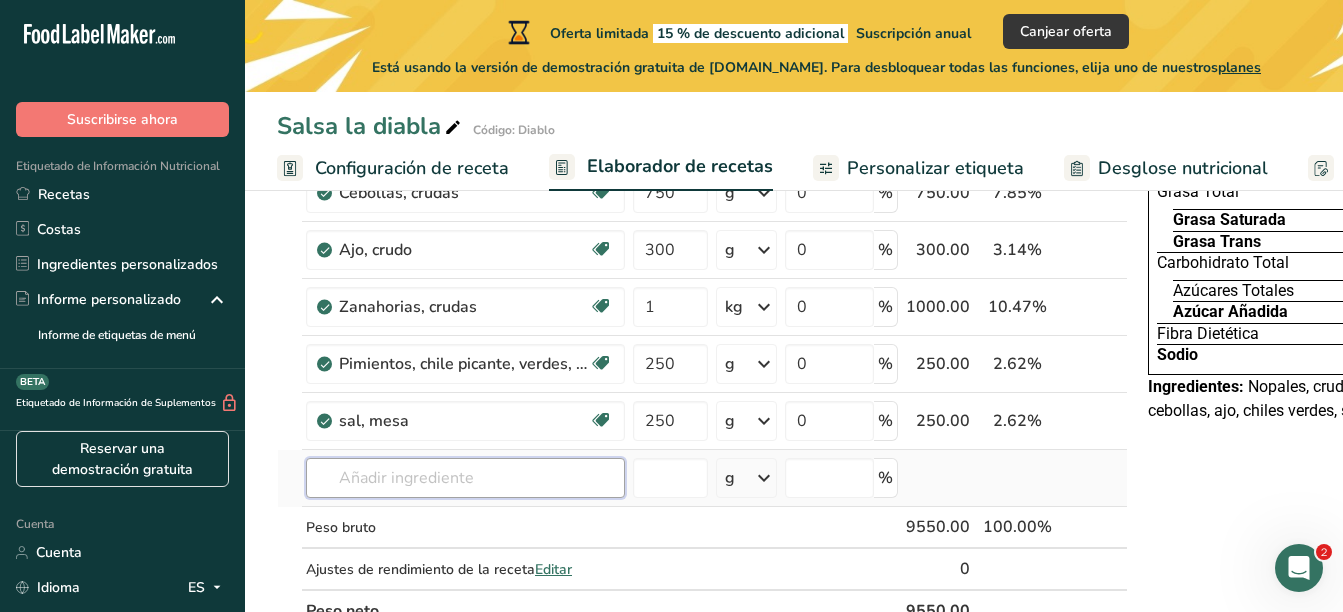 click on "Ingrediente *
Cantidad *
Unidad *
Desperdicio *   .a-a{fill:#347362;}.b-a{fill:#fff;}          Gramos
Porcentaje
Nopales, crudos
Libre de lácteos
Libre de gluten
Vegano
Vegetariano
Libre de soja
7
kg
Porciones
1 cup, sliced
Unidades de peso
g
kg
mg
Ver más
Unidades de volumen
litro
Las unidades de volumen requieren una conversión de densidad. Si conoce la densidad de su ingrediente, introdúzcala a continuación. De lo contrario, haga clic en "RIA", nuestra asistente regulatoria de IA, quien podrá ayudarle.
lb/pie³
g/cm³
Confirmar
mL" at bounding box center [702, 348] 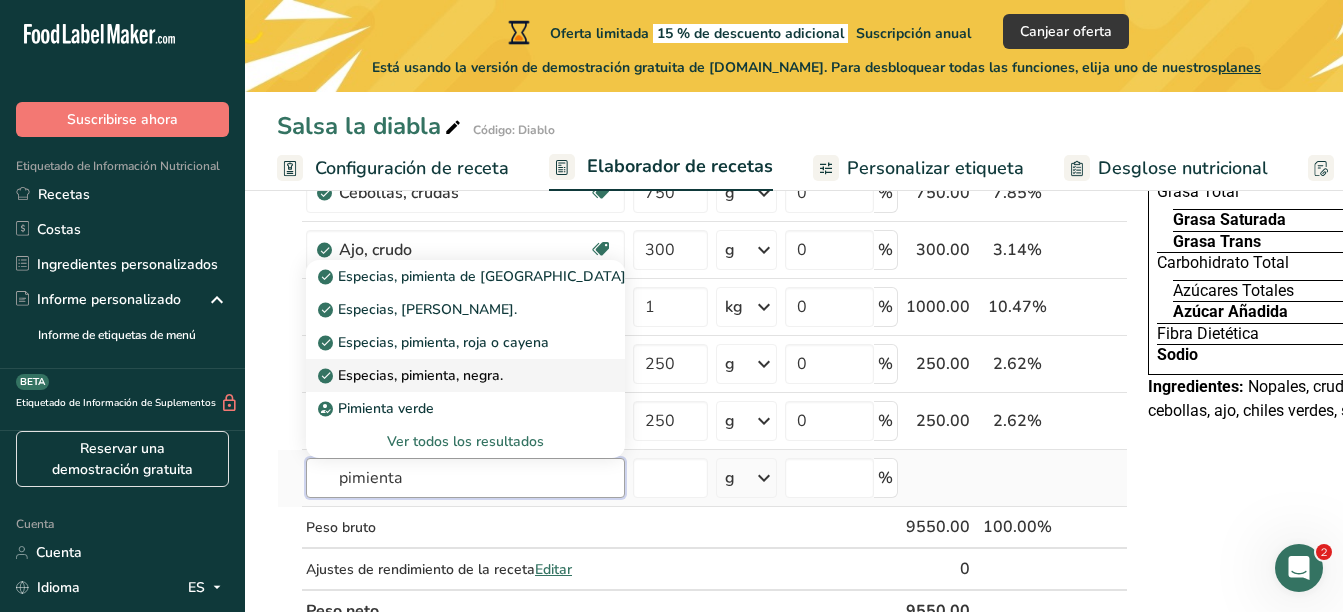 type on "pimienta" 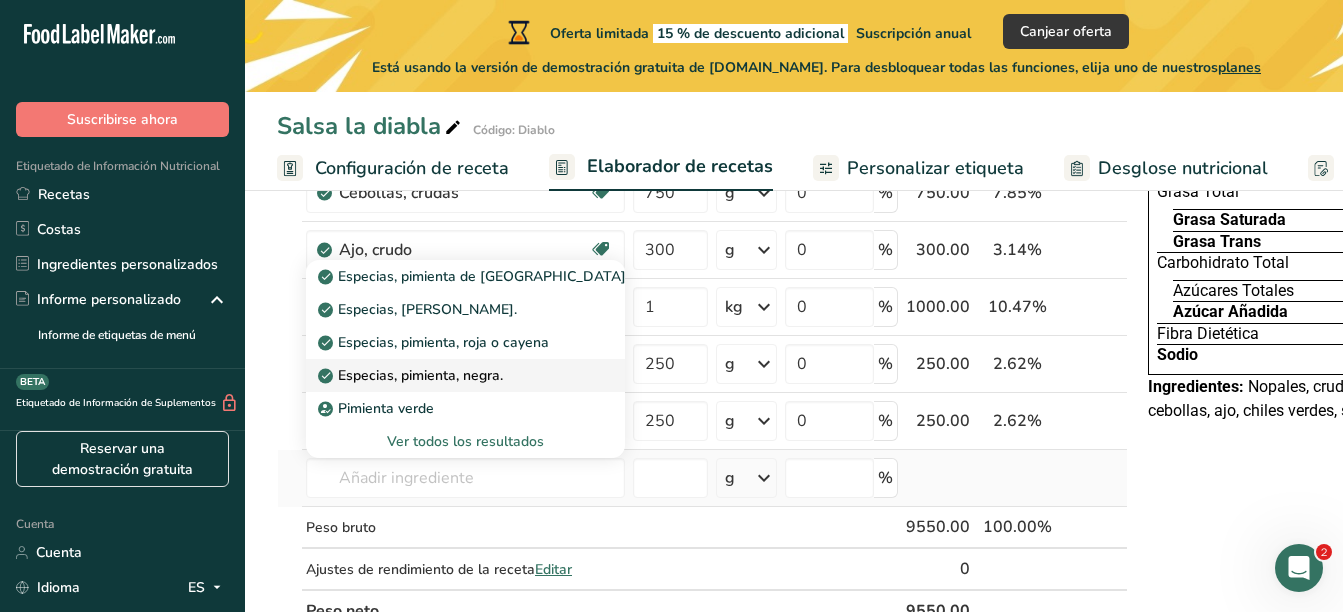 click on "Especias, pimienta, negra." at bounding box center [412, 375] 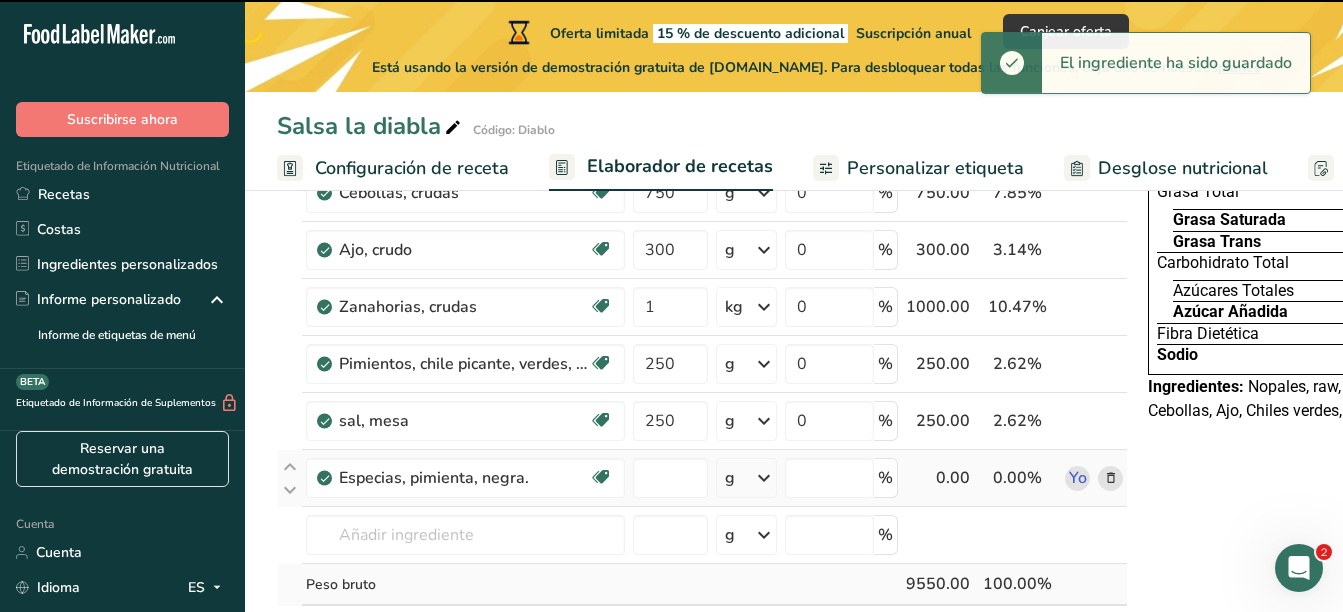 type on "0" 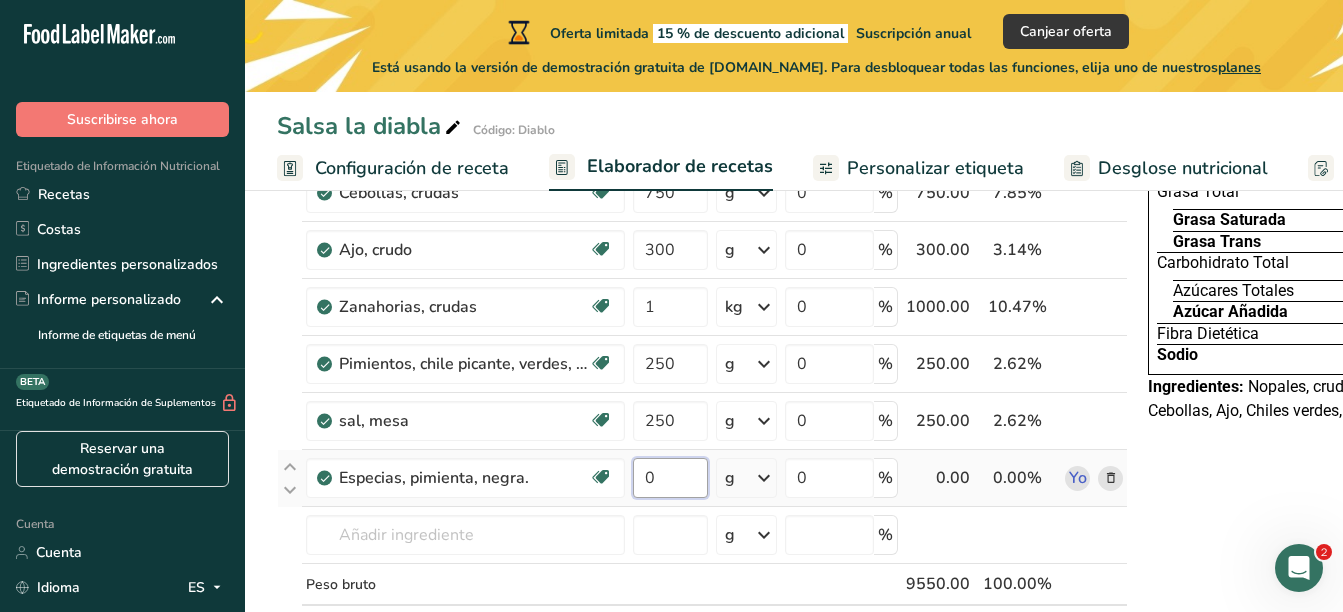 click on "0" at bounding box center [670, 478] 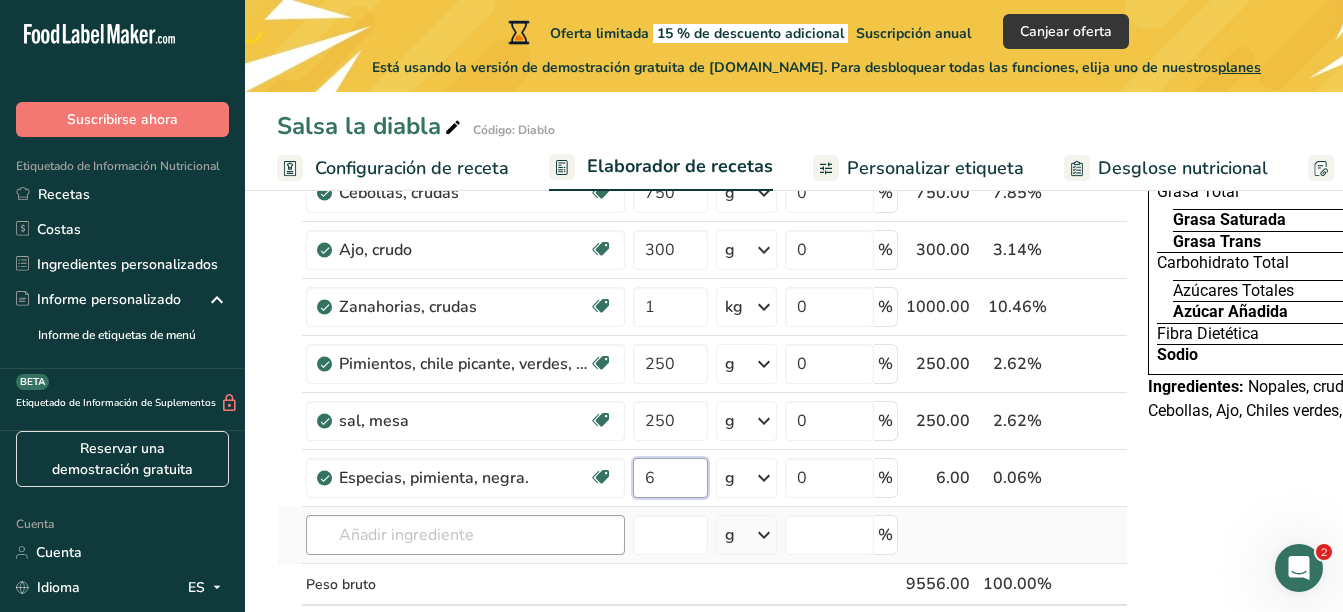 type on "6" 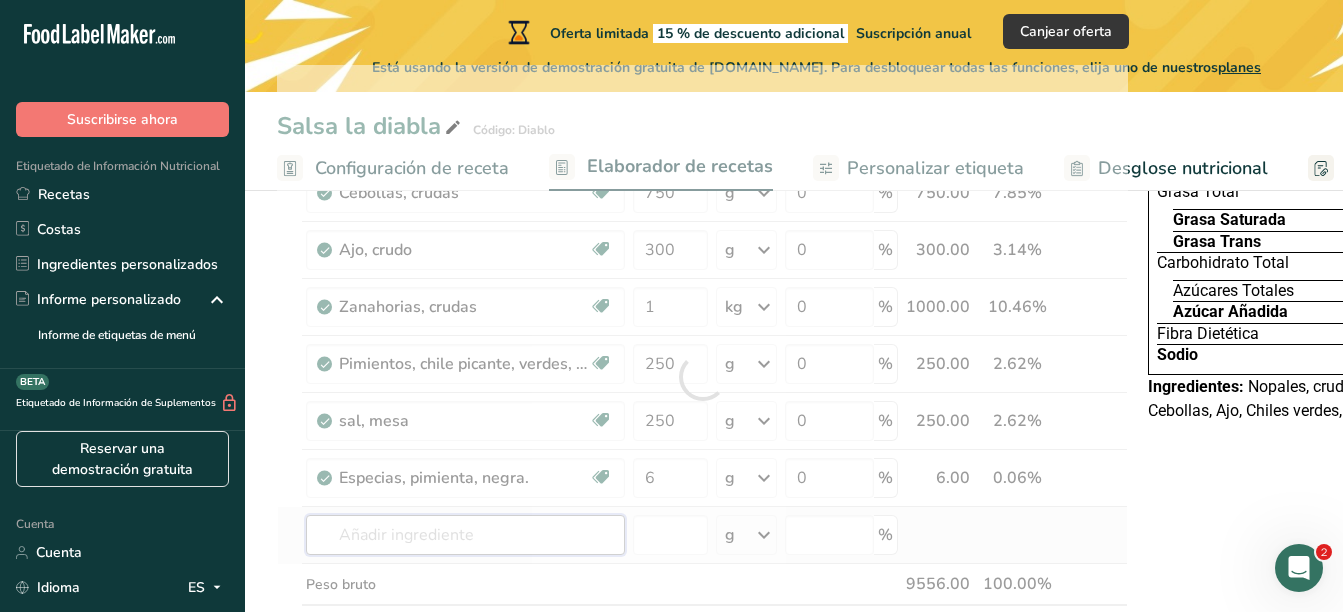 click on "Ingrediente *
Cantidad *
Unidad *
Desperdicio *   .a-a{fill:#347362;}.b-a{fill:#fff;}          Gramos
Porcentaje
Nopales, crudos
Libre de lácteos
Libre de gluten
Vegano
Vegetariano
Libre de soja
7
kg
Porciones
1 cup, sliced
Unidades de peso
g
kg
mg
Ver más
Unidades de volumen
litro
Las unidades de volumen requieren una conversión de densidad. Si conoce la densidad de su ingrediente, introdúzcala a continuación. De lo contrario, haga clic en "RIA", nuestra asistente regulatoria de IA, quien podrá ayudarle.
lb/pie³
g/cm³
Confirmar
mL" at bounding box center [702, 377] 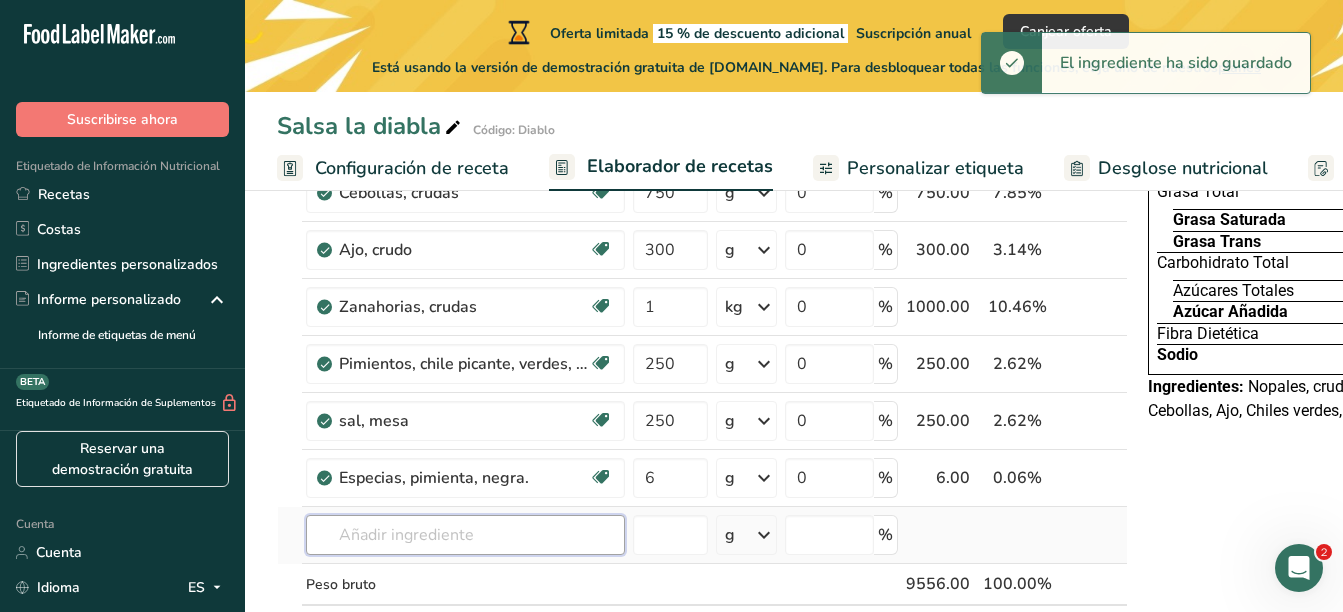 click at bounding box center [465, 535] 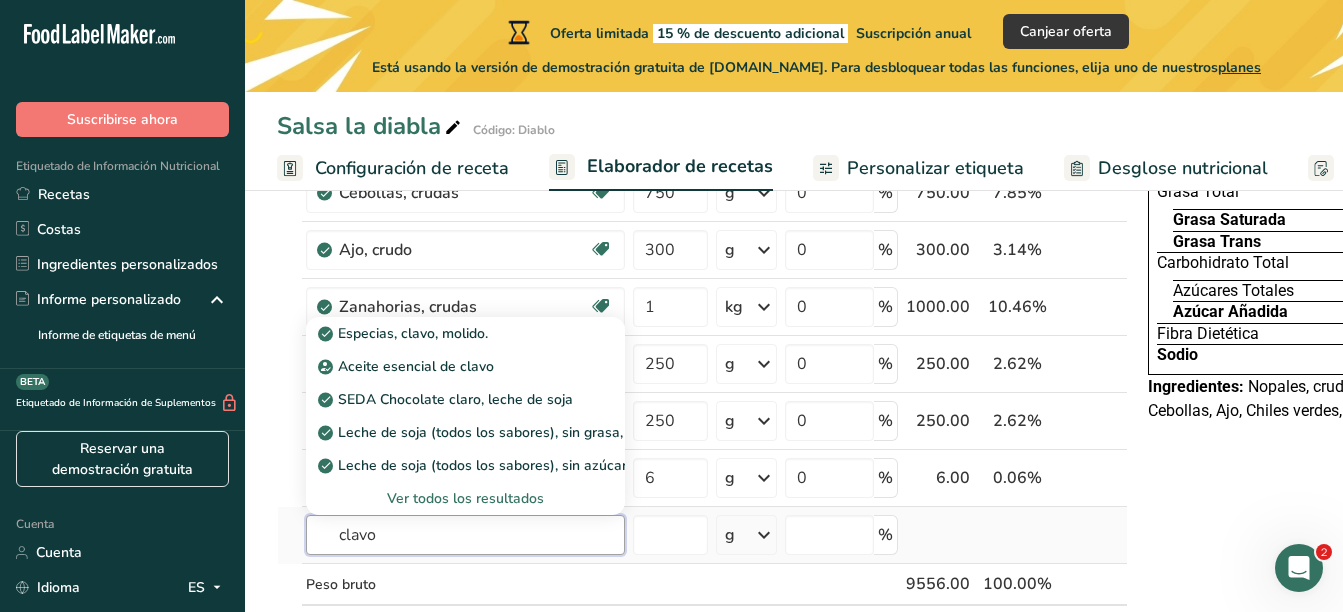 type on "clavo" 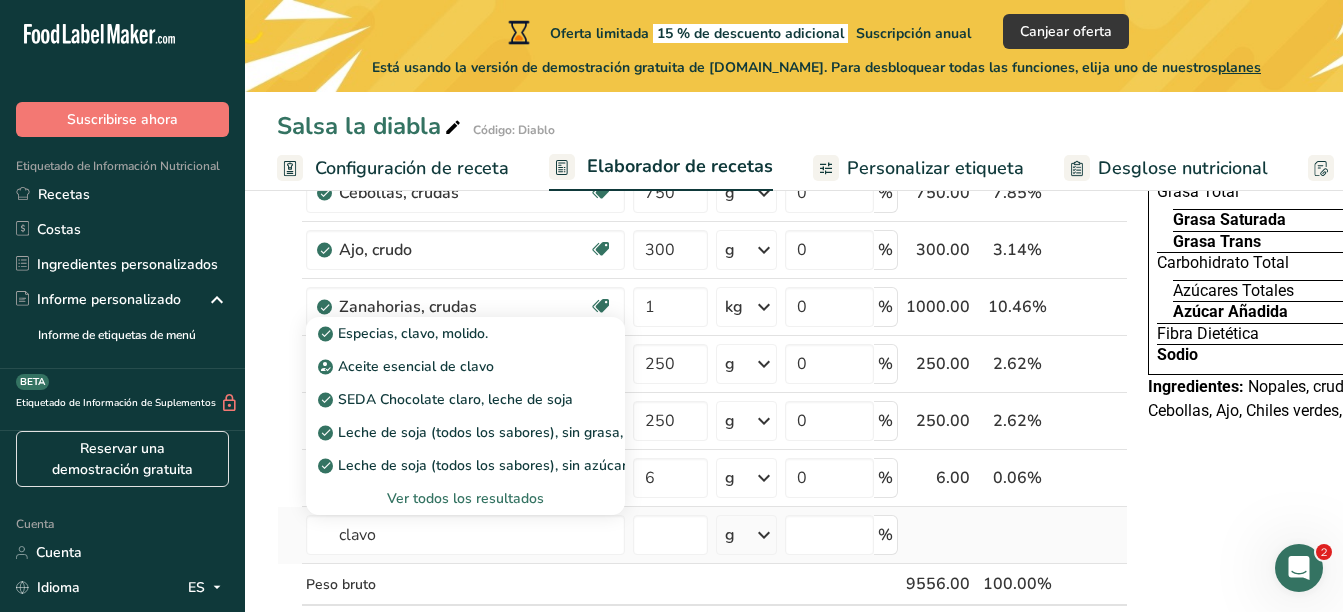 type 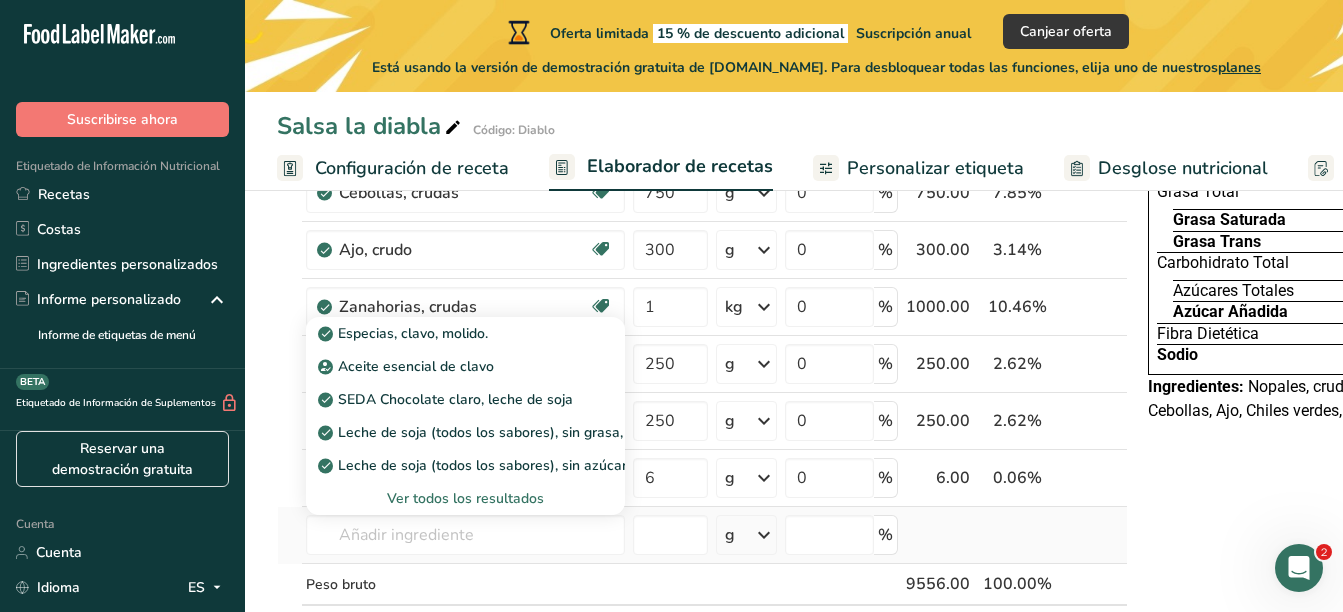click on "Ver todos los resultados" at bounding box center [465, 498] 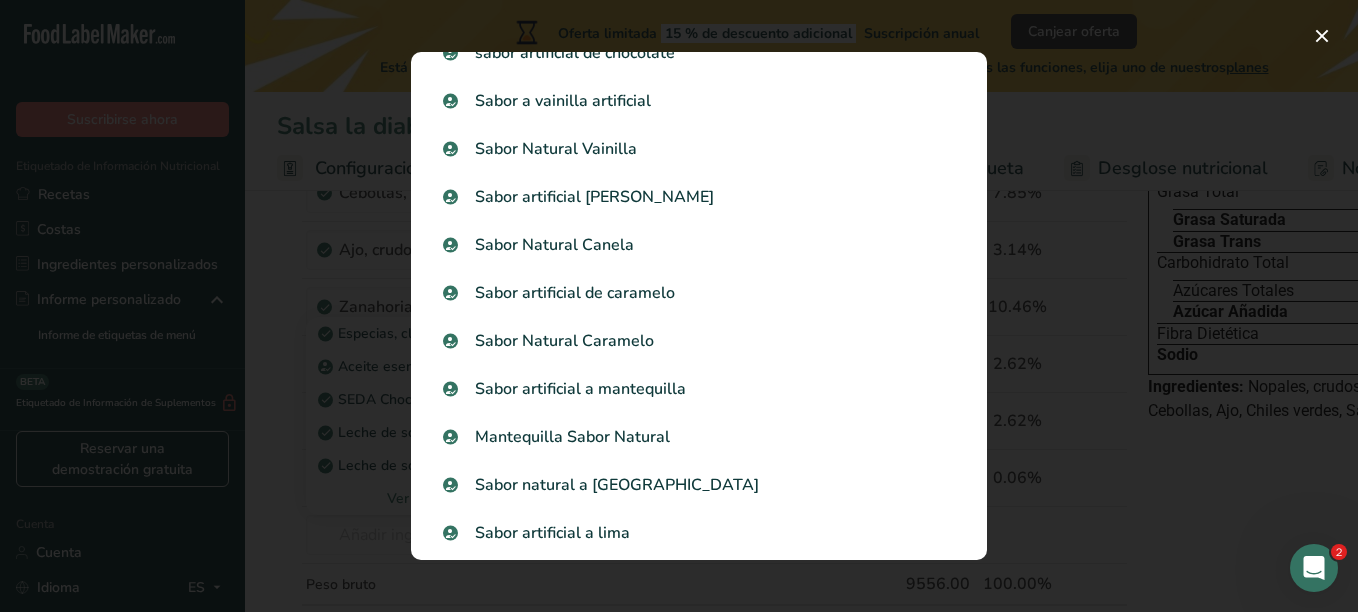 scroll, scrollTop: 2092, scrollLeft: 0, axis: vertical 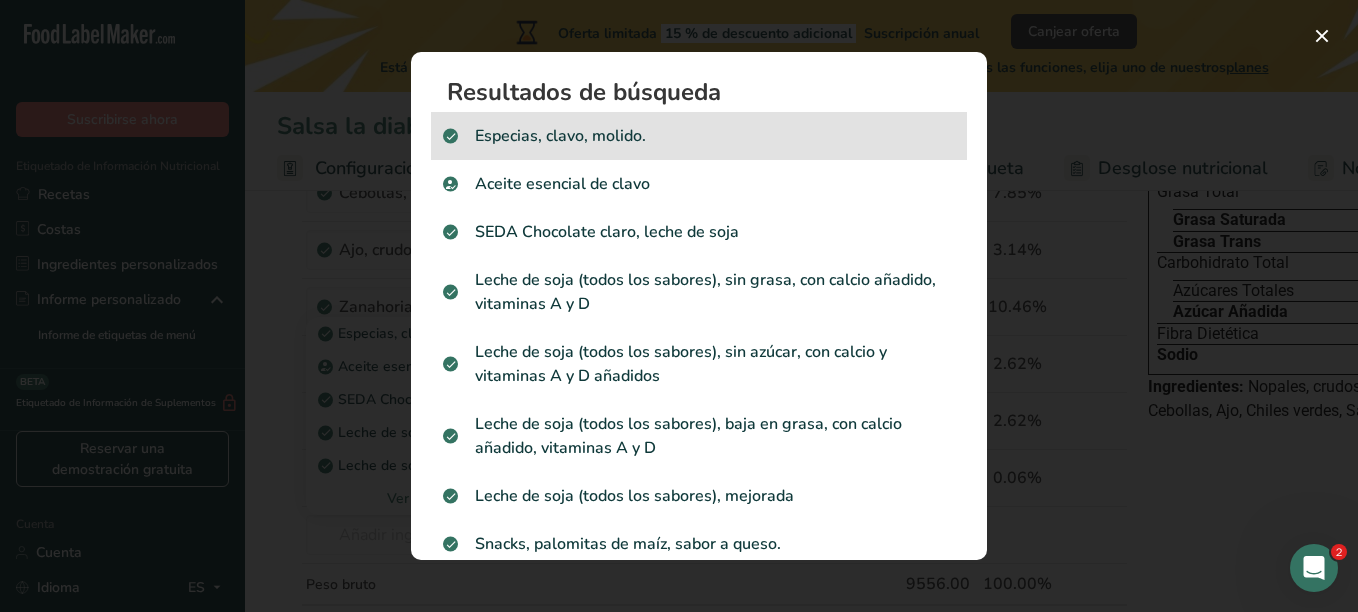 click on "Especias, clavo, molido." at bounding box center (699, 136) 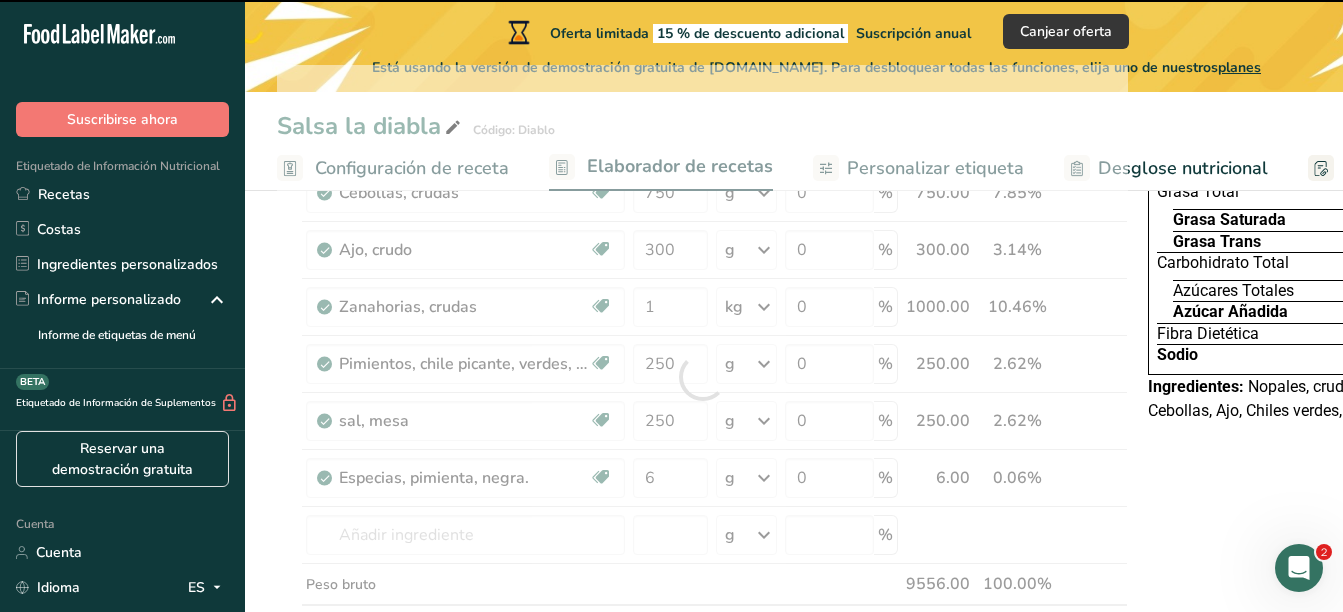 type on "0" 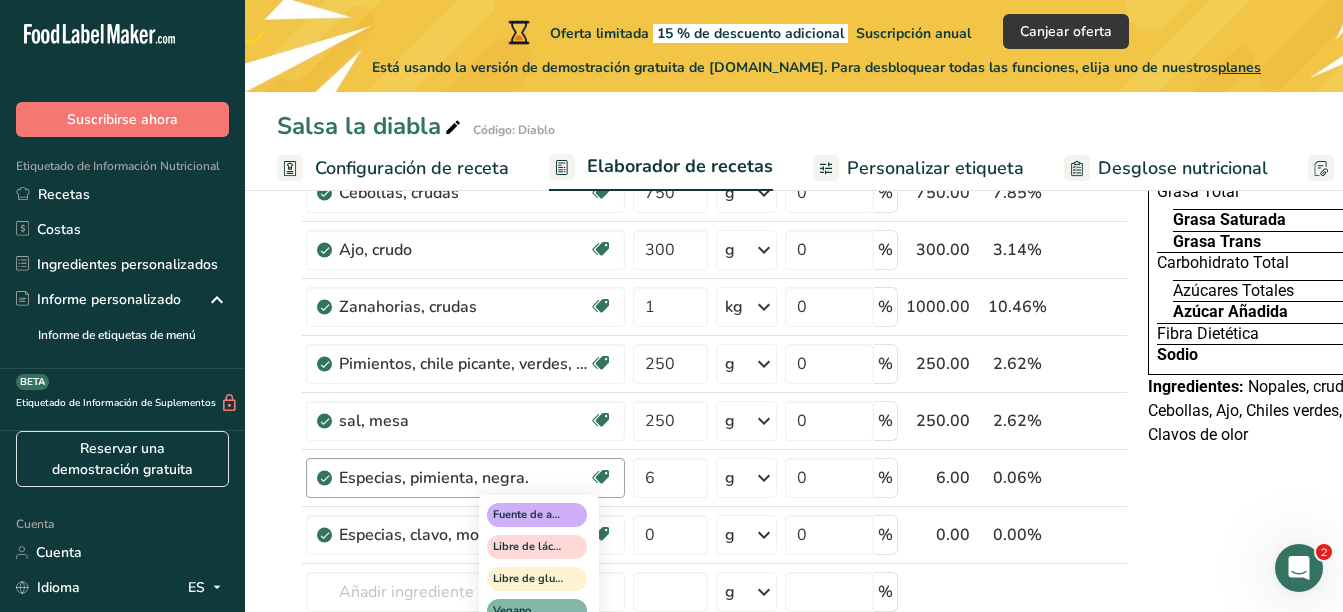 click on "Fuente de antioxidantes
Libre de lácteos
Libre de gluten
Vegano
Vegetariano
Libre de soja" at bounding box center (575, 593) 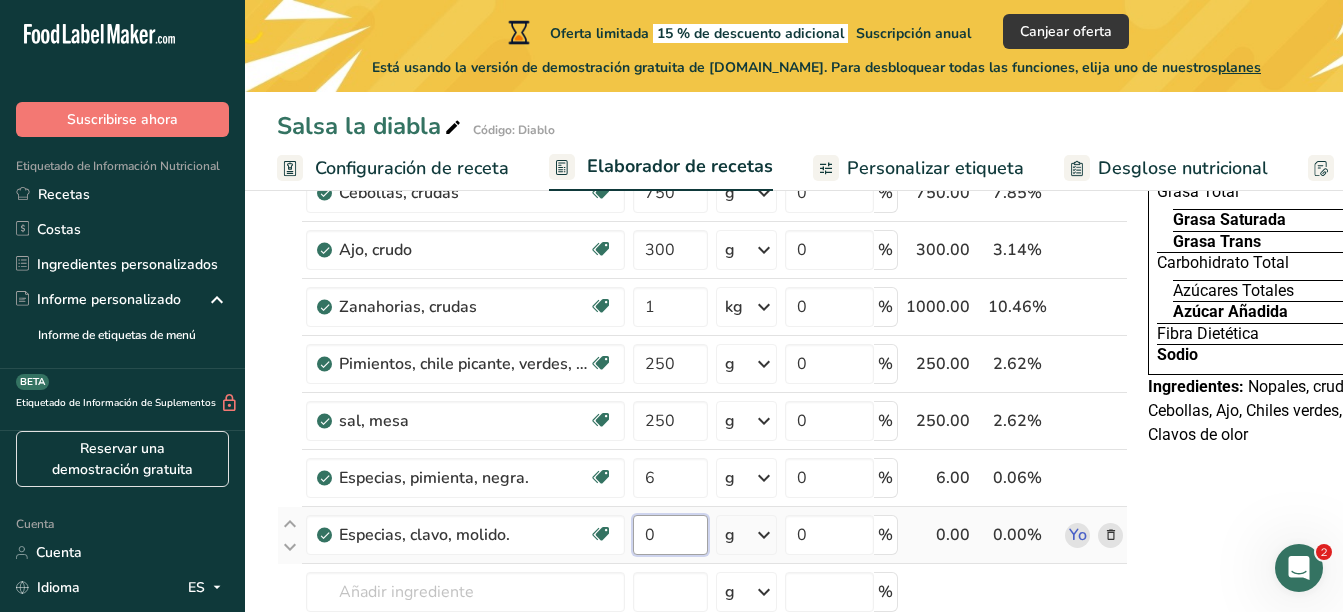 click on "0" at bounding box center (670, 535) 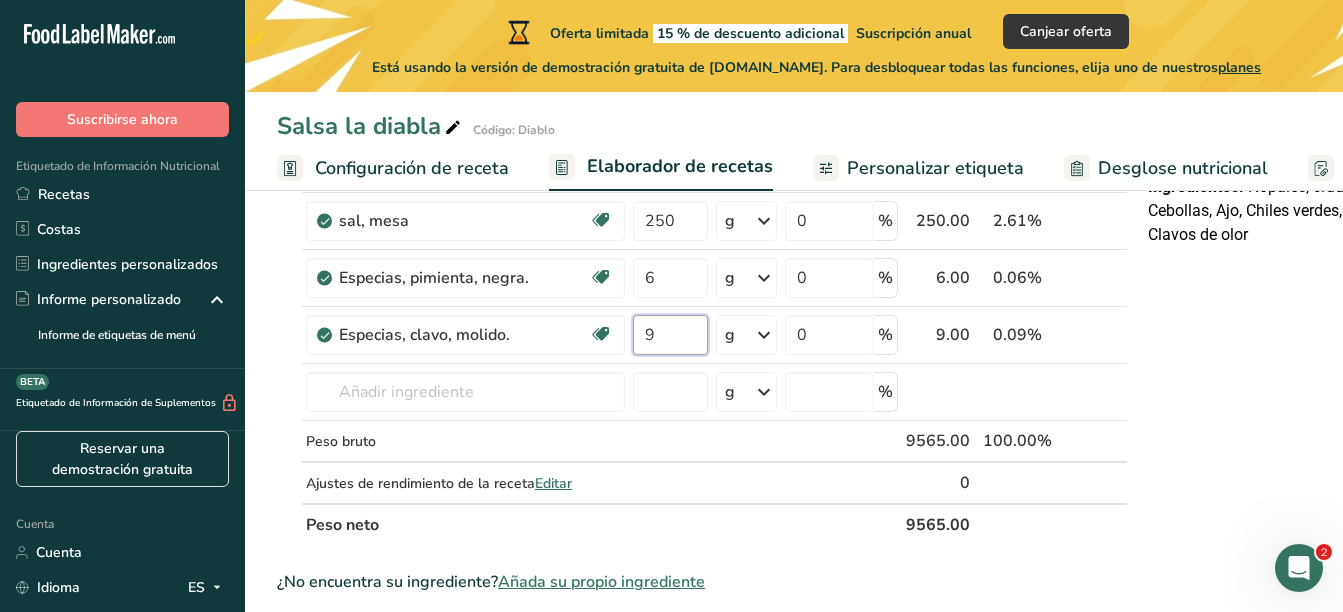 scroll, scrollTop: 483, scrollLeft: 0, axis: vertical 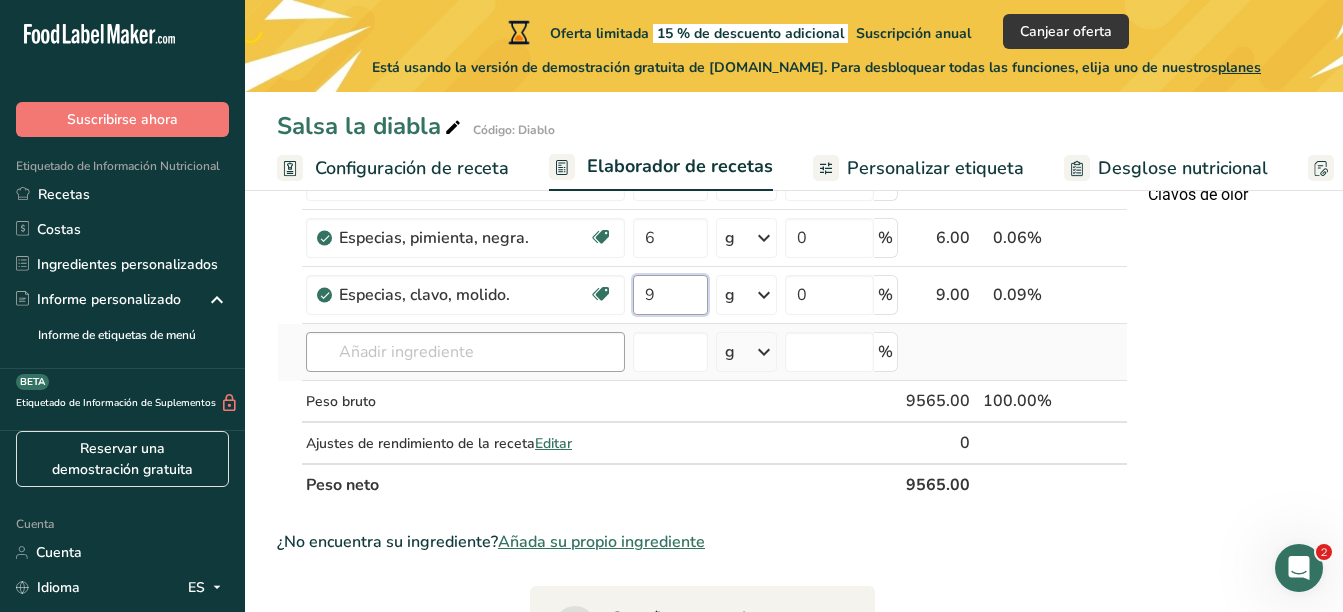 type on "9" 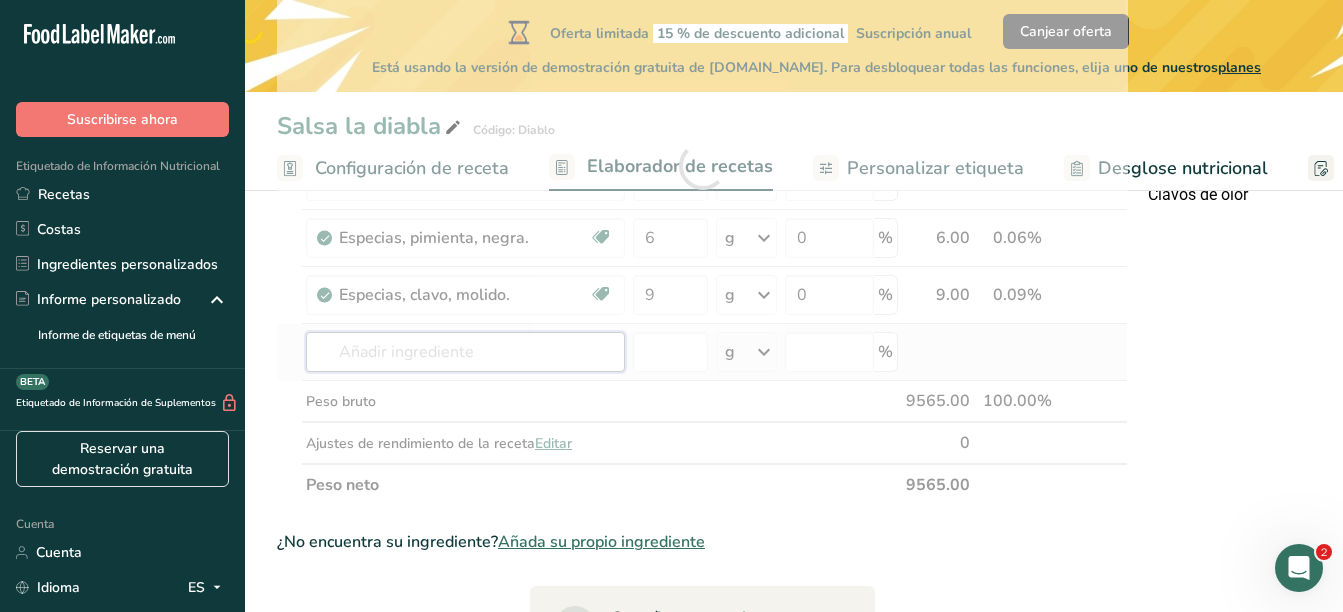 click on "Ingrediente *
Cantidad *
Unidad *
Desperdicio *   .a-a{fill:#347362;}.b-a{fill:#fff;}          Gramos
Porcentaje
Nopales, crudos
Libre de lácteos
Libre de gluten
Vegano
Vegetariano
Libre de soja
7
kg
Porciones
1 cup, sliced
Unidades de peso
g
kg
mg
Ver más
Unidades de volumen
litro
Las unidades de volumen requieren una conversión de densidad. Si conoce la densidad de su ingrediente, introdúzcala a continuación. De lo contrario, haga clic en "RIA", nuestra asistente regulatoria de IA, quien podrá ayudarle.
lb/pie³
g/cm³
Confirmar
mL" at bounding box center (702, 165) 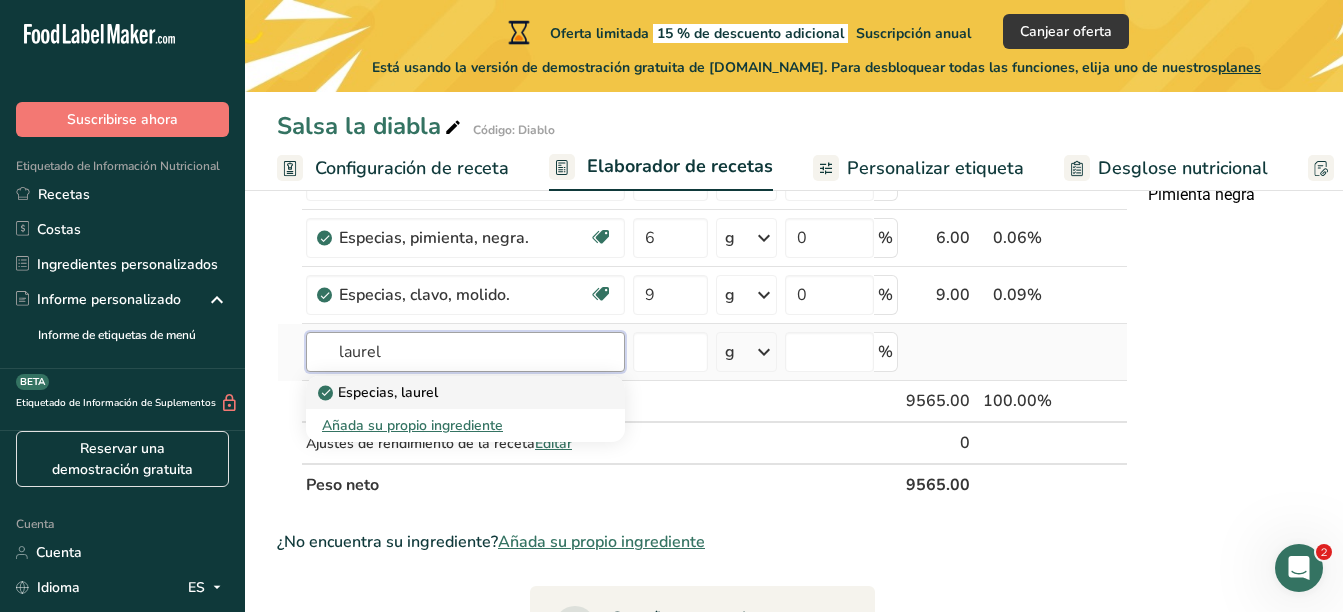 type on "laurel" 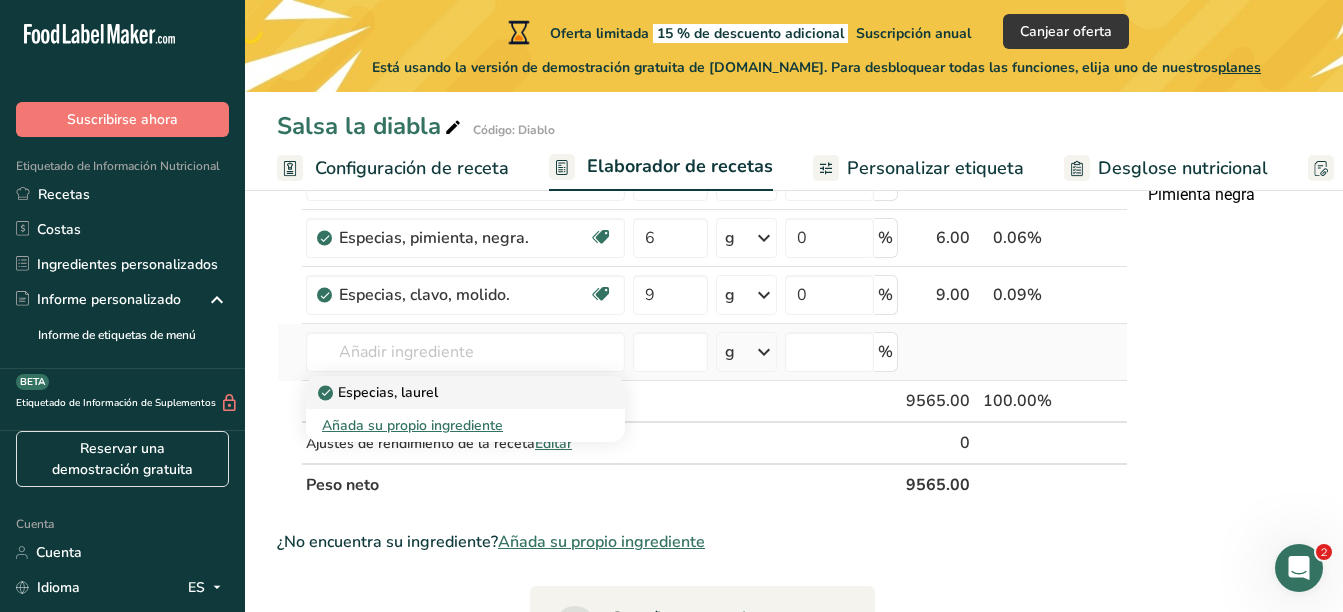 click on "Especias, laurel" at bounding box center (380, 392) 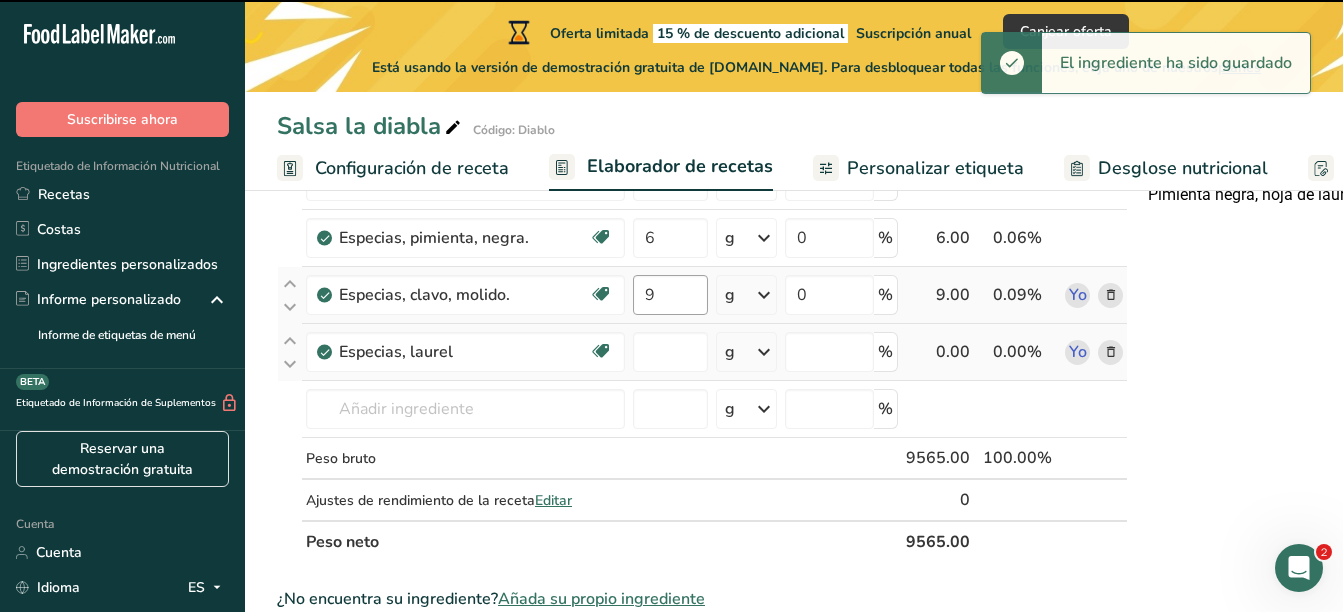 type on "0" 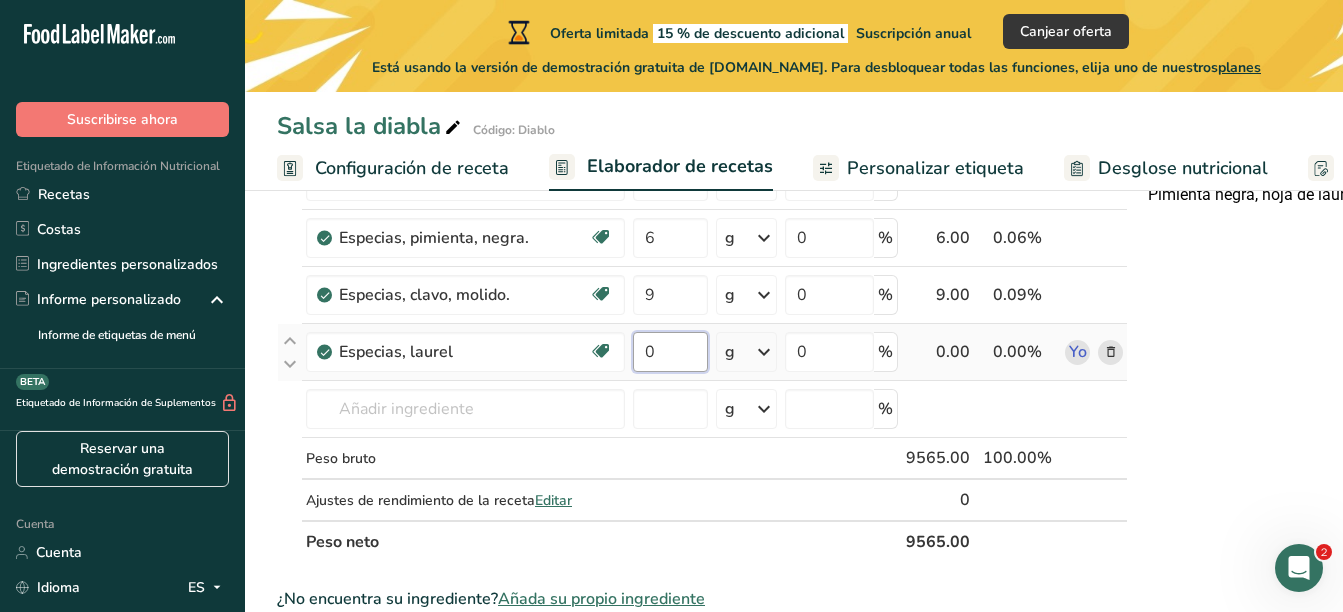 click on "0" at bounding box center (670, 352) 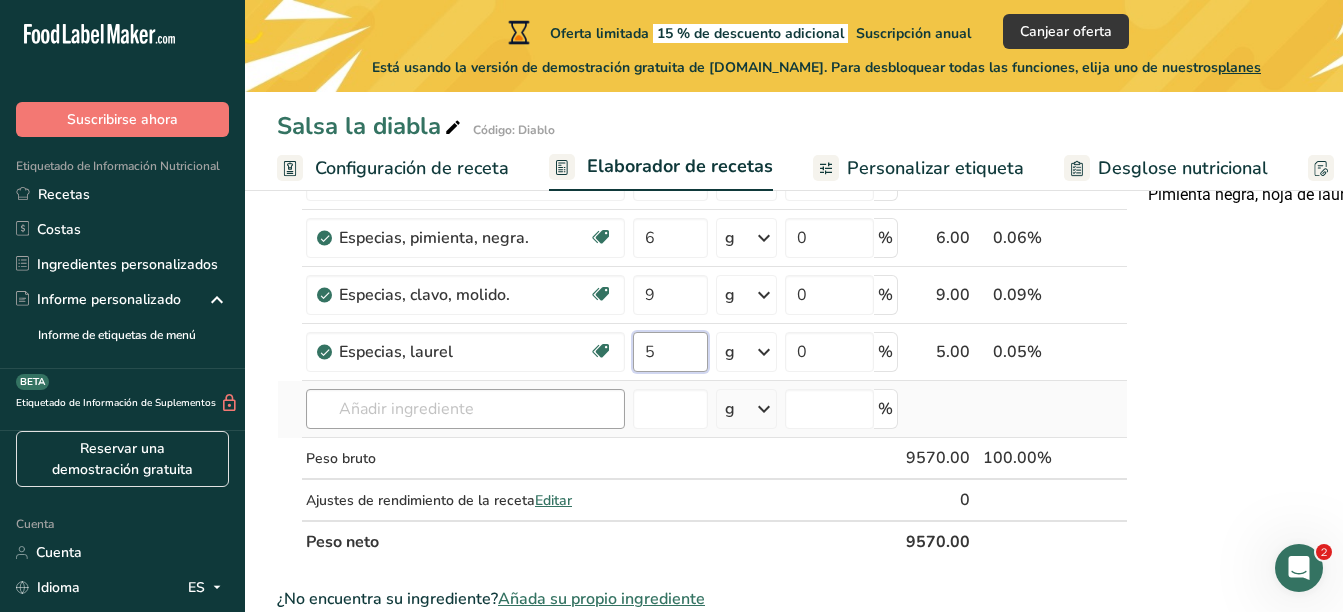 type on "5" 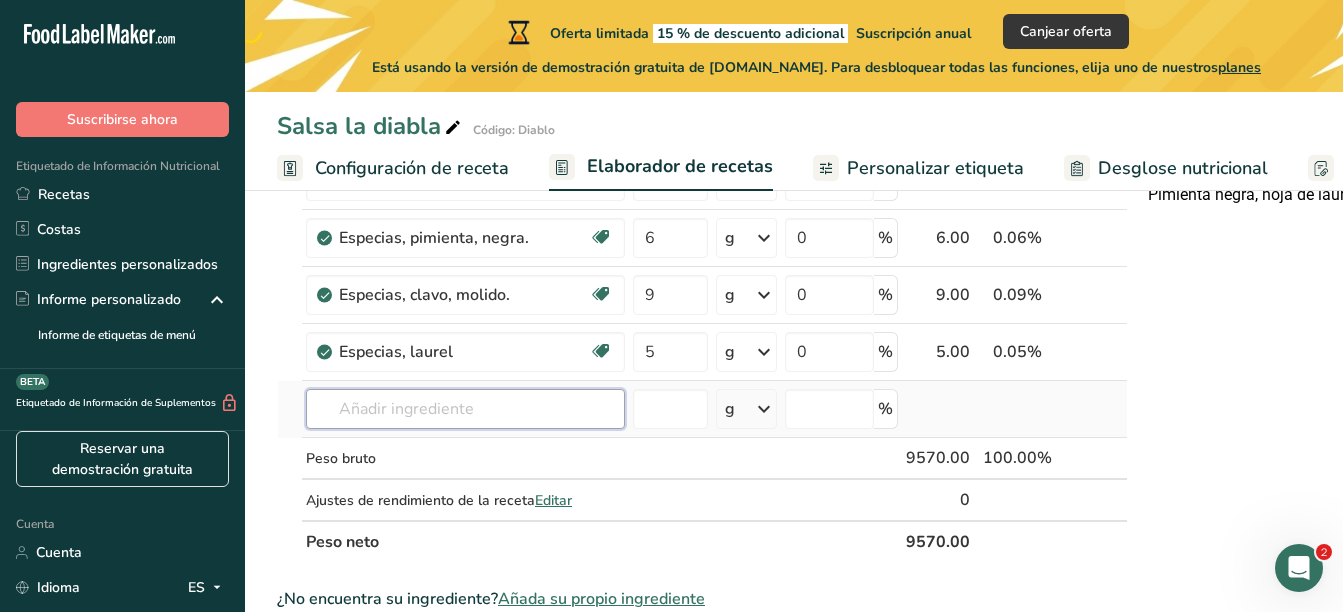 click on "Ingrediente *
Cantidad *
Unidad *
Desperdicio *   .a-a{fill:#347362;}.b-a{fill:#fff;}          Gramos
Porcentaje
Nopales, crudos
Libre de lácteos
Libre de gluten
Vegano
Vegetariano
Libre de soja
7
kg
Porciones
1 cup, sliced
Unidades de peso
g
kg
mg
Ver más
Unidades de volumen
litro
Las unidades de volumen requieren una conversión de densidad. Si conoce la densidad de su ingrediente, introdúzcala a continuación. De lo contrario, haga clic en "RIA", nuestra asistente regulatoria de IA, quien podrá ayudarle.
lb/pie³
g/cm³
Confirmar
mL" at bounding box center (702, 194) 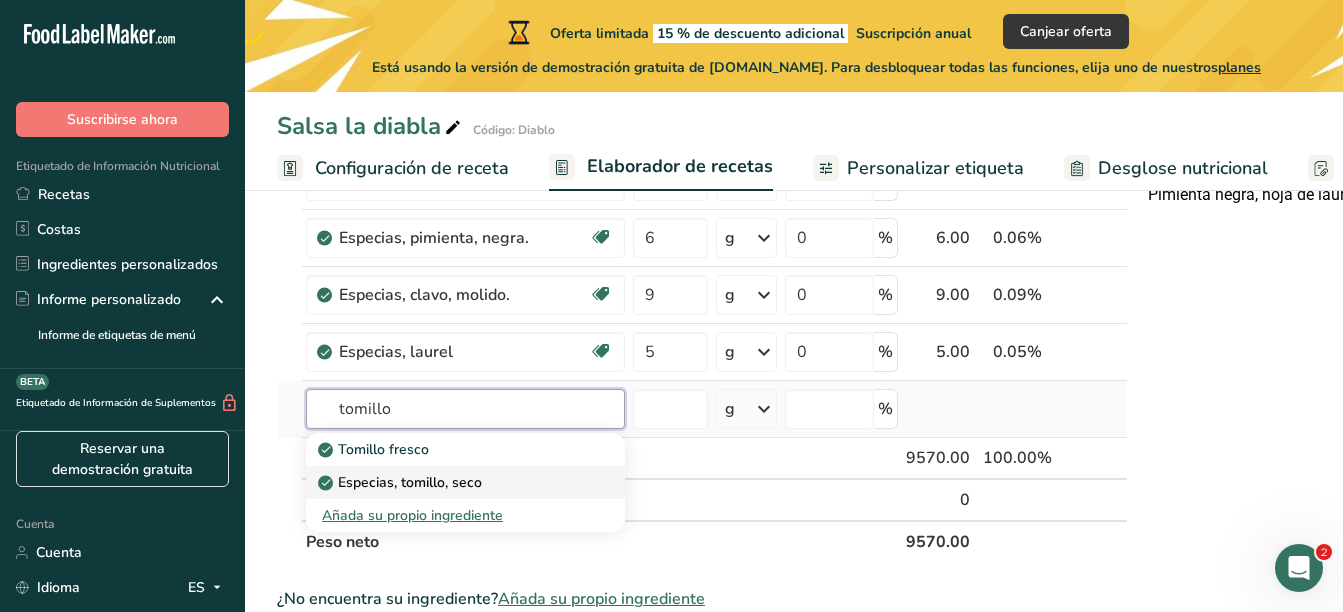type on "tomillo" 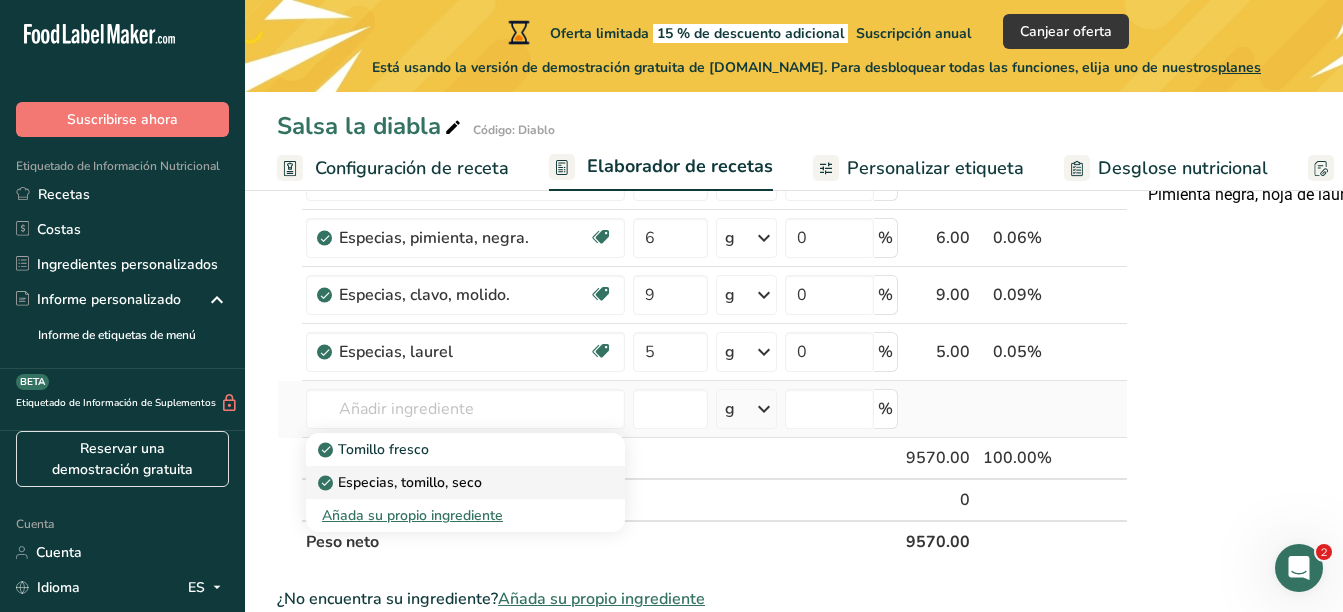 click on "Especias, tomillo, seco" at bounding box center (402, 482) 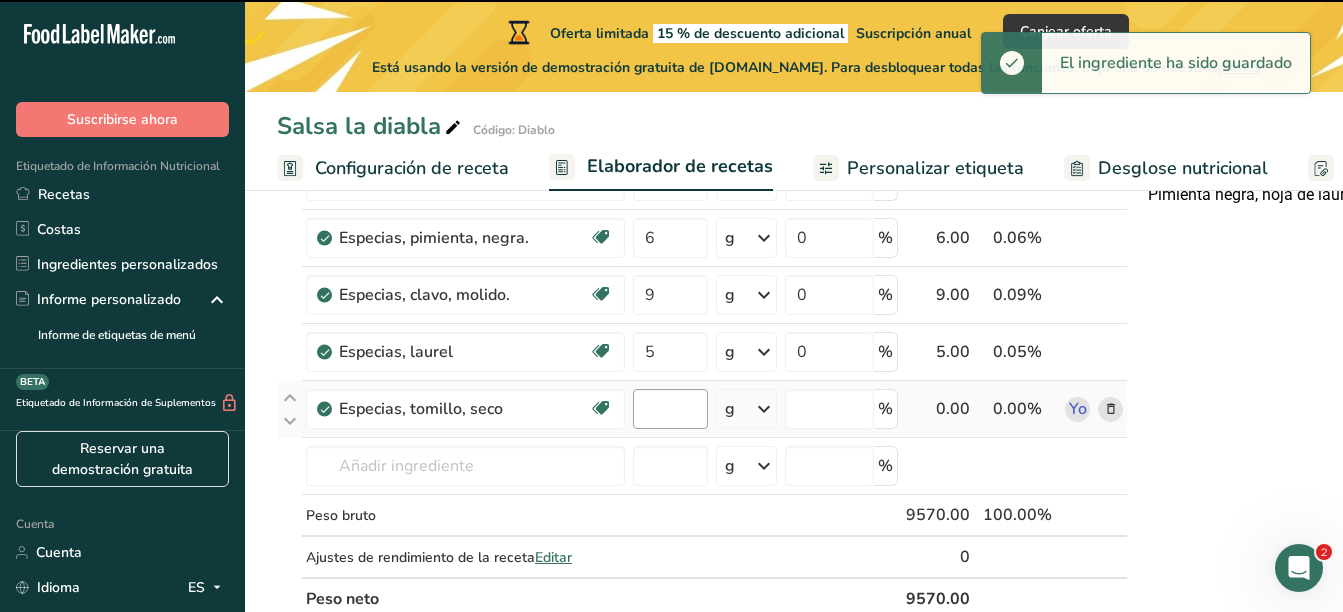 type on "0" 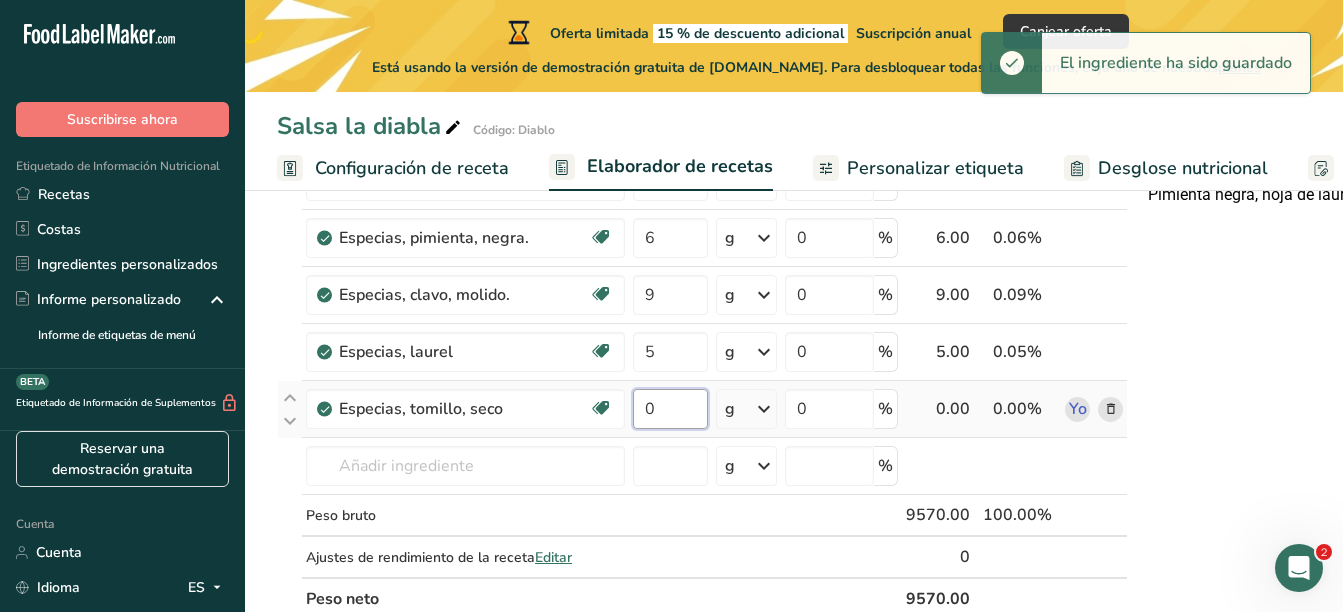 click on "0" at bounding box center (670, 409) 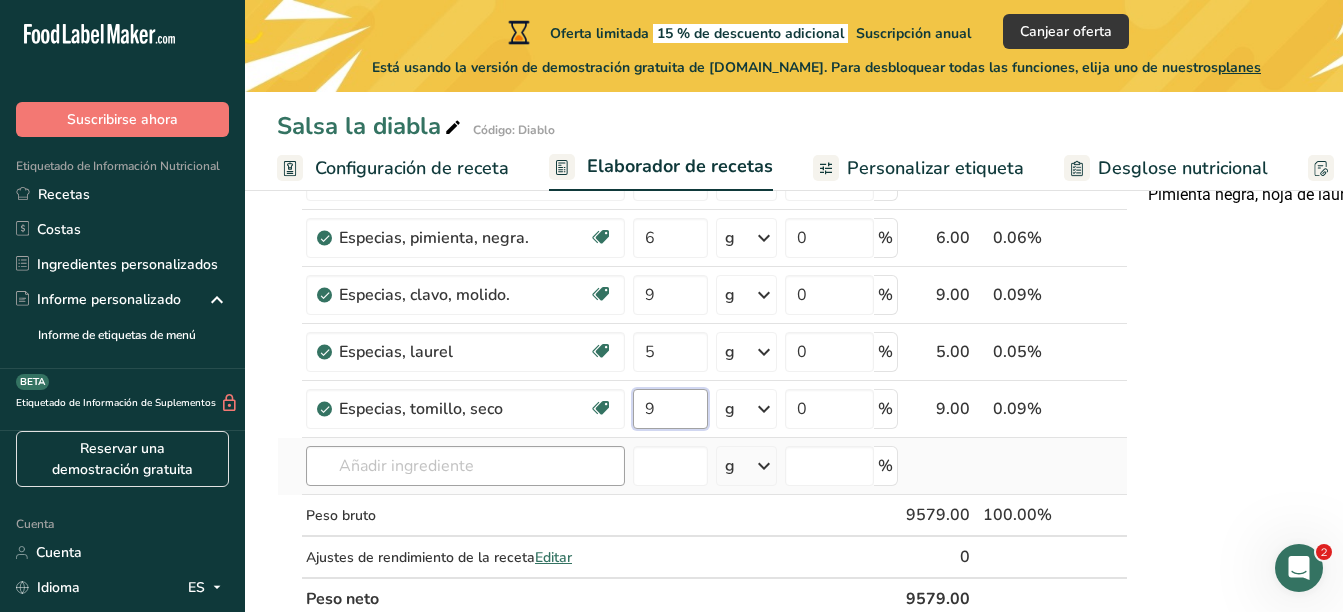 type on "9" 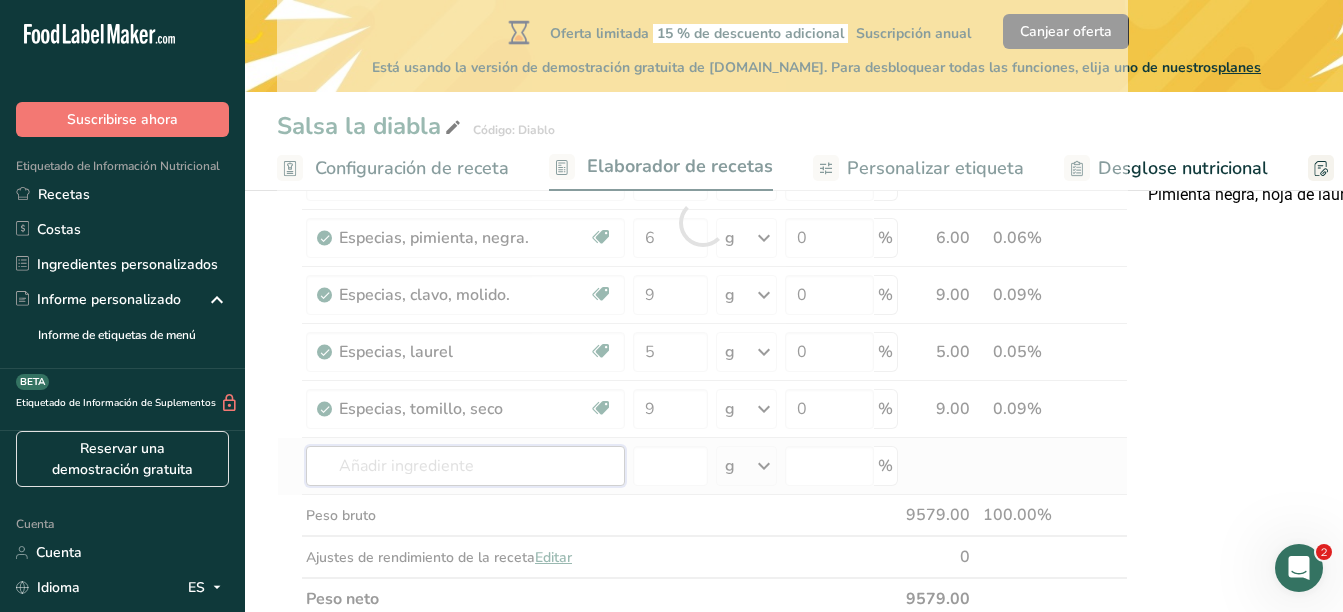 click on "Ingrediente *
Cantidad *
Unidad *
Desperdicio *   .a-a{fill:#347362;}.b-a{fill:#fff;}          Gramos
Porcentaje
Nopales, crudos
Libre de lácteos
Libre de gluten
Vegano
Vegetariano
Libre de soja
7
kg
Porciones
1 cup, sliced
Unidades de peso
g
kg
mg
Ver más
Unidades de volumen
litro
Las unidades de volumen requieren una conversión de densidad. Si conoce la densidad de su ingrediente, introdúzcala a continuación. De lo contrario, haga clic en "RIA", nuestra asistente regulatoria de IA, quien podrá ayudarle.
lb/pie³
g/cm³
Confirmar
mL" at bounding box center (702, 222) 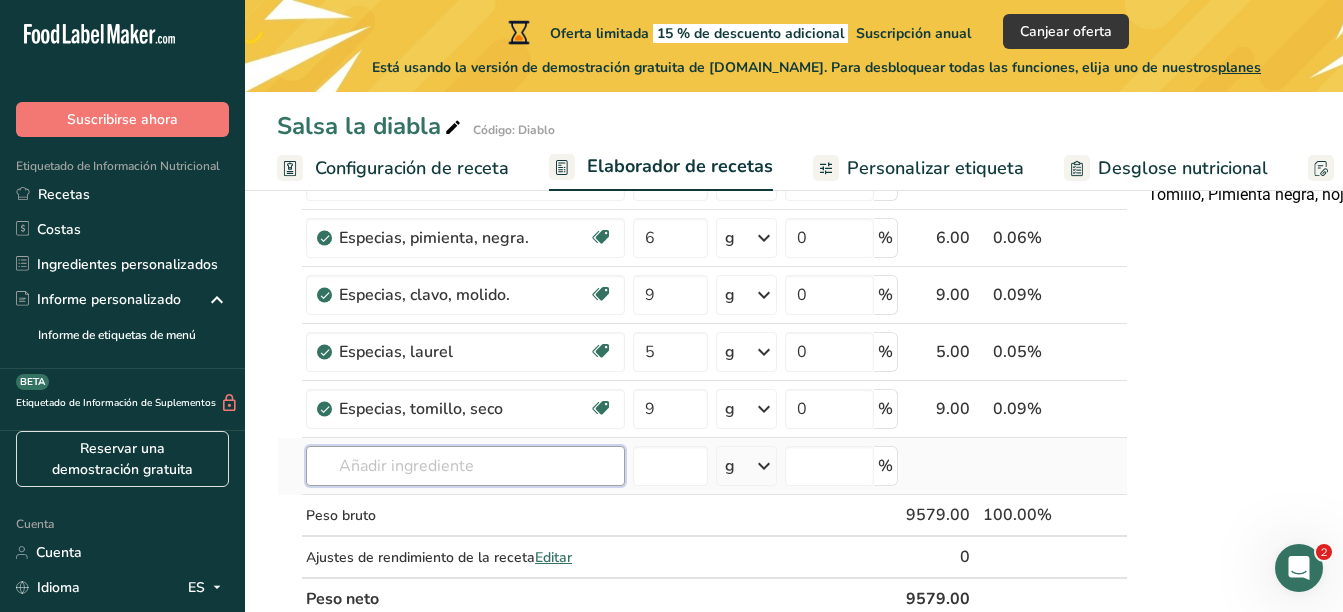 click at bounding box center [465, 466] 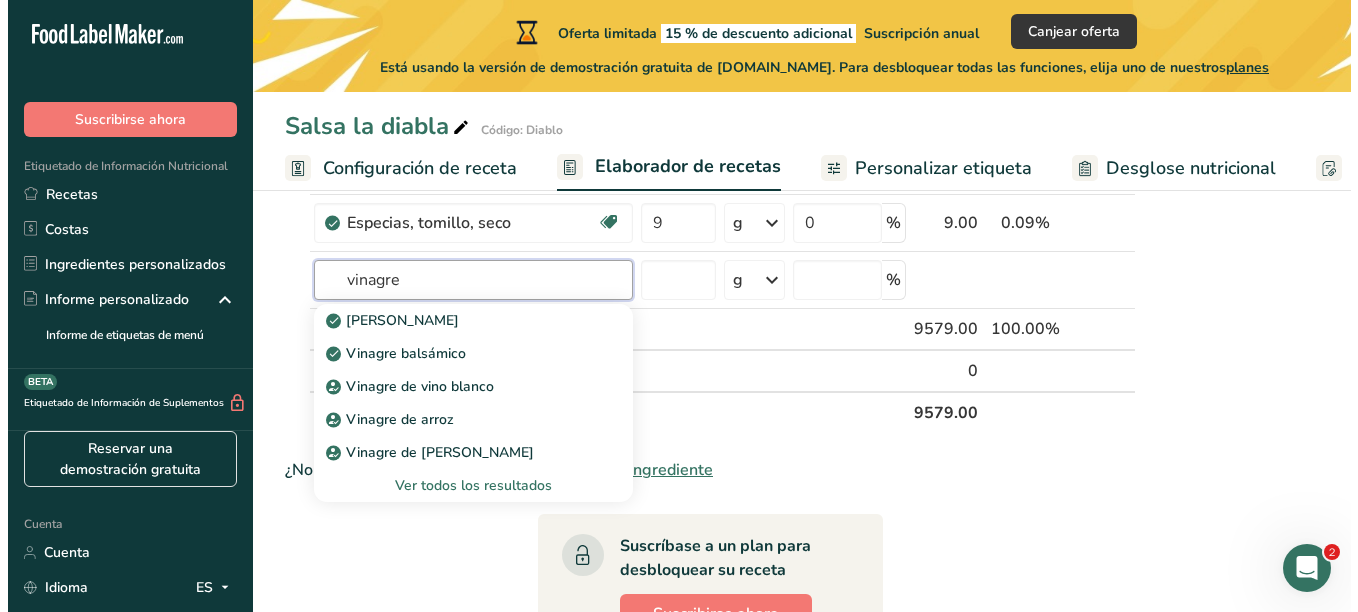 scroll, scrollTop: 672, scrollLeft: 0, axis: vertical 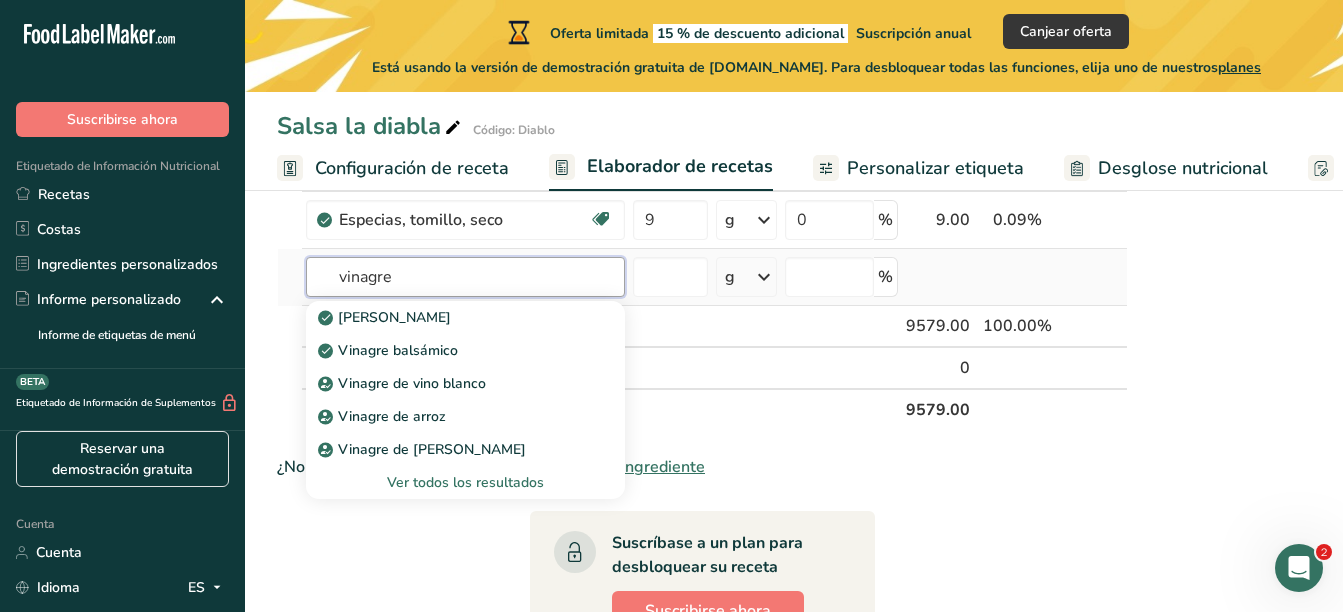 type on "vinagre" 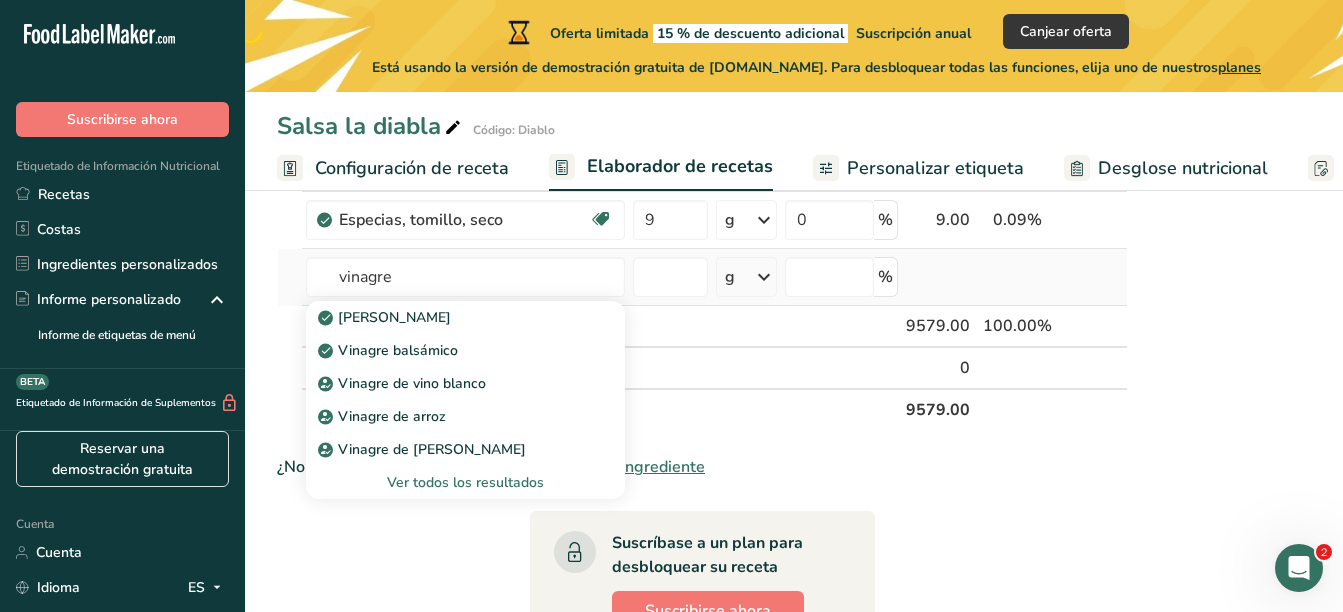 type 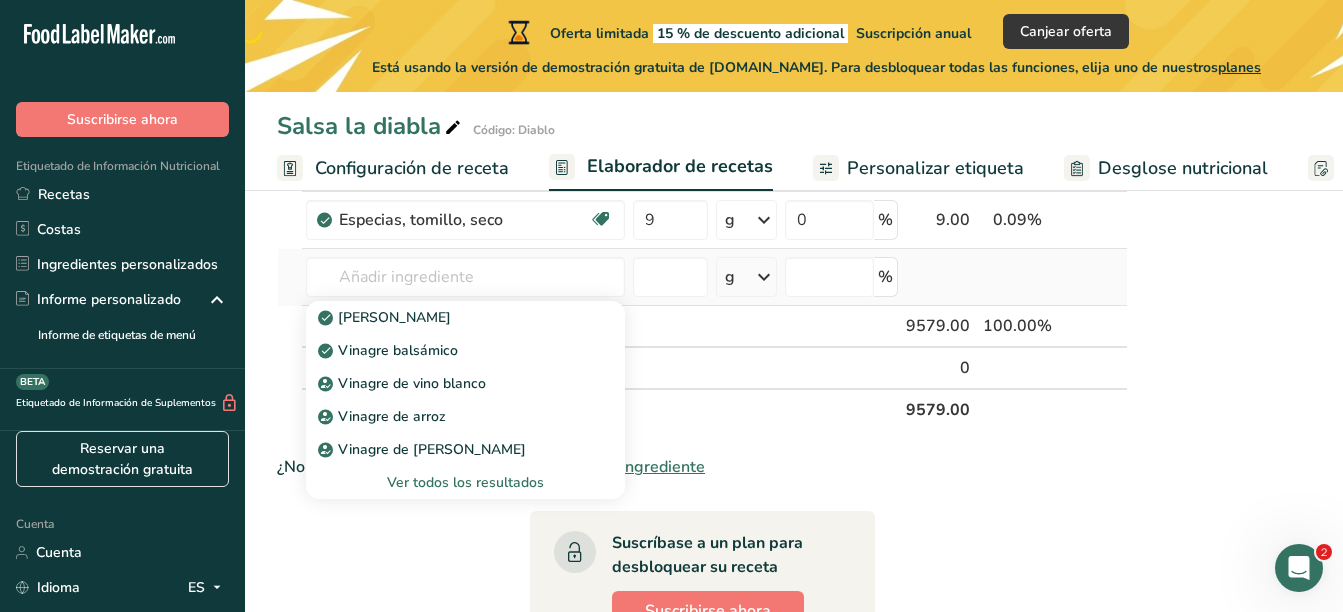 click on "Ver todos los resultados" at bounding box center (465, 482) 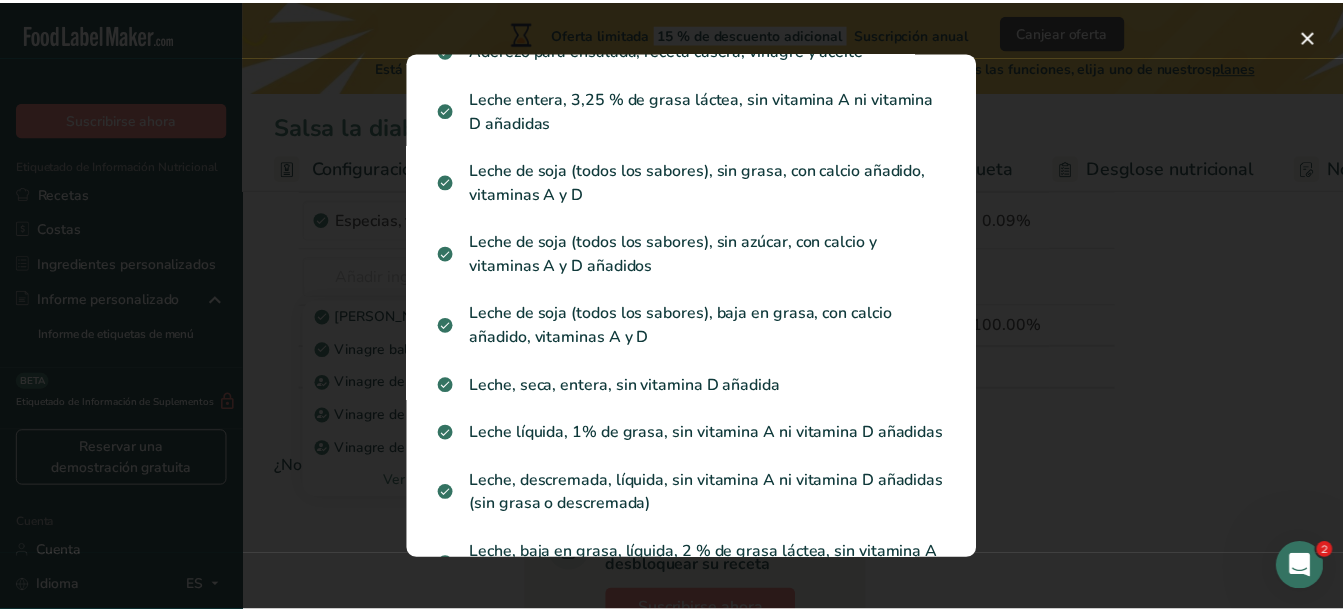 scroll, scrollTop: 0, scrollLeft: 0, axis: both 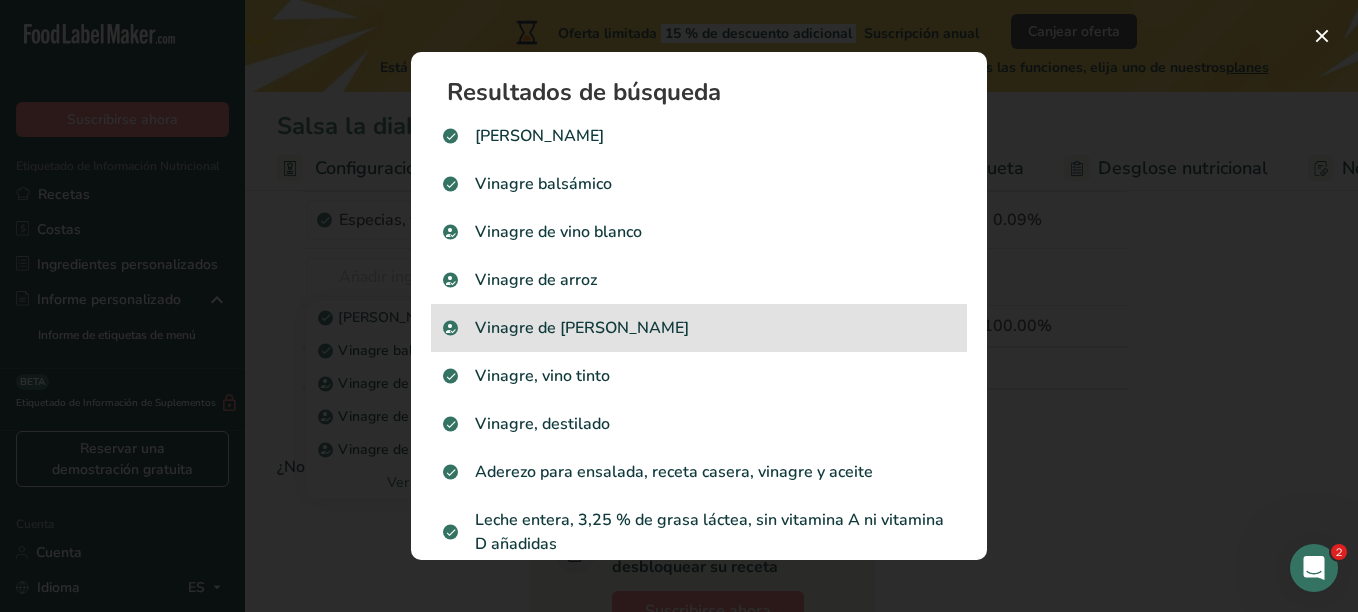 click on "Vinagre de sidra de manzana" at bounding box center (699, 328) 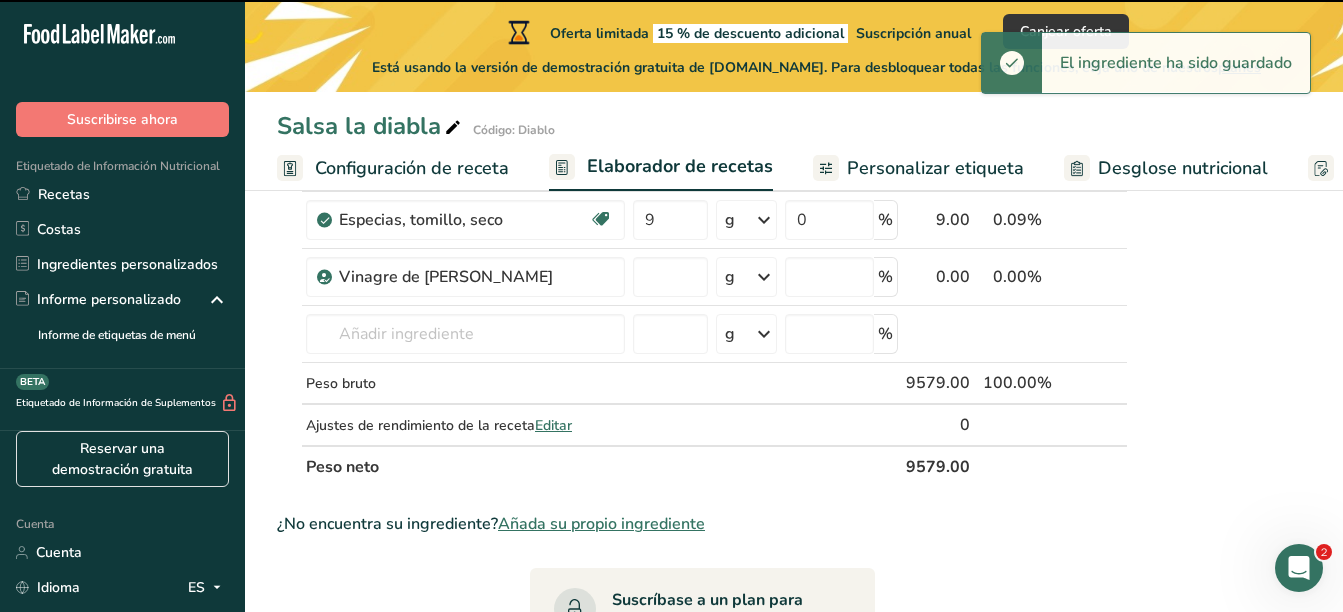 type on "0" 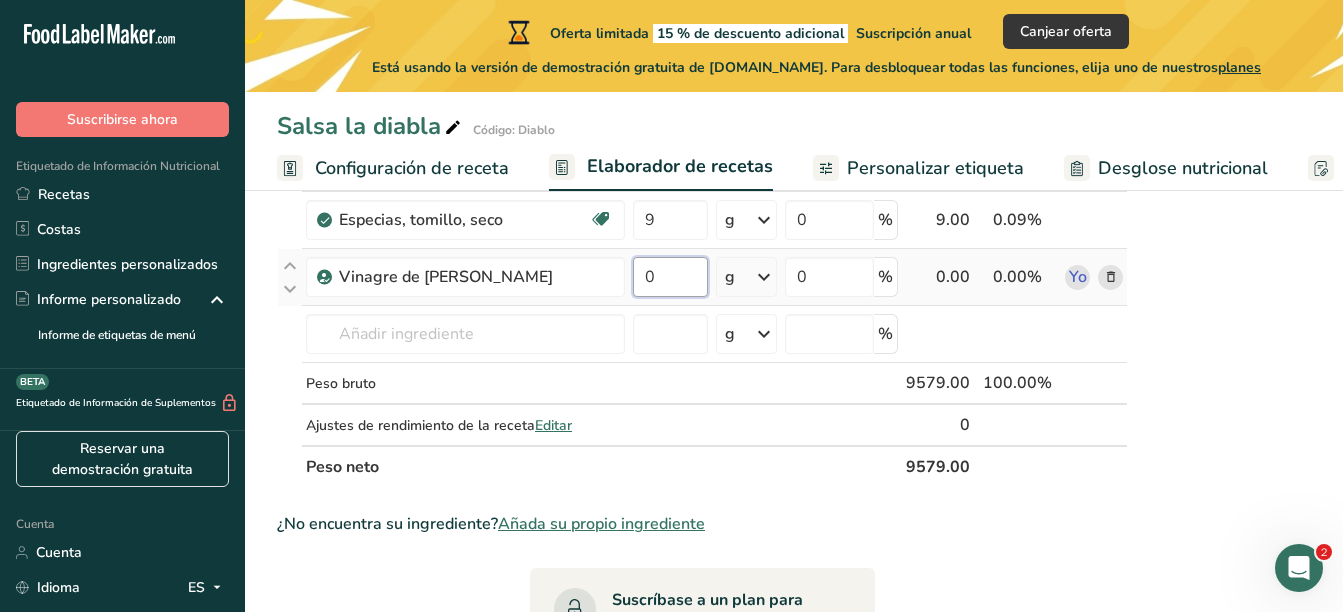 click on "0" at bounding box center (670, 277) 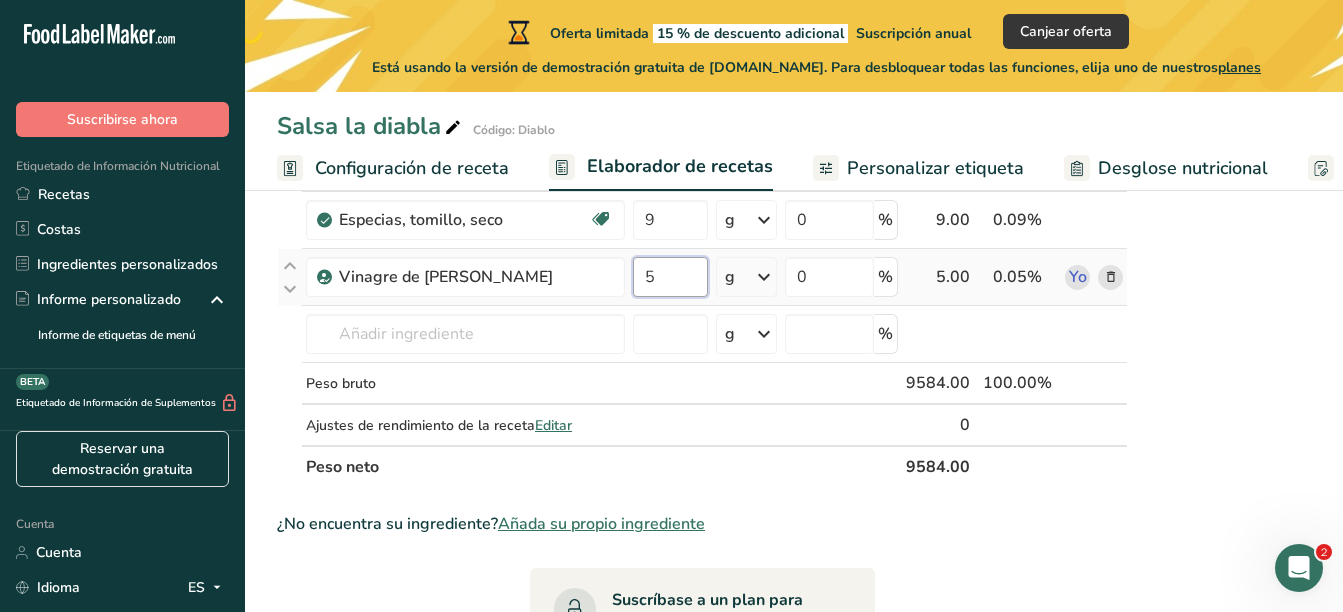 type on "5" 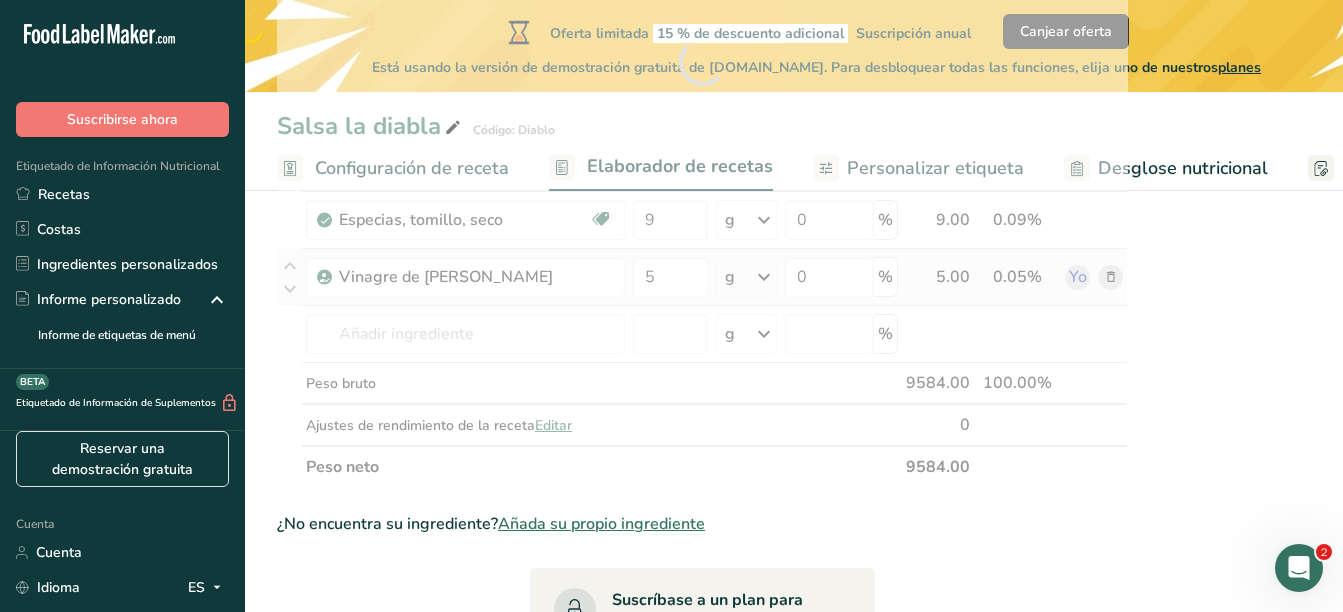 click on "Ingrediente *
Cantidad *
Unidad *
Desperdicio *   .a-a{fill:#347362;}.b-a{fill:#fff;}          Gramos
Porcentaje
Nopales, crudos
Libre de lácteos
Libre de gluten
Vegano
Vegetariano
Libre de soja
7
kg
Porciones
1 cup, sliced
Unidades de peso
g
kg
mg
Ver más
Unidades de volumen
litro
Las unidades de volumen requieren una conversión de densidad. Si conoce la densidad de su ingrediente, introdúzcala a continuación. De lo contrario, haga clic en "RIA", nuestra asistente regulatoria de IA, quien podrá ayudarle.
lb/pie³
g/cm³
Confirmar
mL" at bounding box center [702, 62] 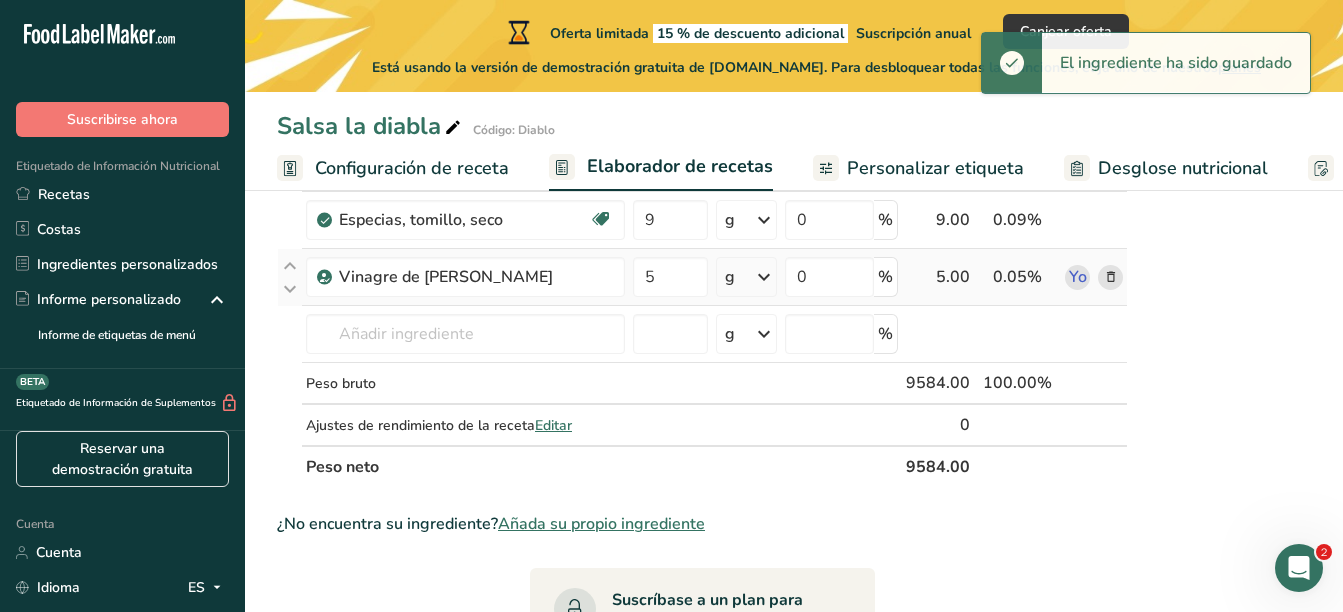 click at bounding box center [764, 277] 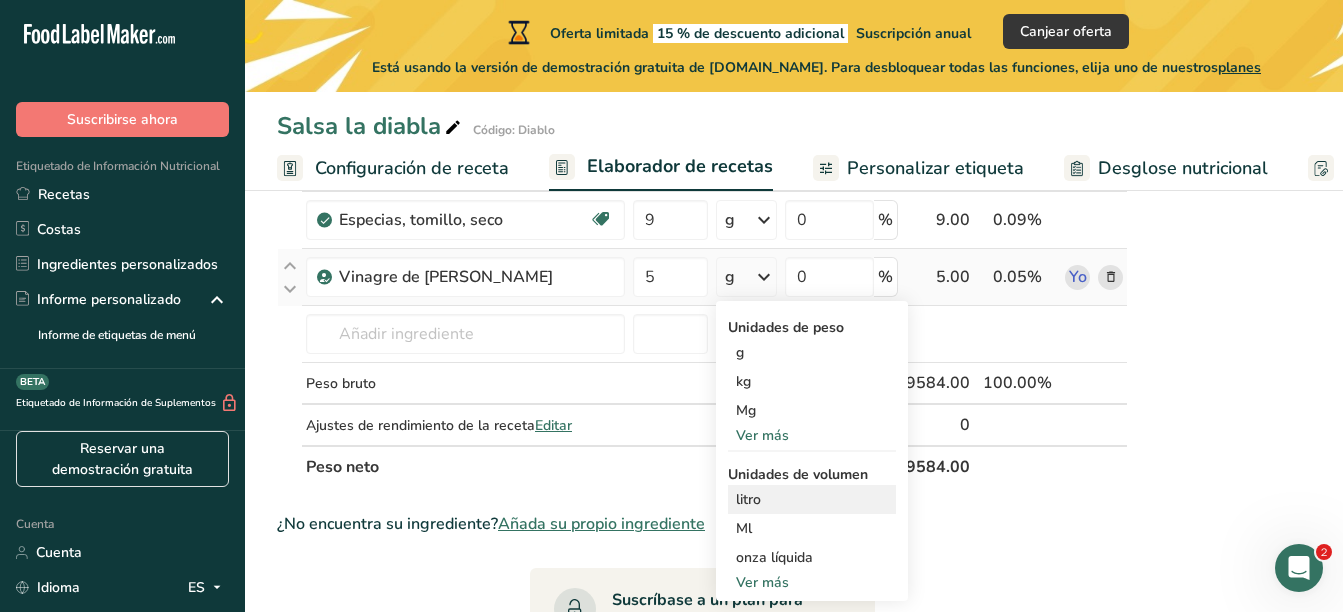 click on "litro" at bounding box center [812, 499] 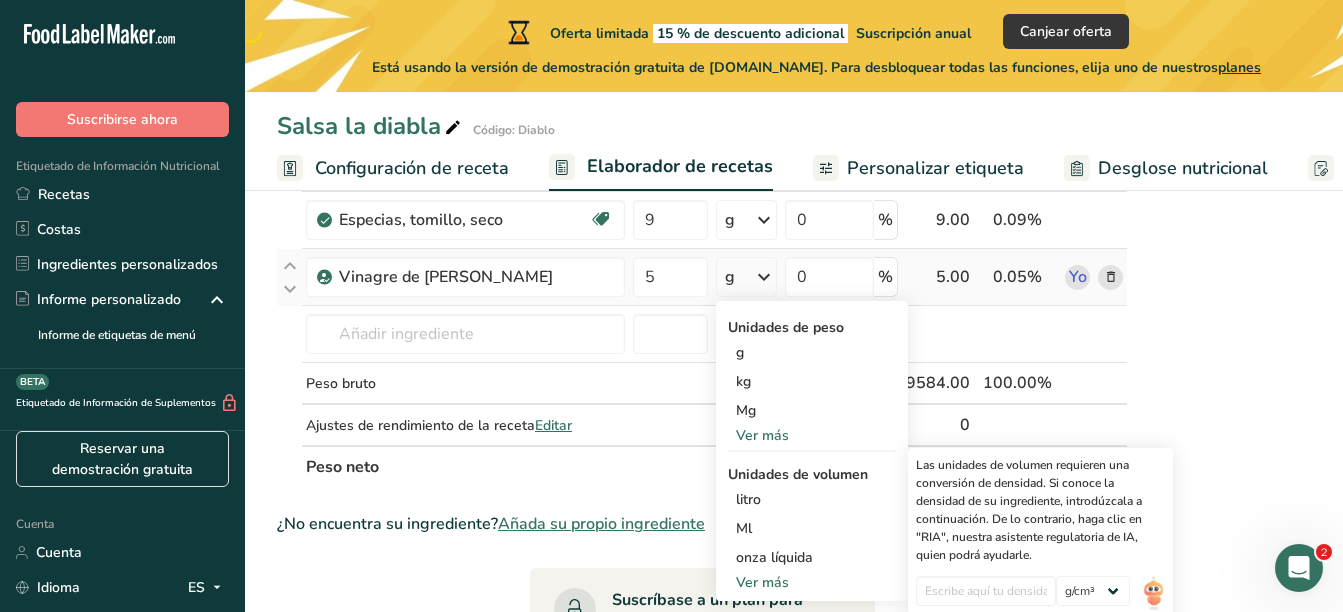 click on "Ver más" at bounding box center (812, 435) 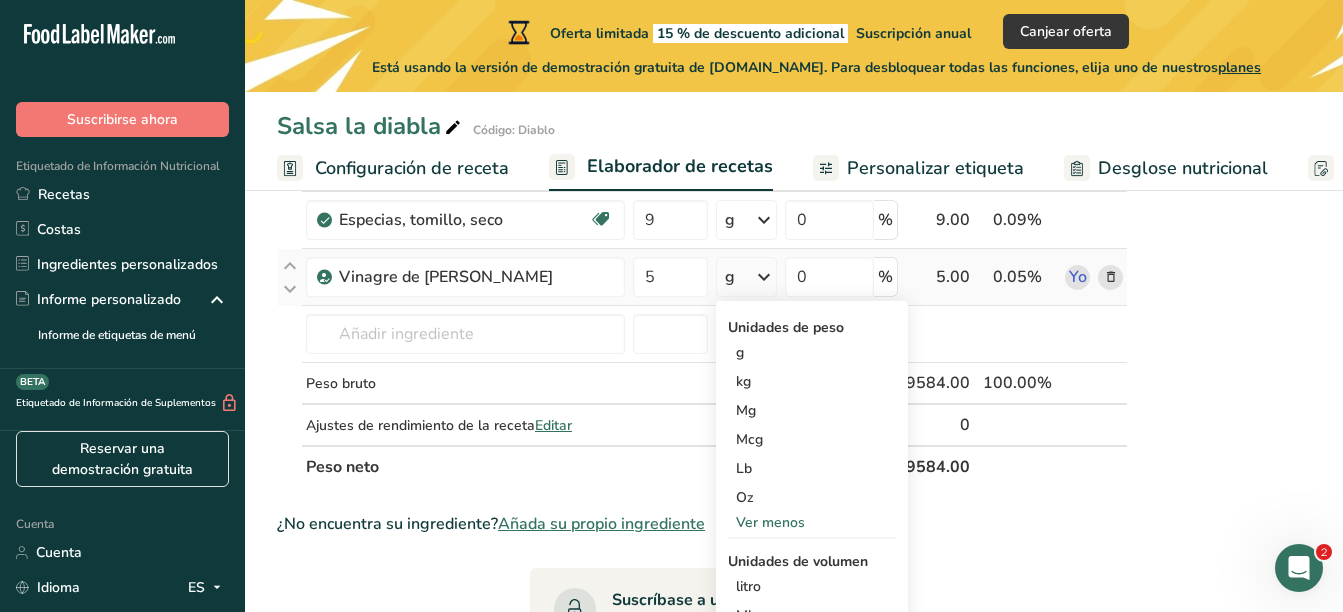 click on "Ver menos" at bounding box center (812, 522) 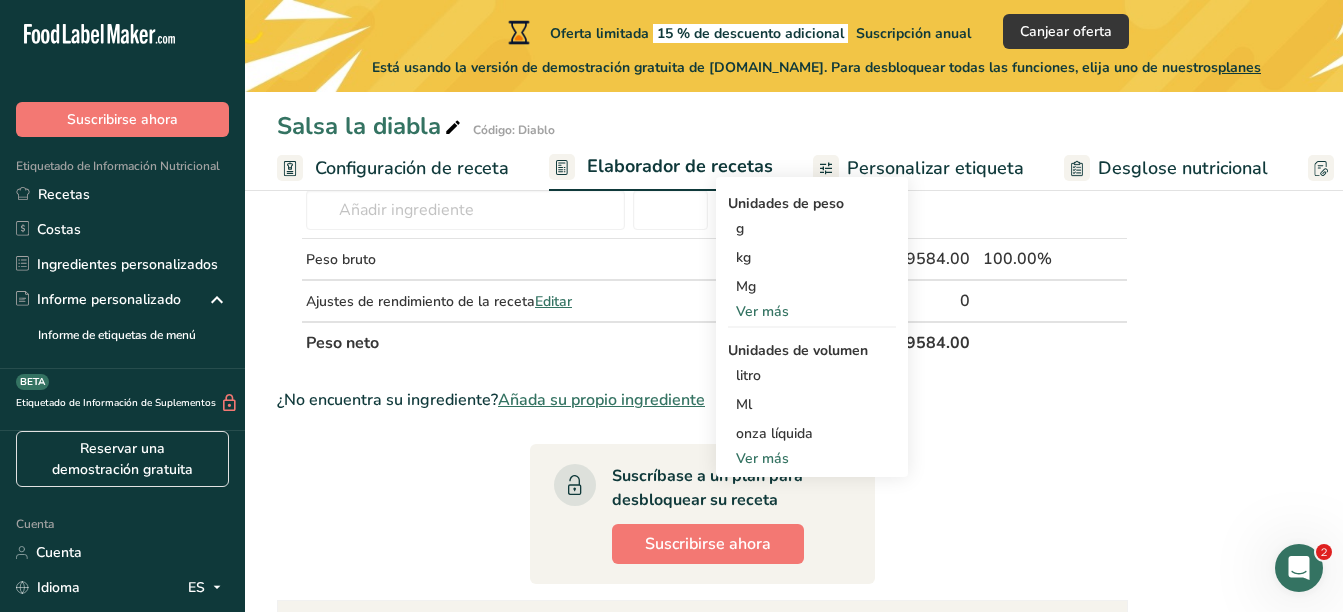 scroll, scrollTop: 800, scrollLeft: 0, axis: vertical 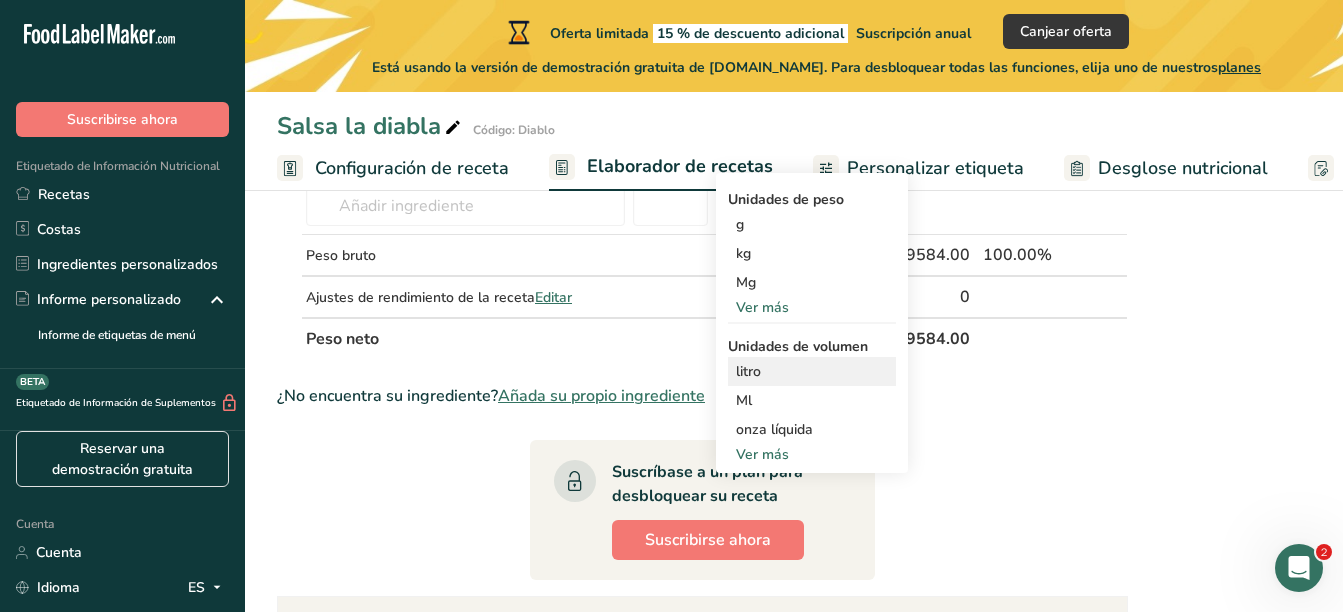 click on "litro" at bounding box center [812, 371] 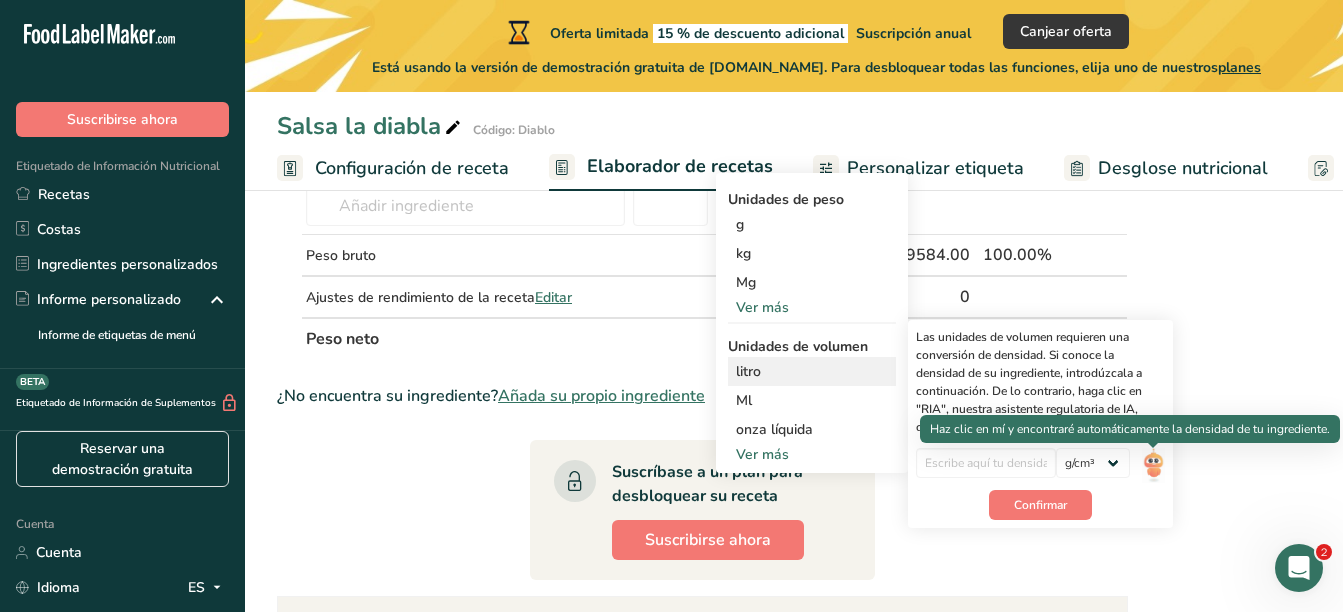 click at bounding box center [1153, 465] 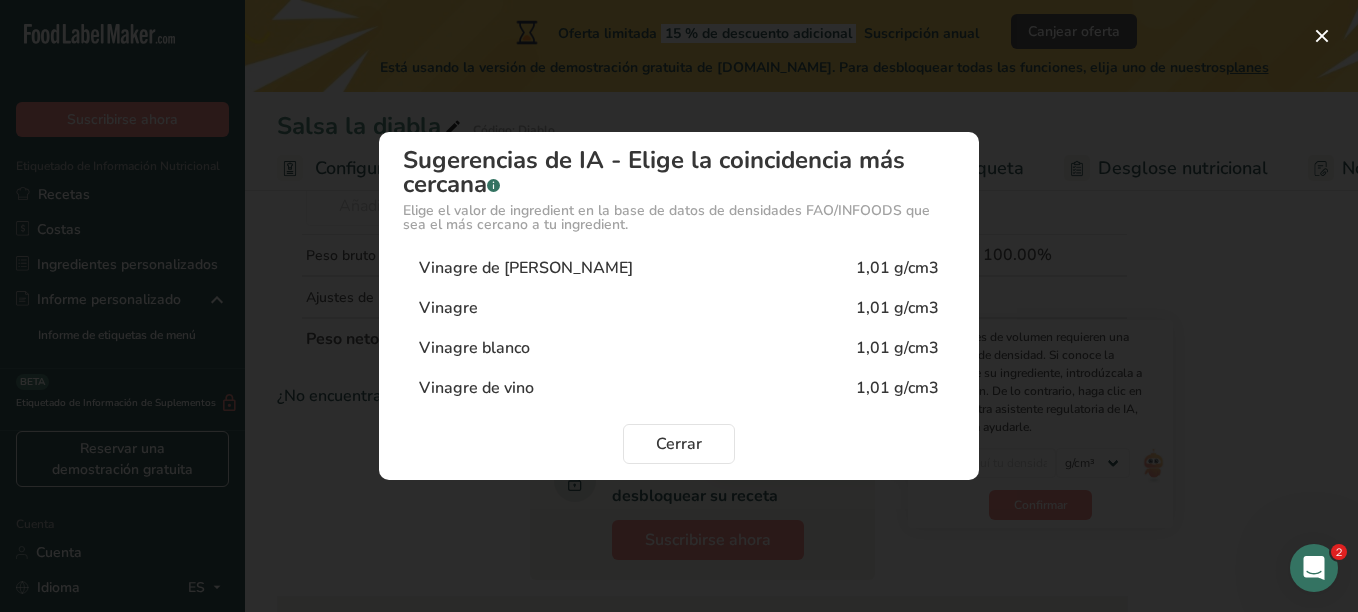click on "Vinagre de sidra de manzana   1,01 g/cm3" at bounding box center [679, 268] 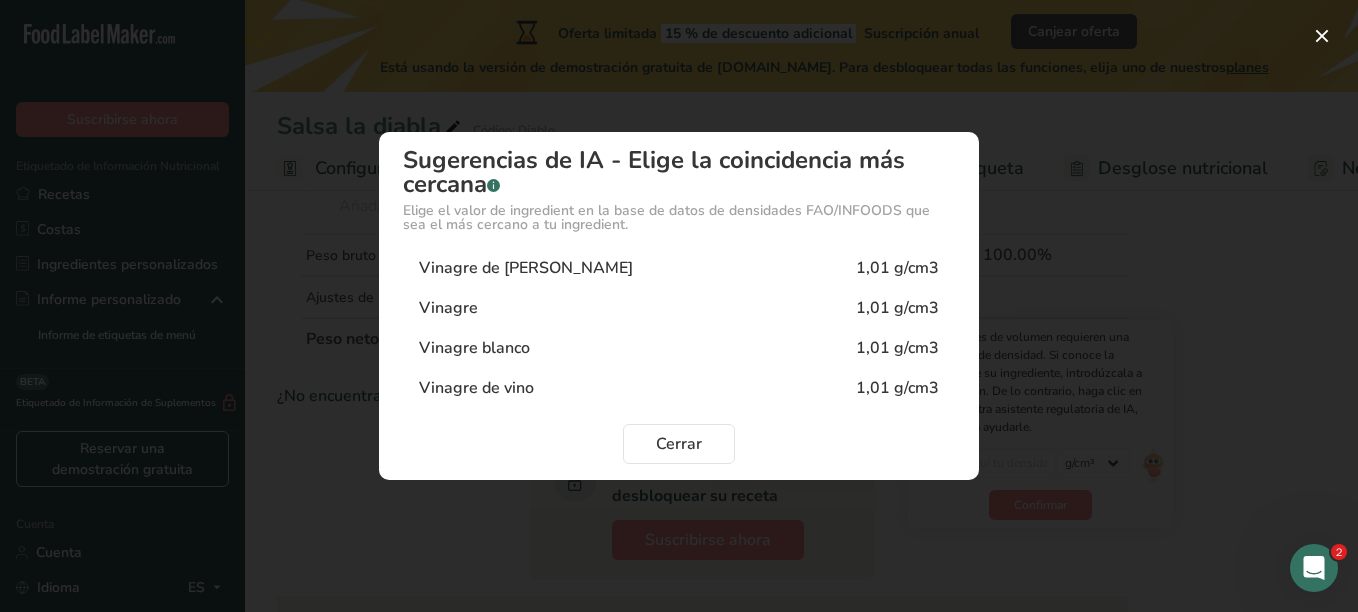 type on "1.01" 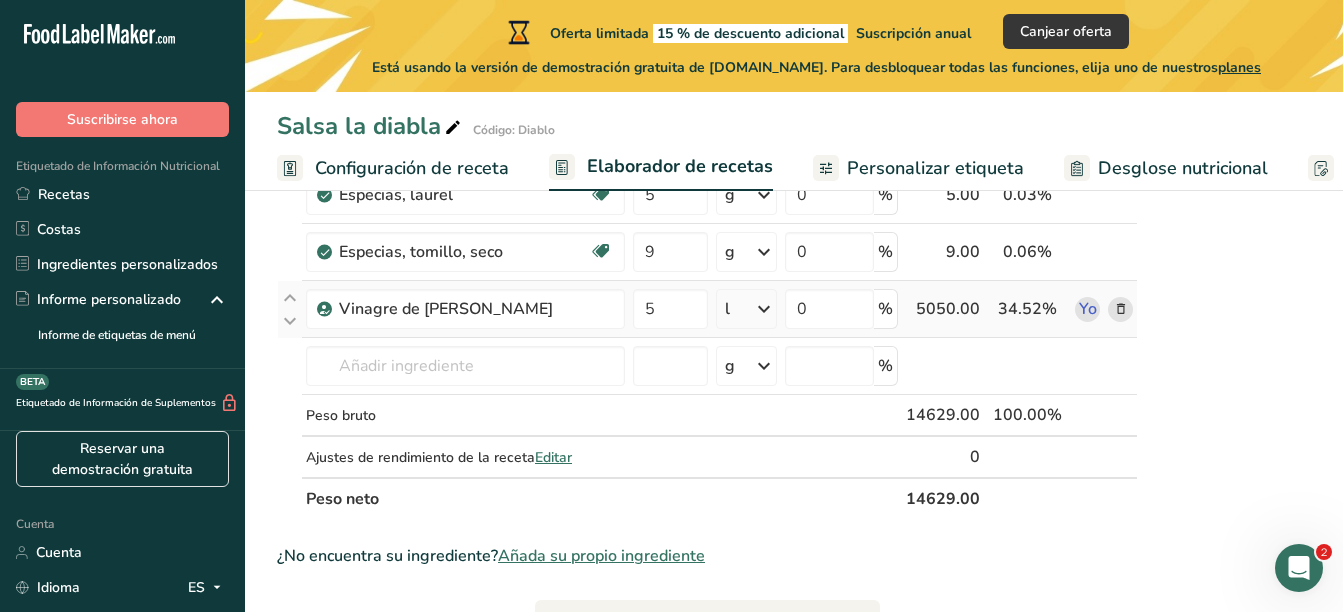 scroll, scrollTop: 600, scrollLeft: 0, axis: vertical 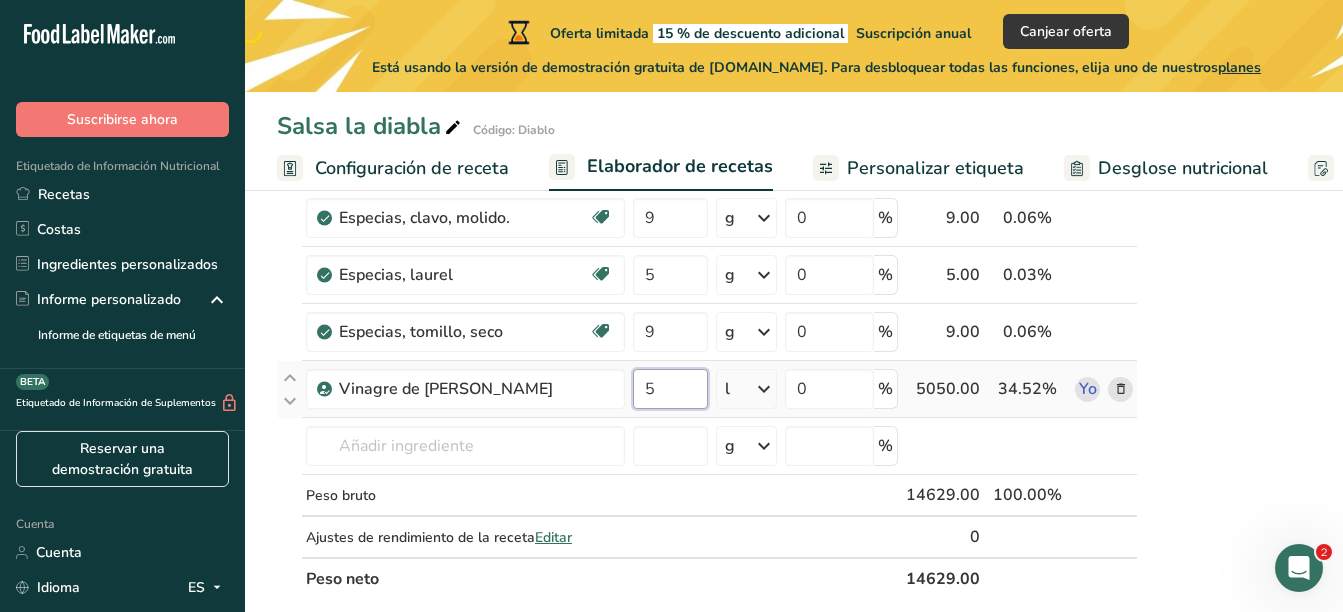click on "5" at bounding box center (670, 389) 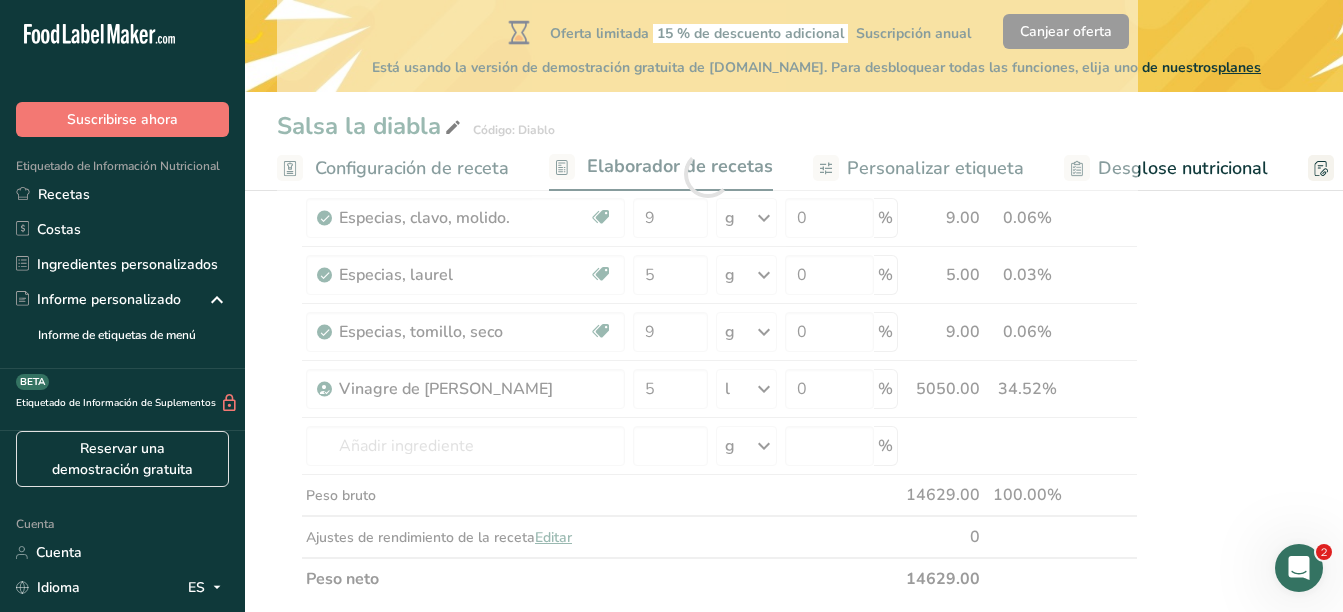 click on "Ingrediente *
Cantidad *
Unidad *
Desperdicio *   .a-a{fill:#347362;}.b-a{fill:#fff;}          Gramos
Porcentaje
Nopales, crudos
Libre de lácteos
Libre de gluten
Vegano
Vegetariano
Libre de soja
7
kg
Porciones
1 cup, sliced
Unidades de peso
g
kg
mg
Ver más
Unidades de volumen
litro
Las unidades de volumen requieren una conversión de densidad. Si conoce la densidad de su ingrediente, introdúzcala a continuación. De lo contrario, haga clic en "RIA", nuestra asistente regulatoria de IA, quien podrá ayudarle.
lb/pie³
g/cm³
Confirmar
mL" at bounding box center (707, 174) 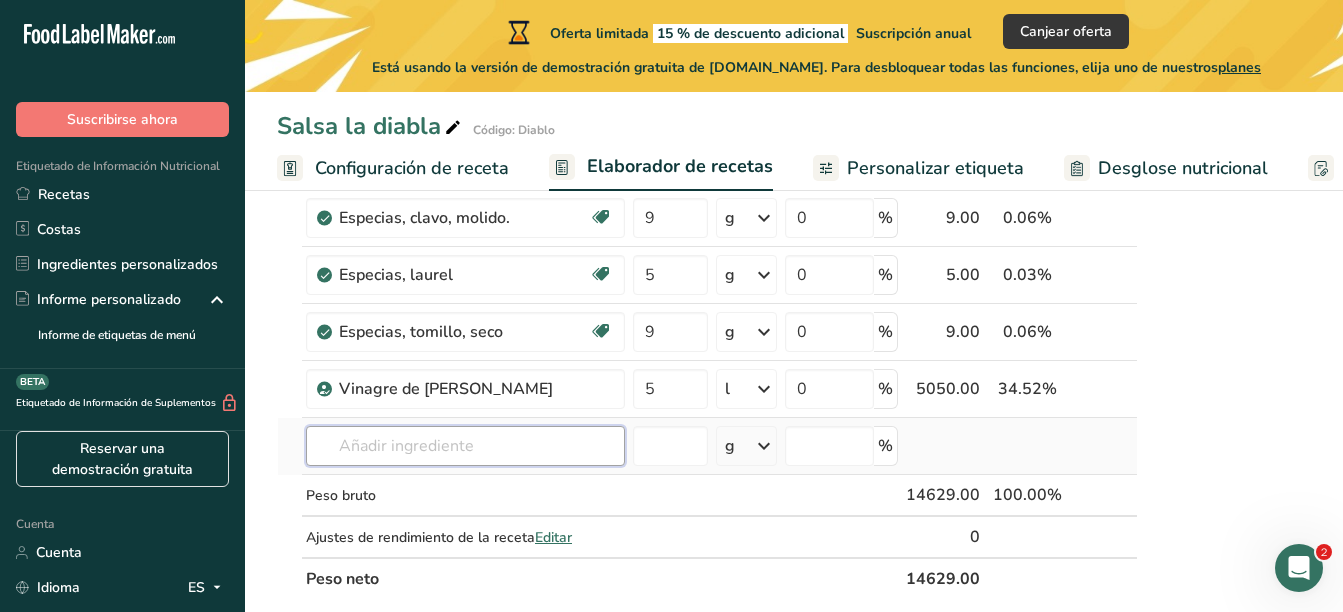click at bounding box center [465, 446] 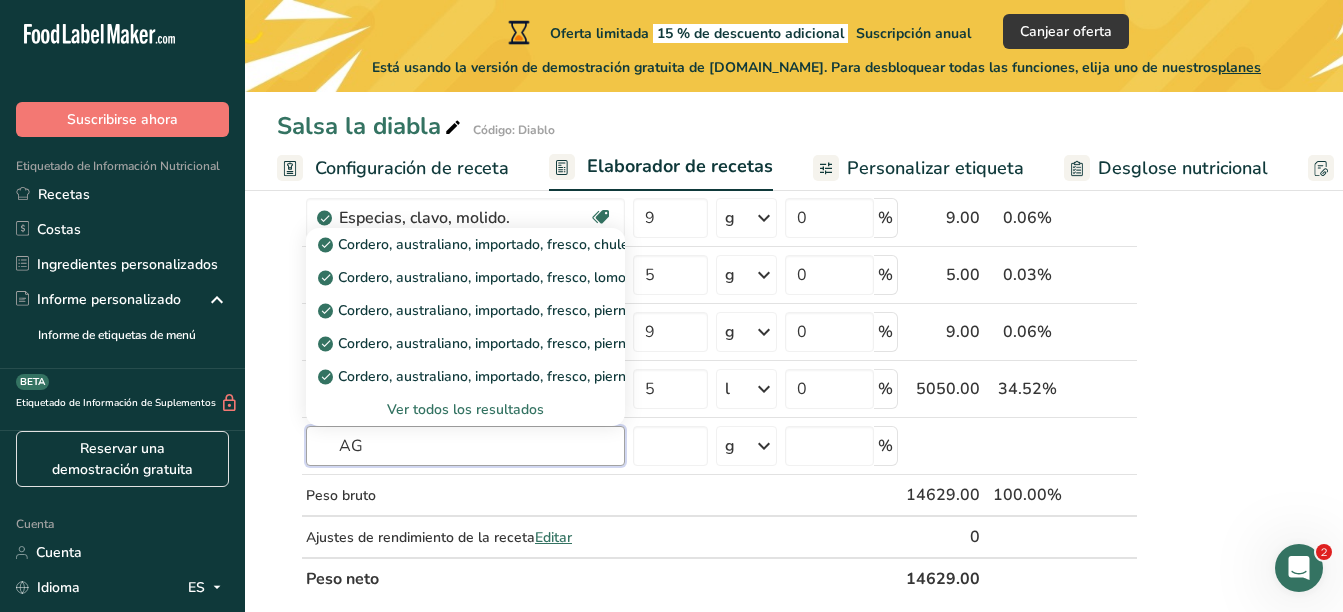 type on "A" 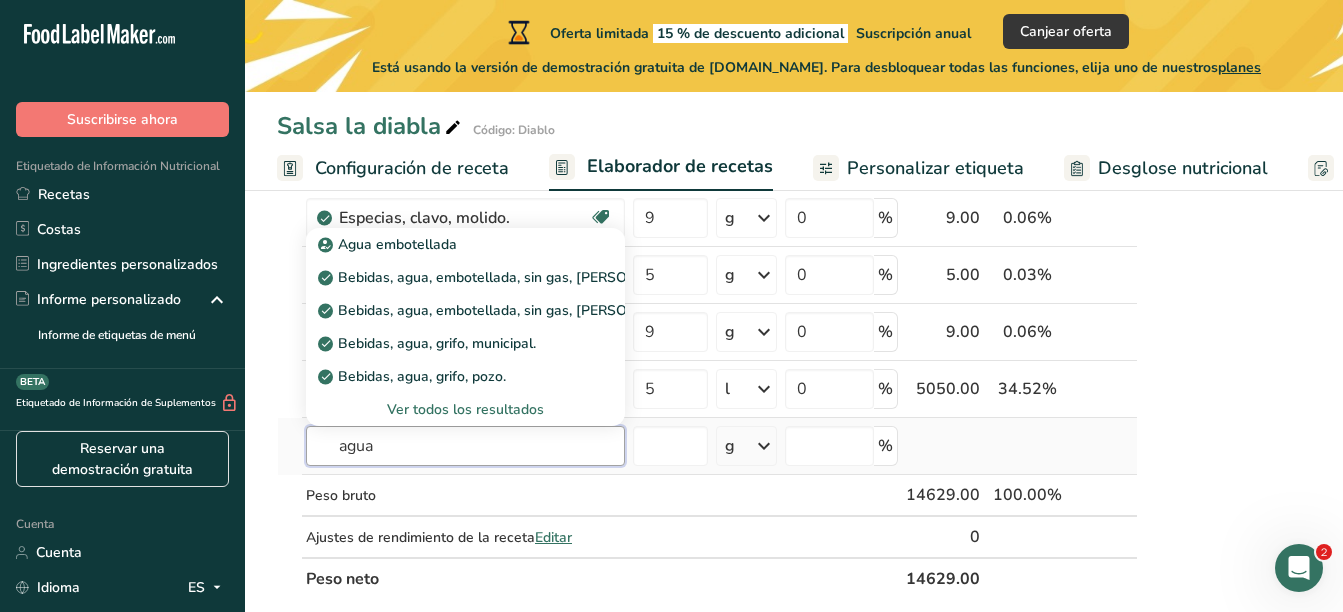 type on "agua" 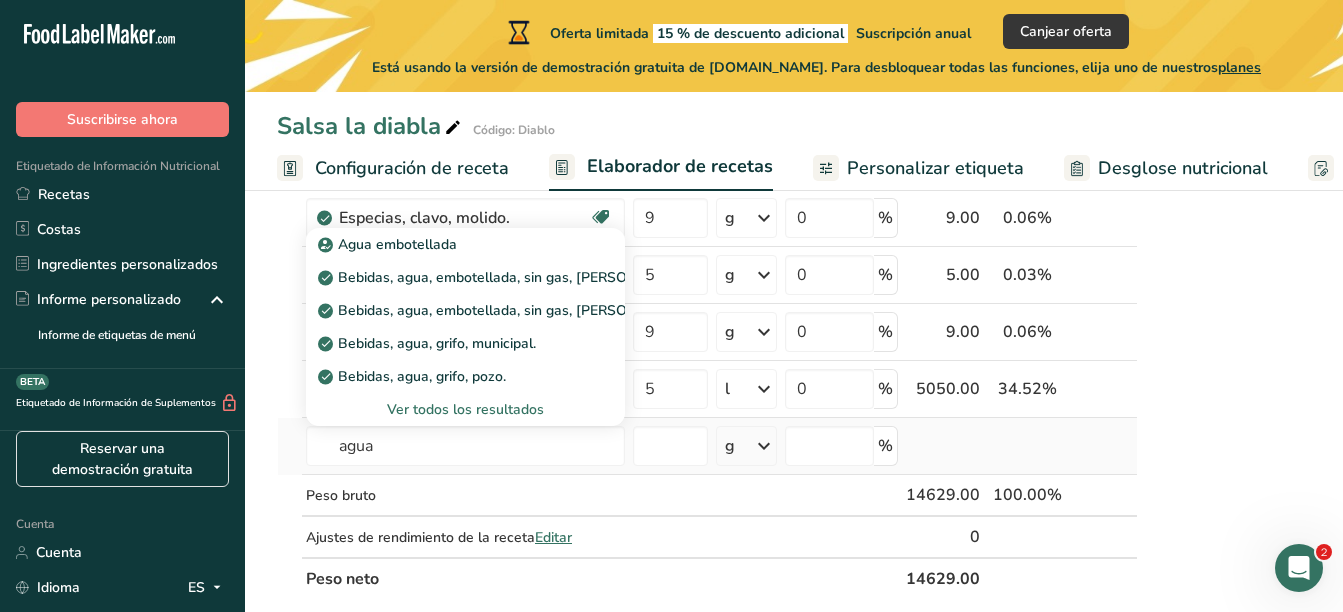 type 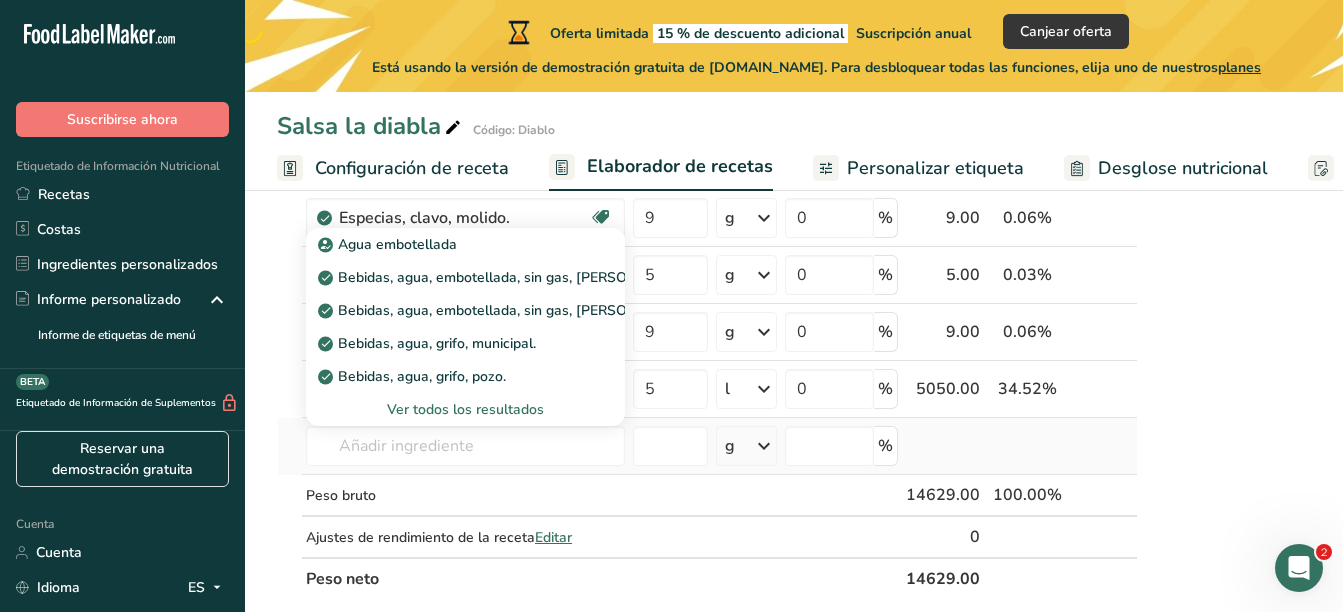 click on "Ver todos los resultados" at bounding box center [465, 409] 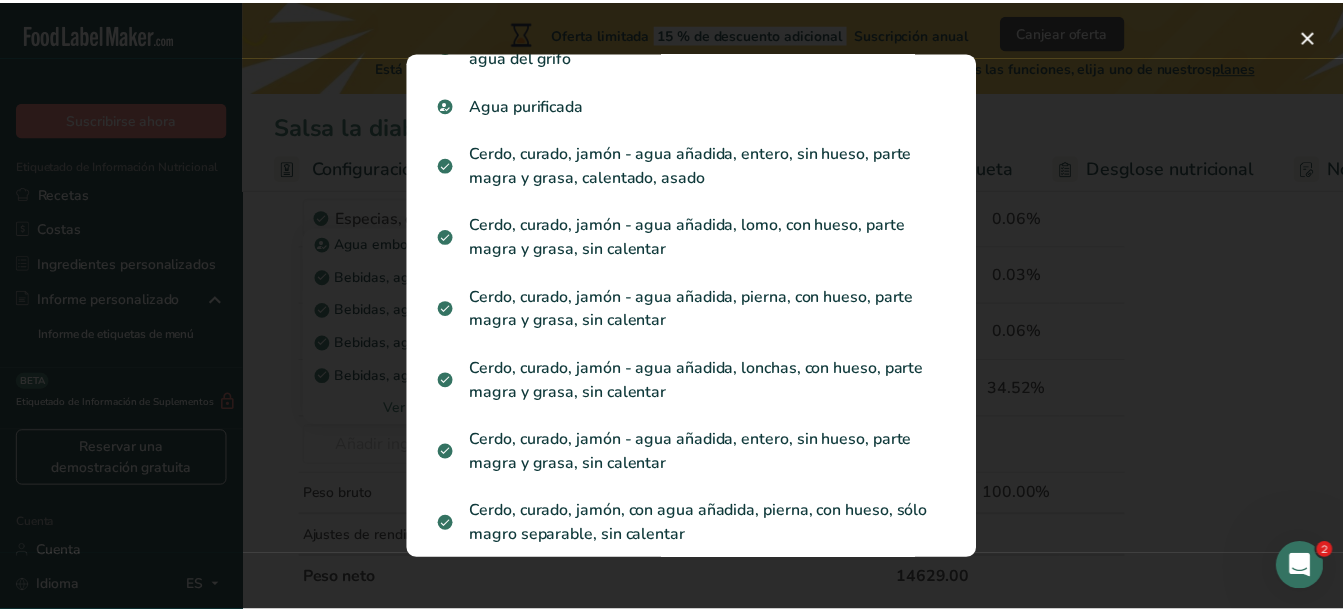 scroll, scrollTop: 761, scrollLeft: 0, axis: vertical 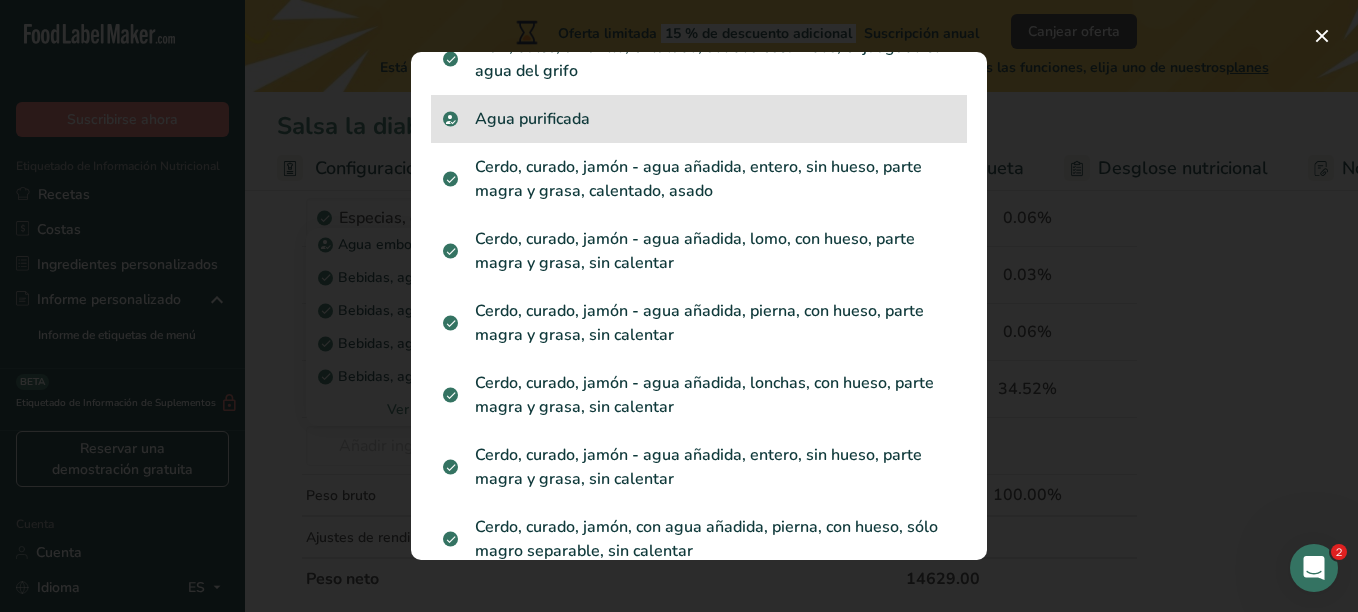 click on "Agua purificada" at bounding box center (699, 119) 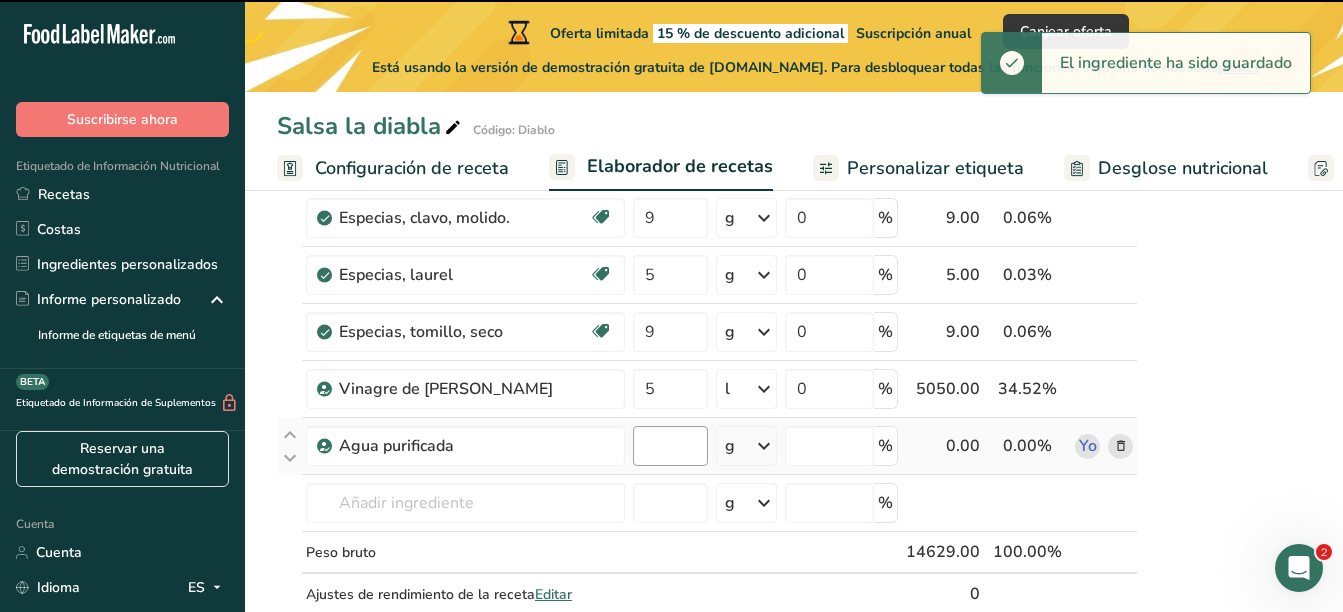 type on "0" 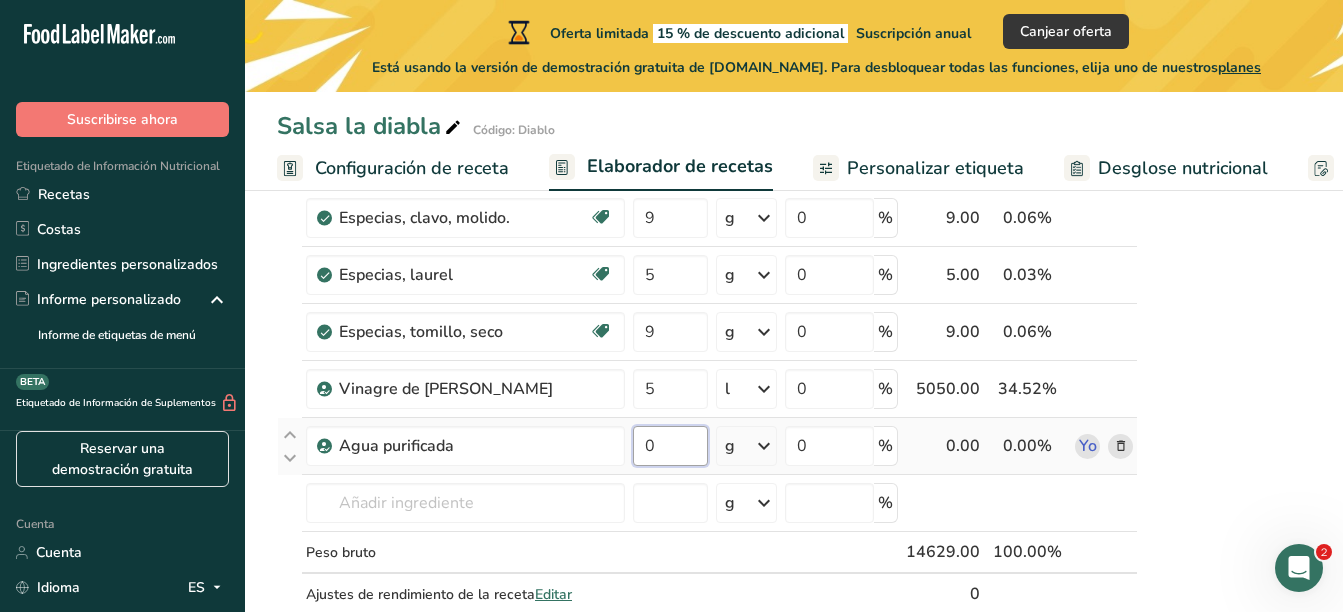 click on "0" at bounding box center [670, 446] 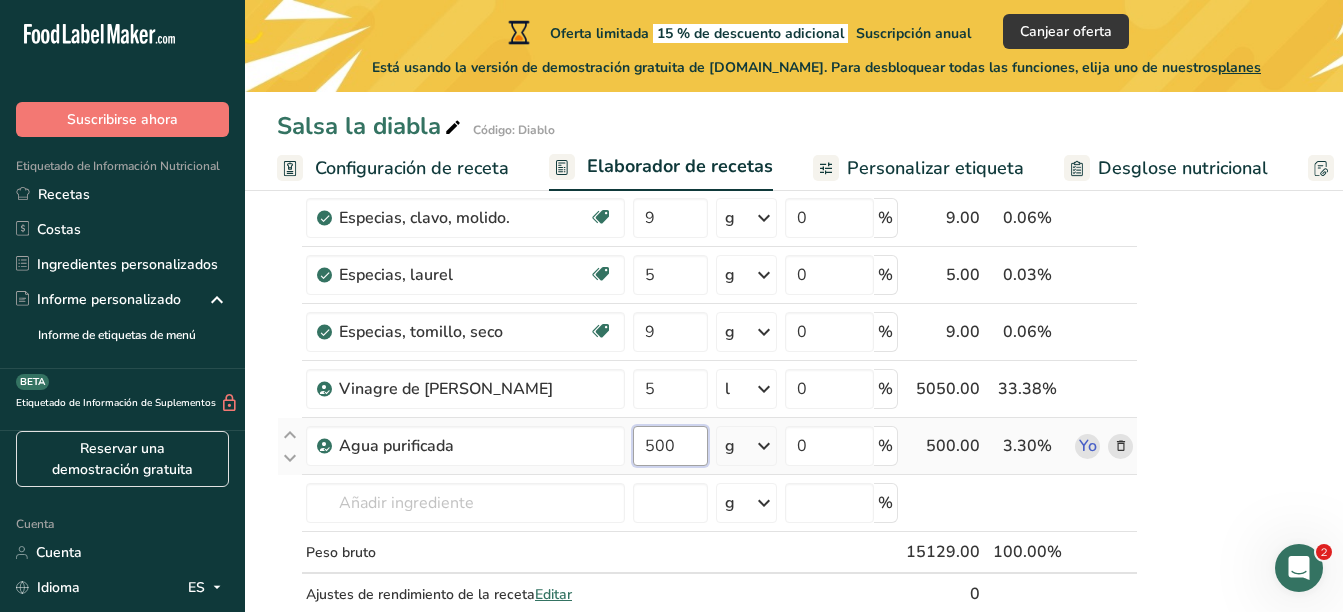 type on "500" 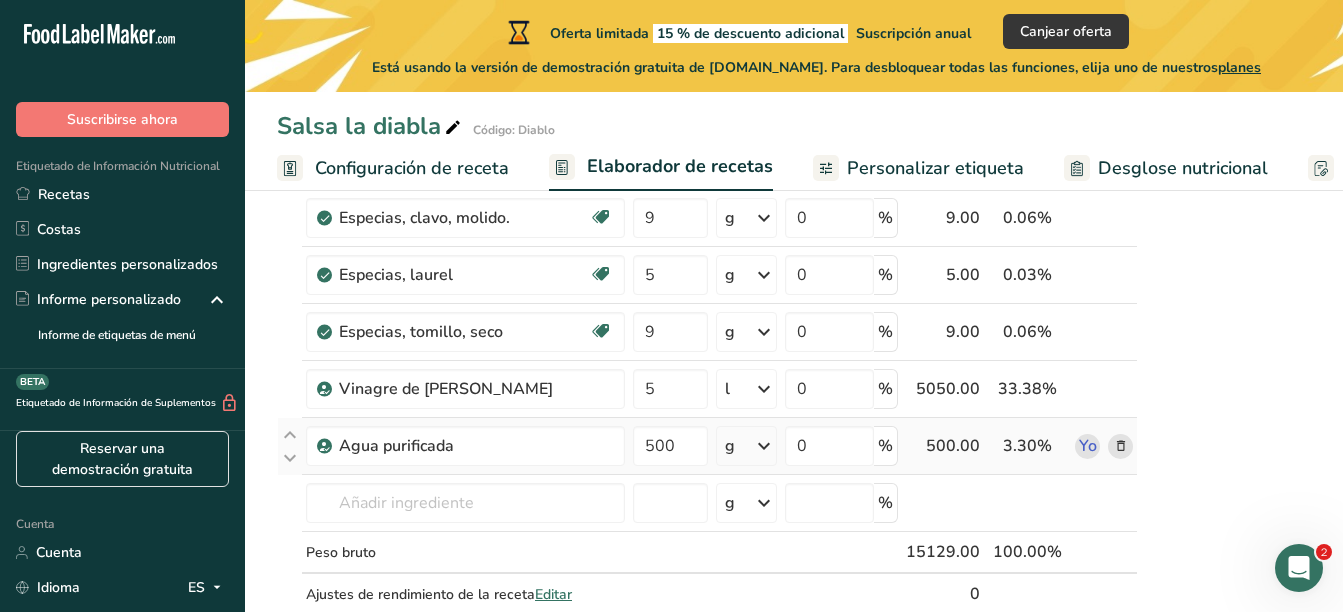click on "Ingrediente *
Cantidad *
Unidad *
Desperdicio *   .a-a{fill:#347362;}.b-a{fill:#fff;}          Gramos
Porcentaje
Nopales, crudos
Libre de lácteos
Libre de gluten
Vegano
Vegetariano
Libre de soja
7
kg
Porciones
1 cup, sliced
Unidades de peso
g
kg
mg
Ver más
Unidades de volumen
litro
Las unidades de volumen requieren una conversión de densidad. Si conoce la densidad de su ingrediente, introdúzcala a continuación. De lo contrario, haga clic en "RIA", nuestra asistente regulatoria de IA, quien podrá ayudarle.
lb/pie³
g/cm³
Confirmar
mL" at bounding box center (707, 202) 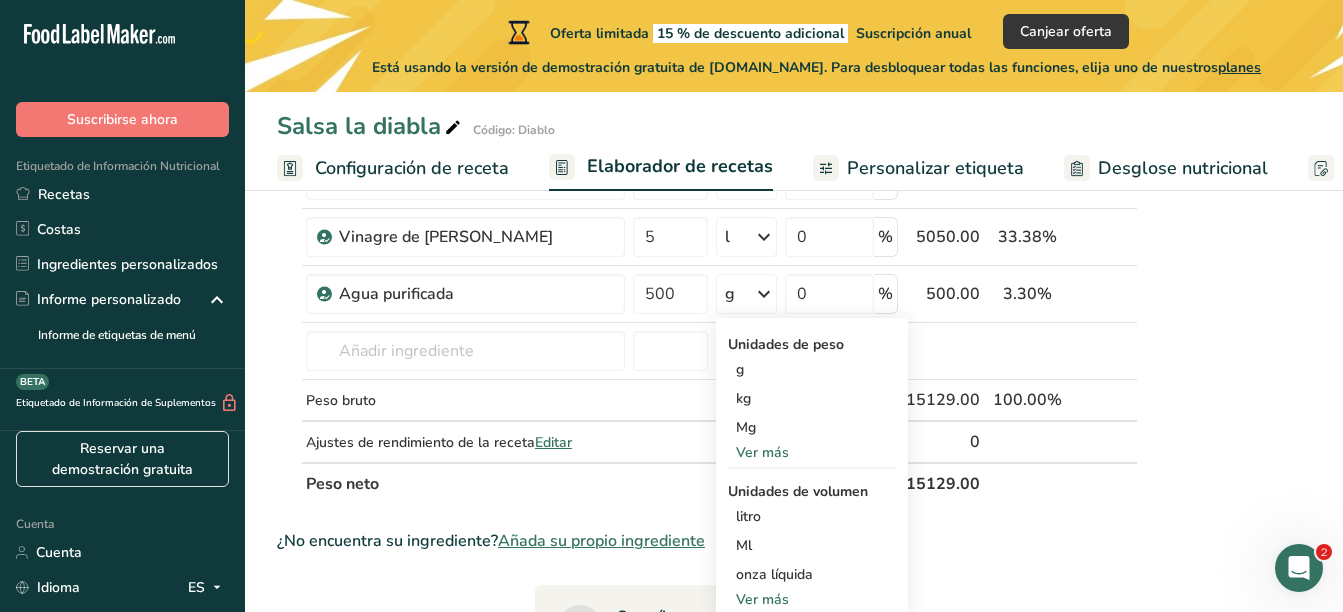 scroll, scrollTop: 719, scrollLeft: 0, axis: vertical 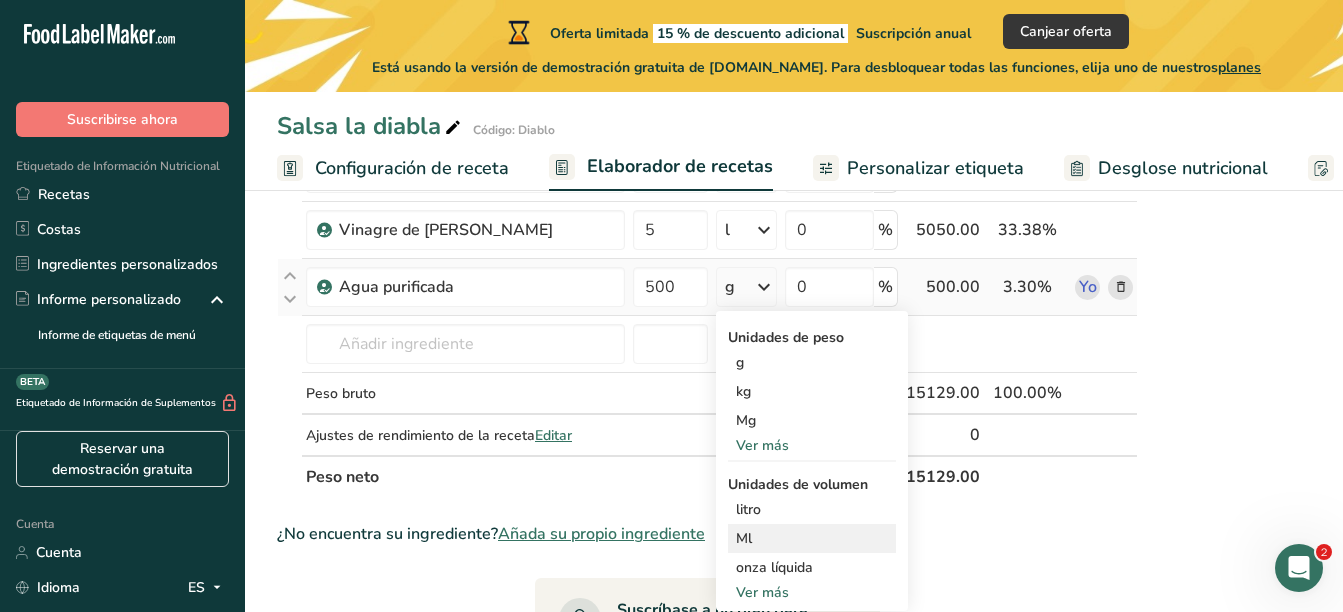click on "Ml" at bounding box center [812, 538] 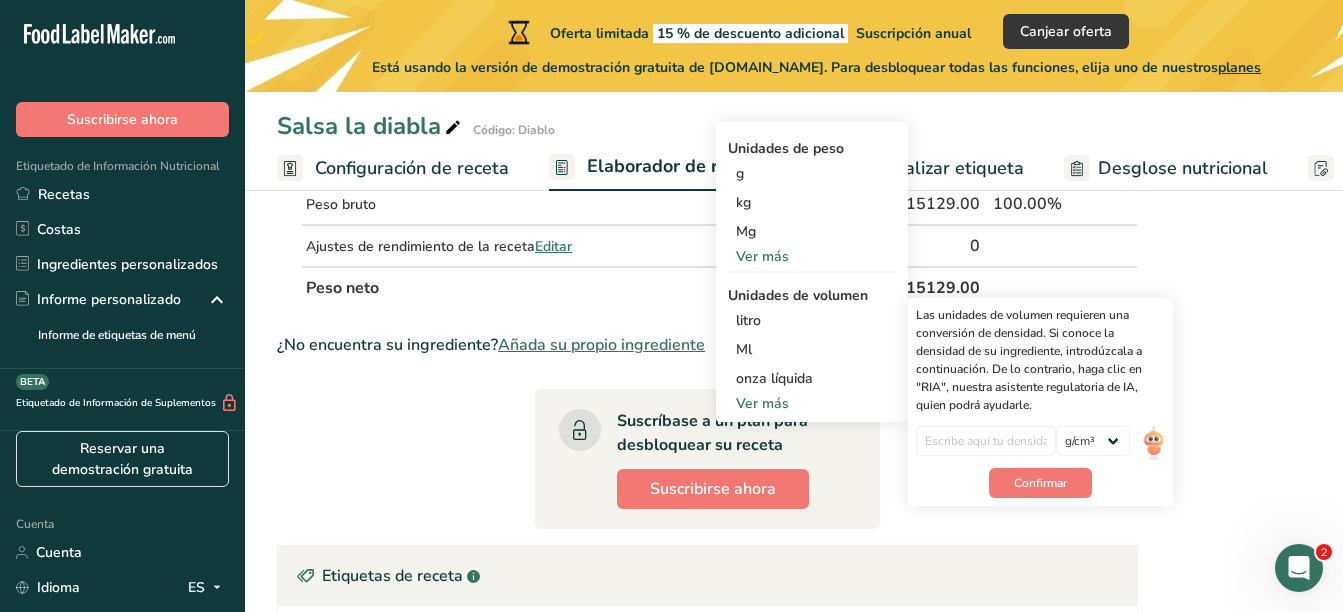 scroll, scrollTop: 922, scrollLeft: 0, axis: vertical 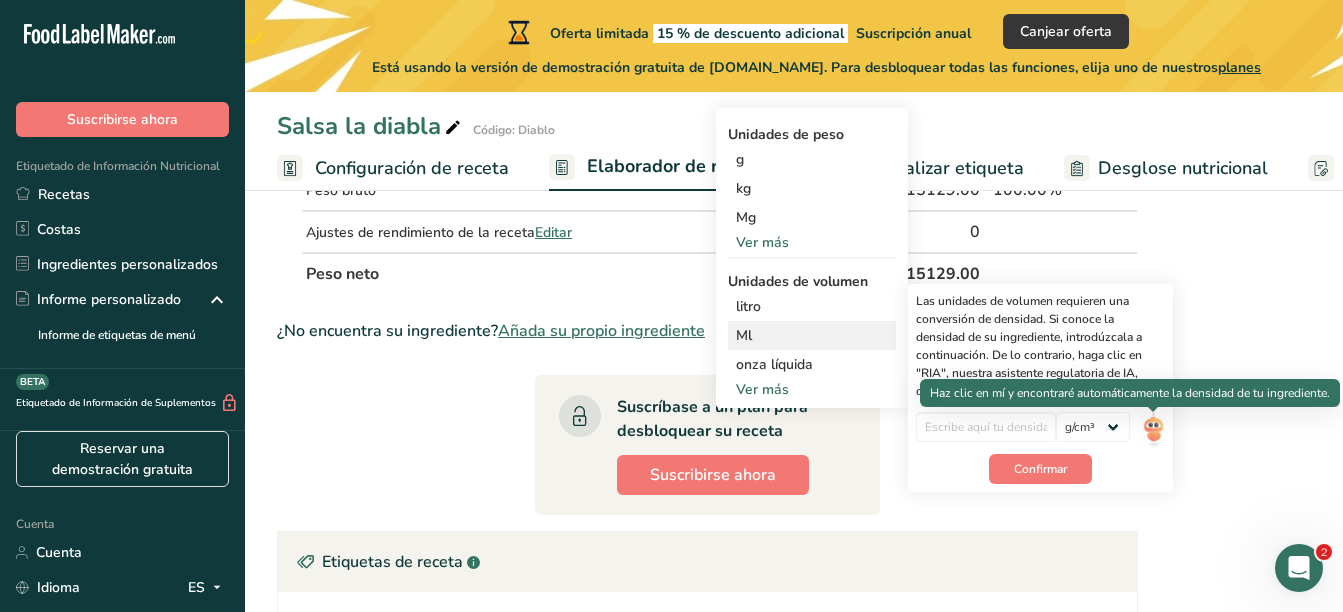 click at bounding box center [1153, 429] 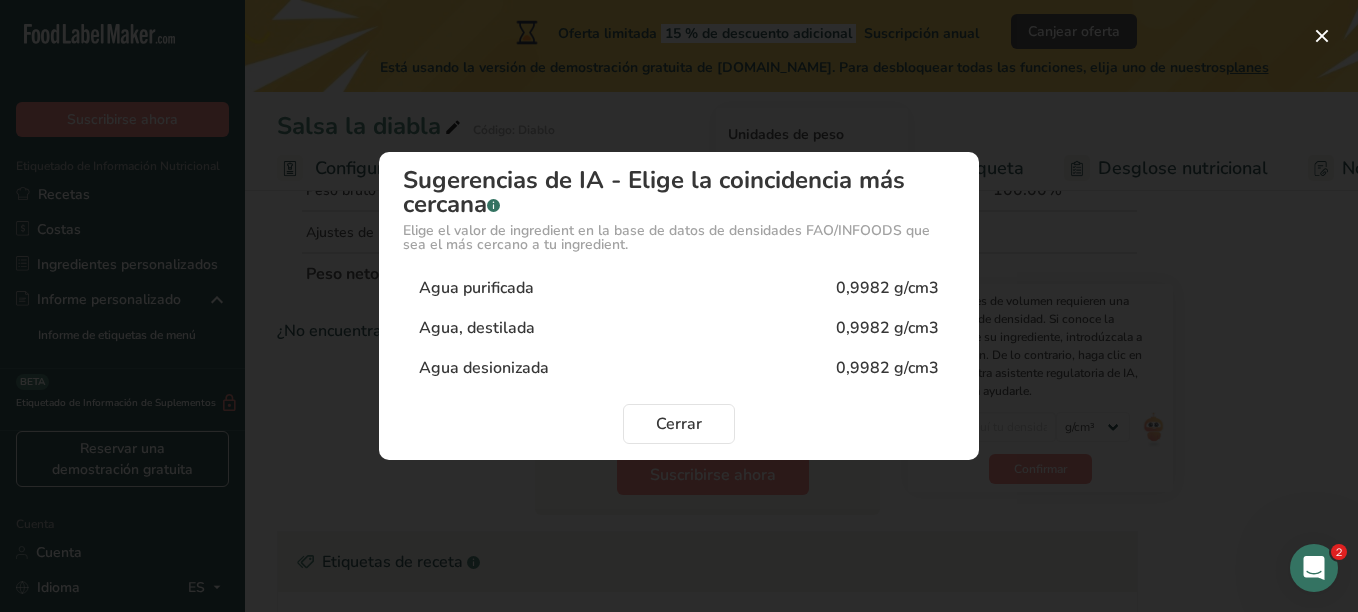 click on "Agua purificada   0,9982 g/cm3" at bounding box center (679, 288) 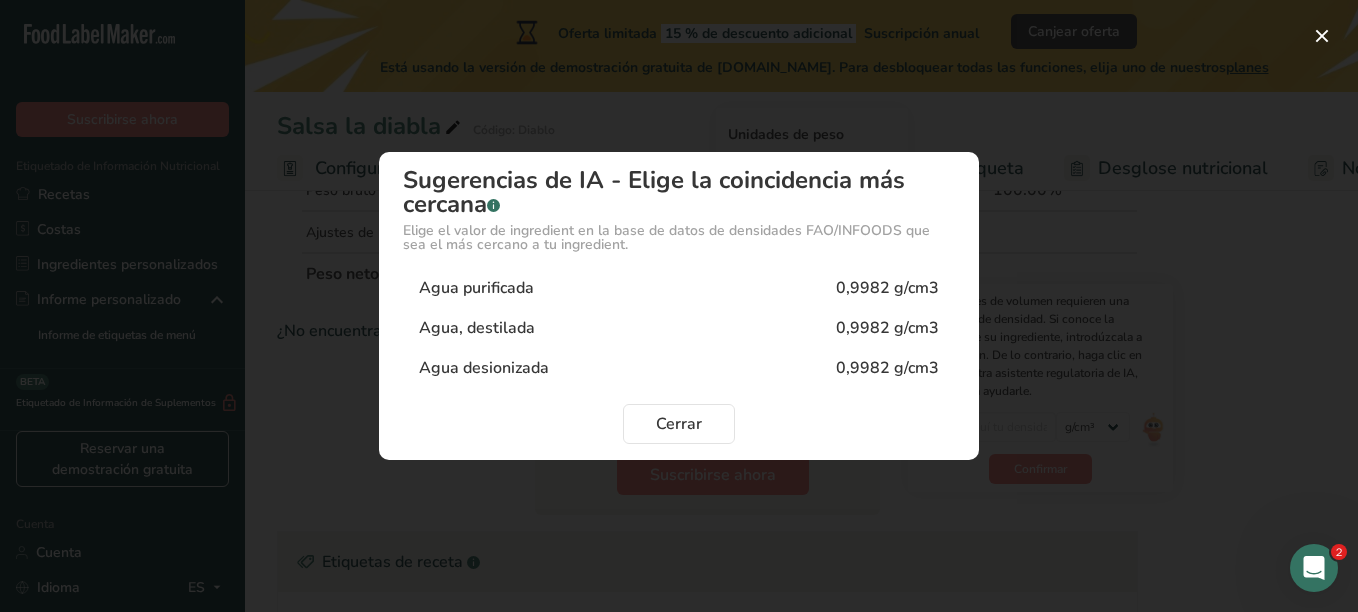 type on "0.9982" 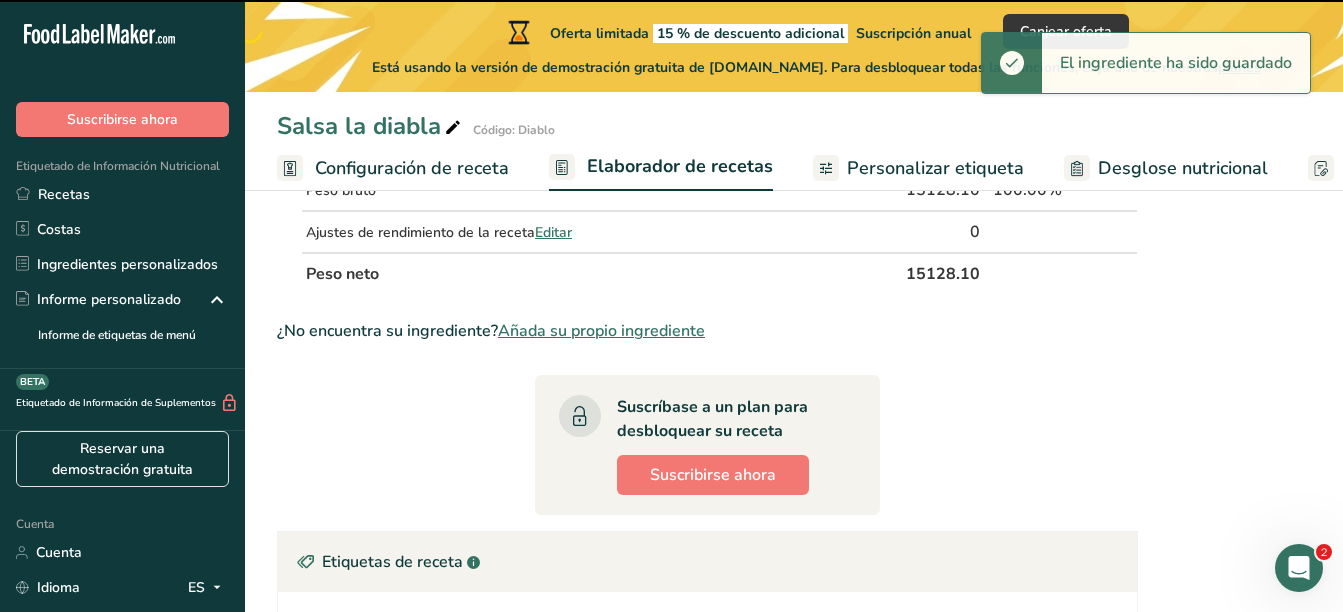 scroll, scrollTop: 253, scrollLeft: 0, axis: vertical 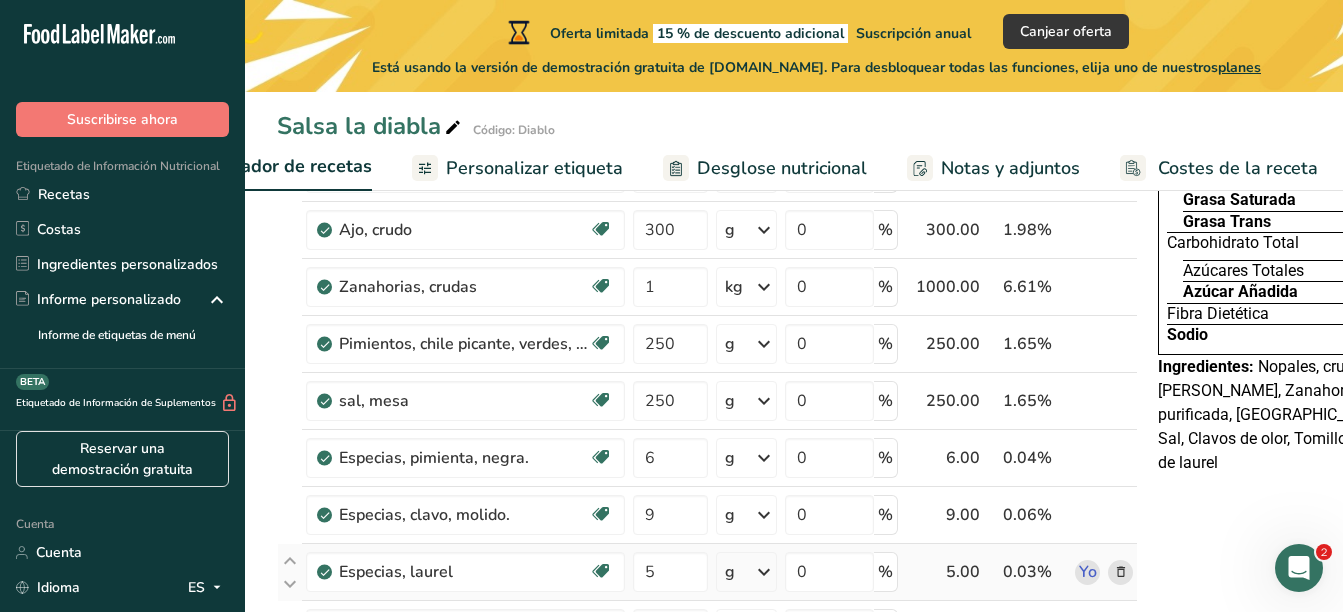 drag, startPoint x: 1096, startPoint y: 573, endPoint x: 1011, endPoint y: 576, distance: 85.052925 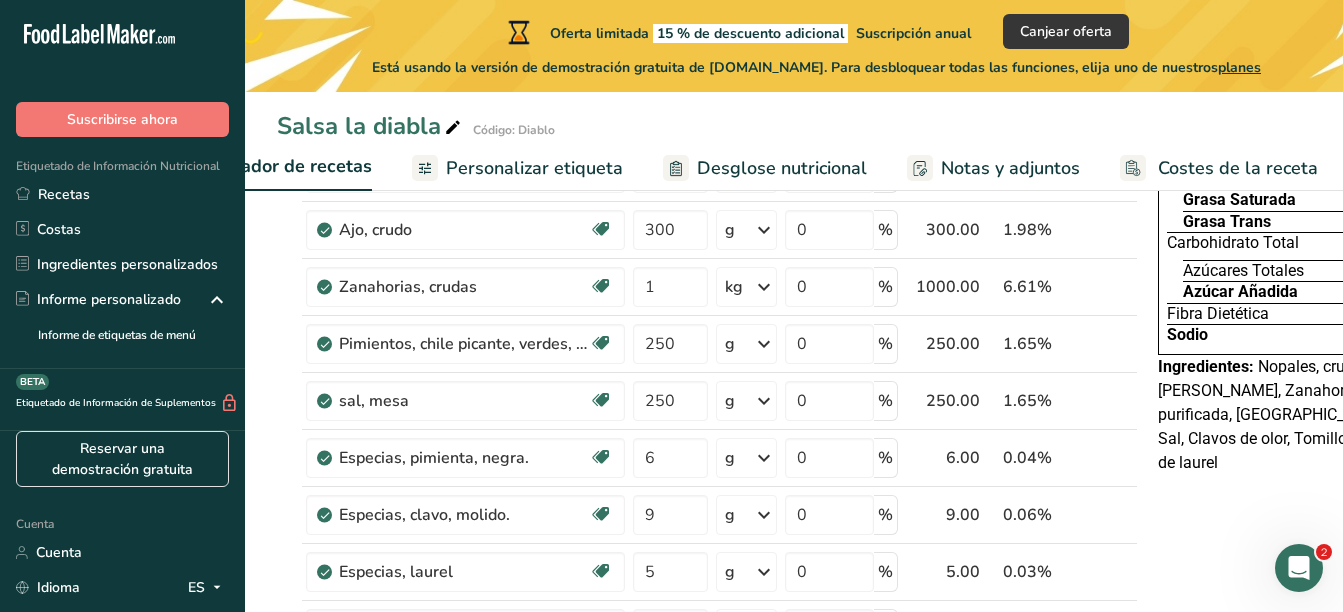click on "Declaración Nutrimental
Tamaño de la porción
30g
504 porciones por envase
Contenido energético   por envase
Por 100 g
Contenido energético
Proteínas
1 g
Grasa Total
Grasa Saturada
0 g
Grasa Trans
0 g
Carbohidrato Total
Azúcares Totales
1 g
Azúcar Añadida
0 g
Fibra Dietética
1 g
Sodio
660 mg
Ingredientes:" at bounding box center (1330, 804) 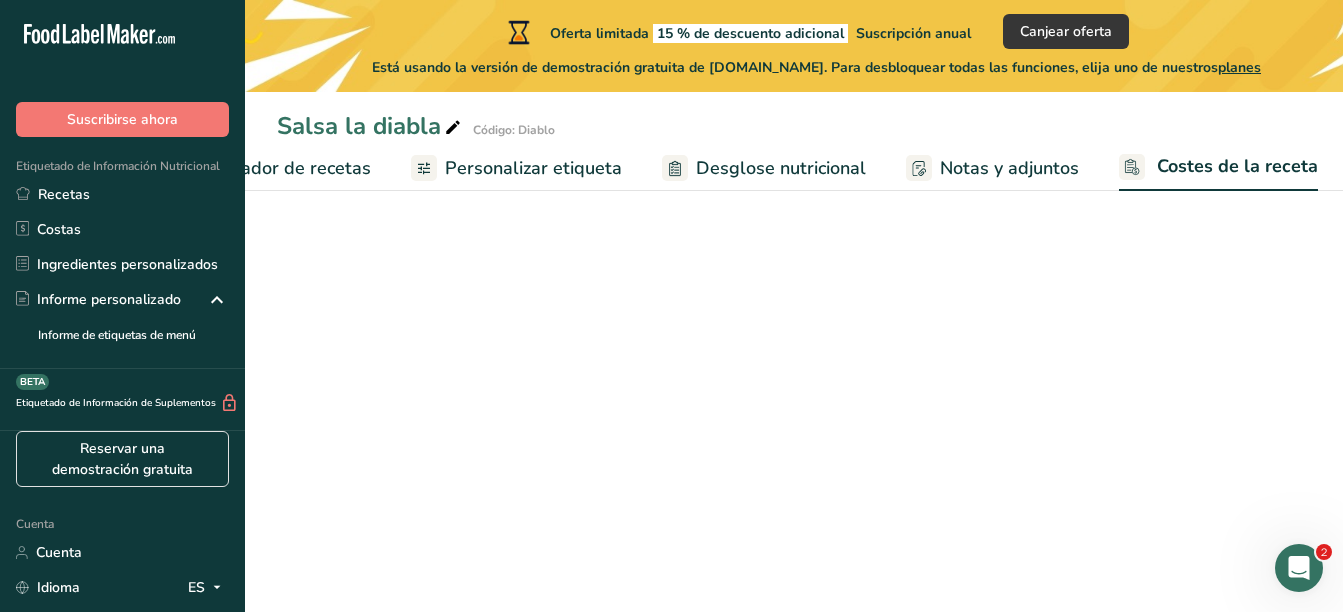 scroll, scrollTop: 0, scrollLeft: 400, axis: horizontal 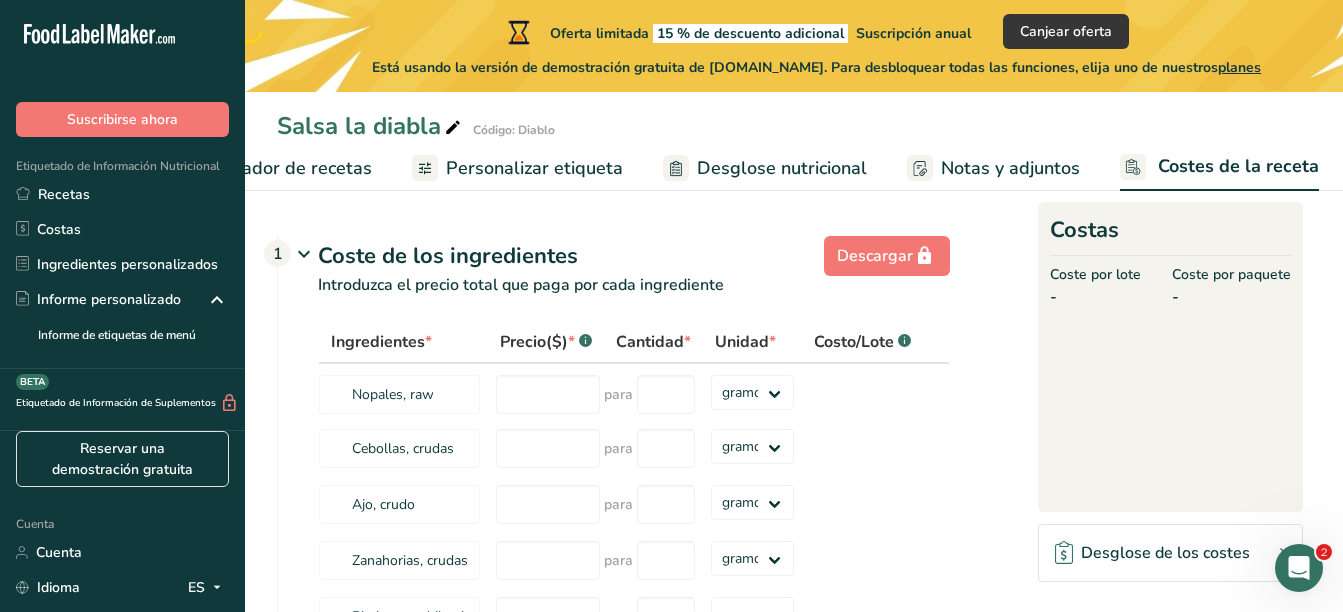 click on "Notas y adjuntos" at bounding box center [1010, 168] 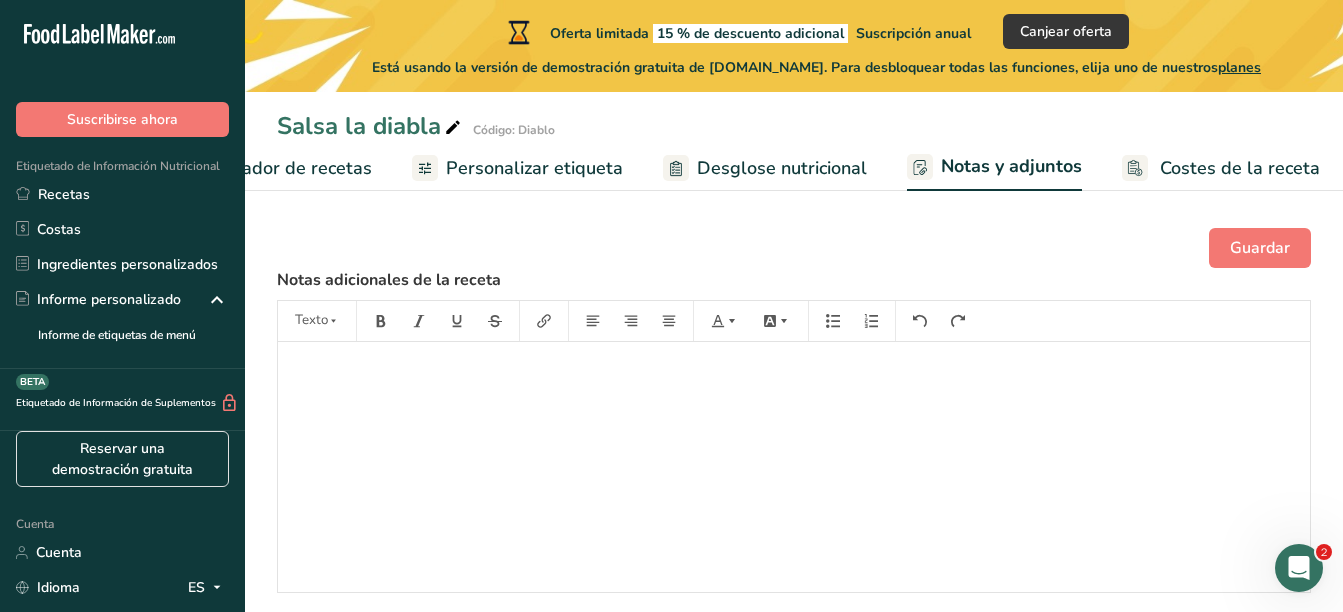 click on "Desglose nutricional" at bounding box center (782, 168) 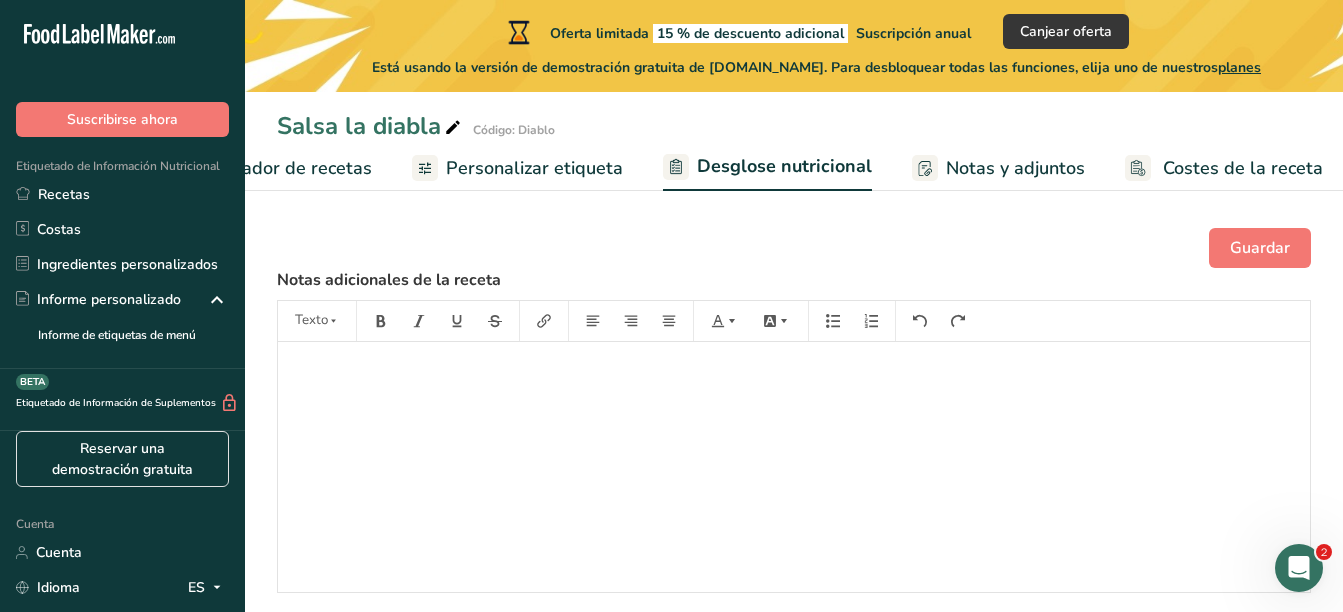 scroll, scrollTop: 0, scrollLeft: 401, axis: horizontal 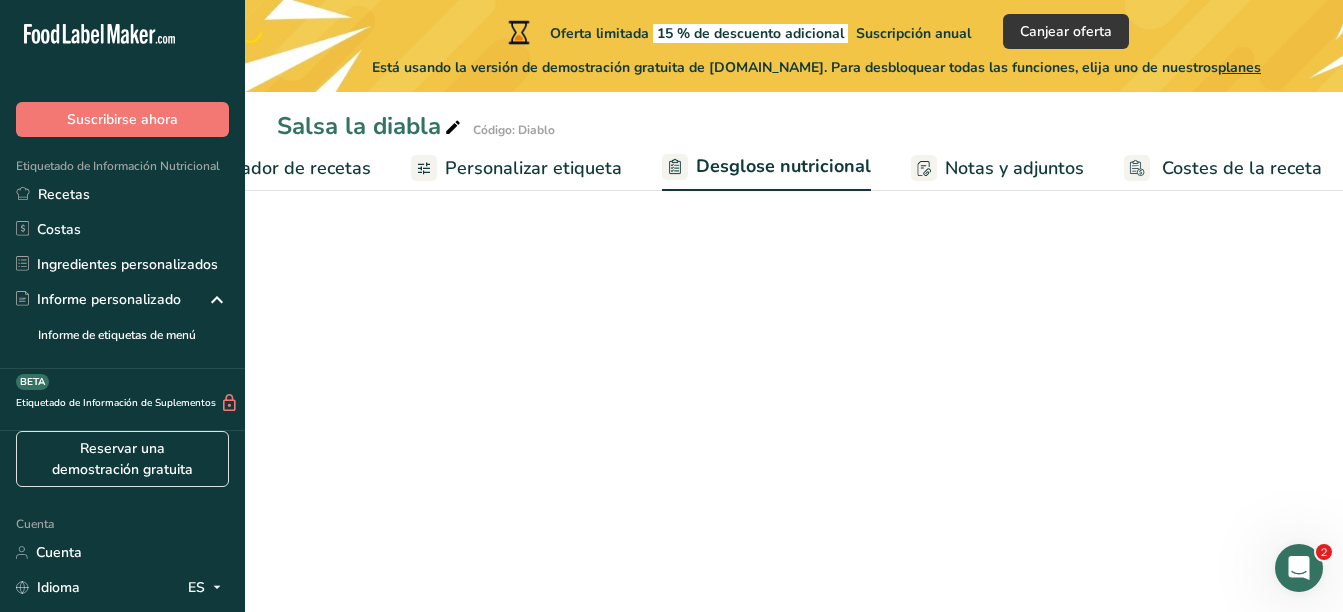 select on "Calories" 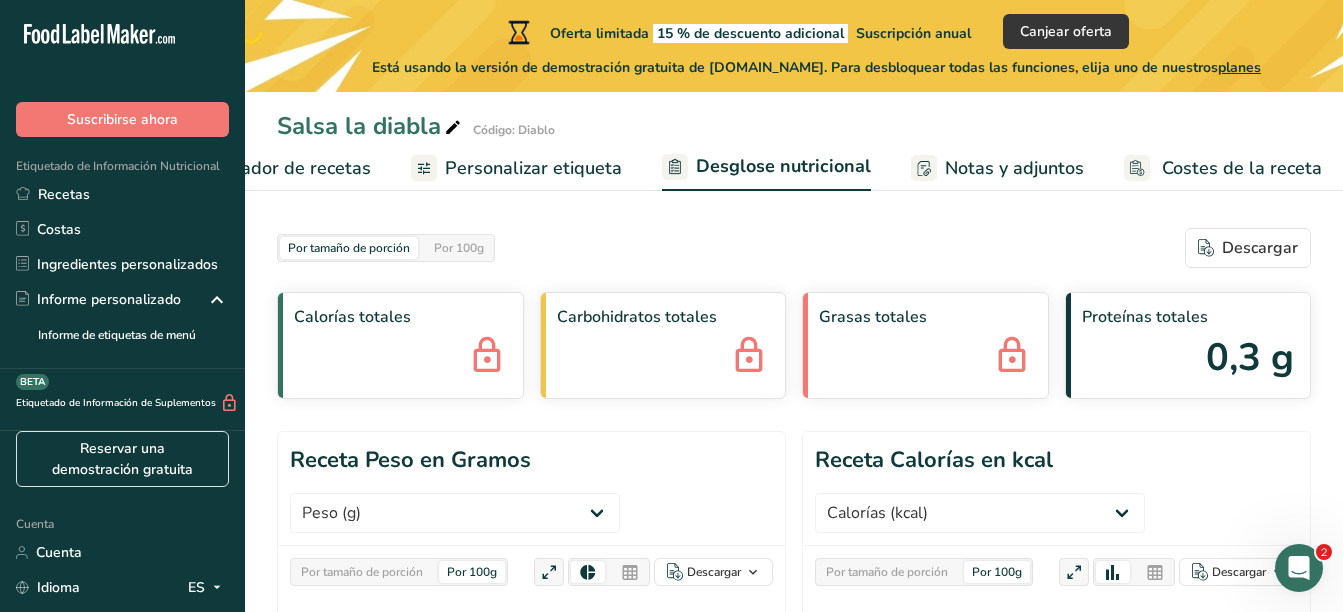 click on "Personalizar etiqueta" at bounding box center (533, 168) 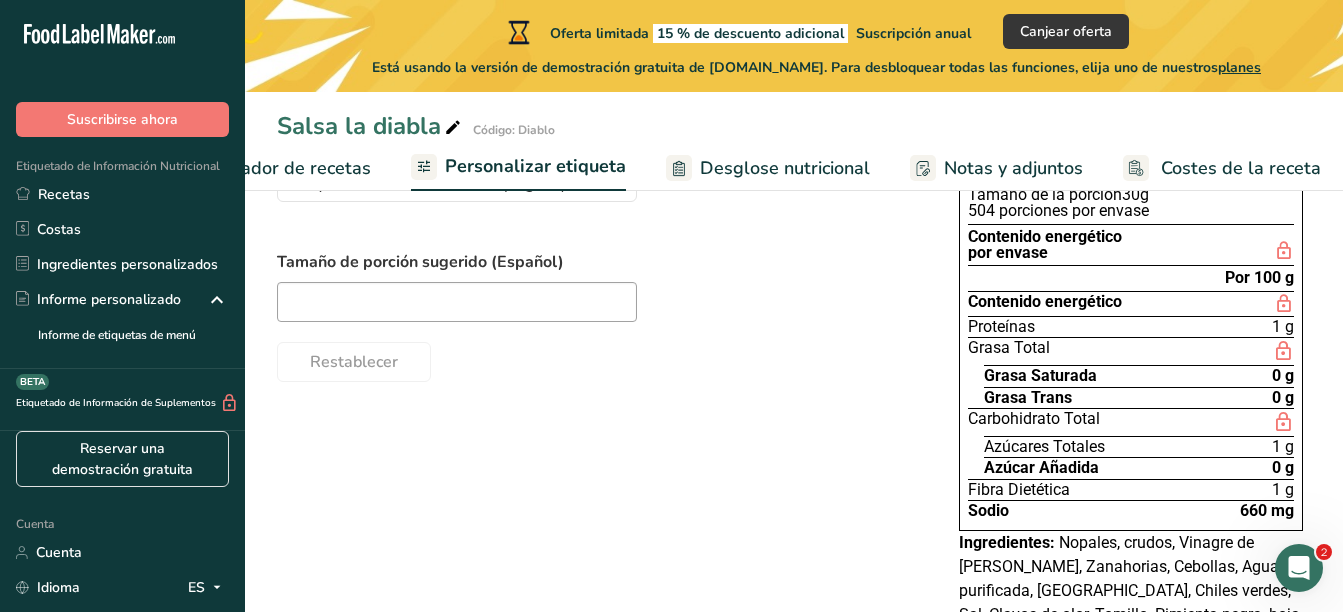 scroll, scrollTop: 282, scrollLeft: 0, axis: vertical 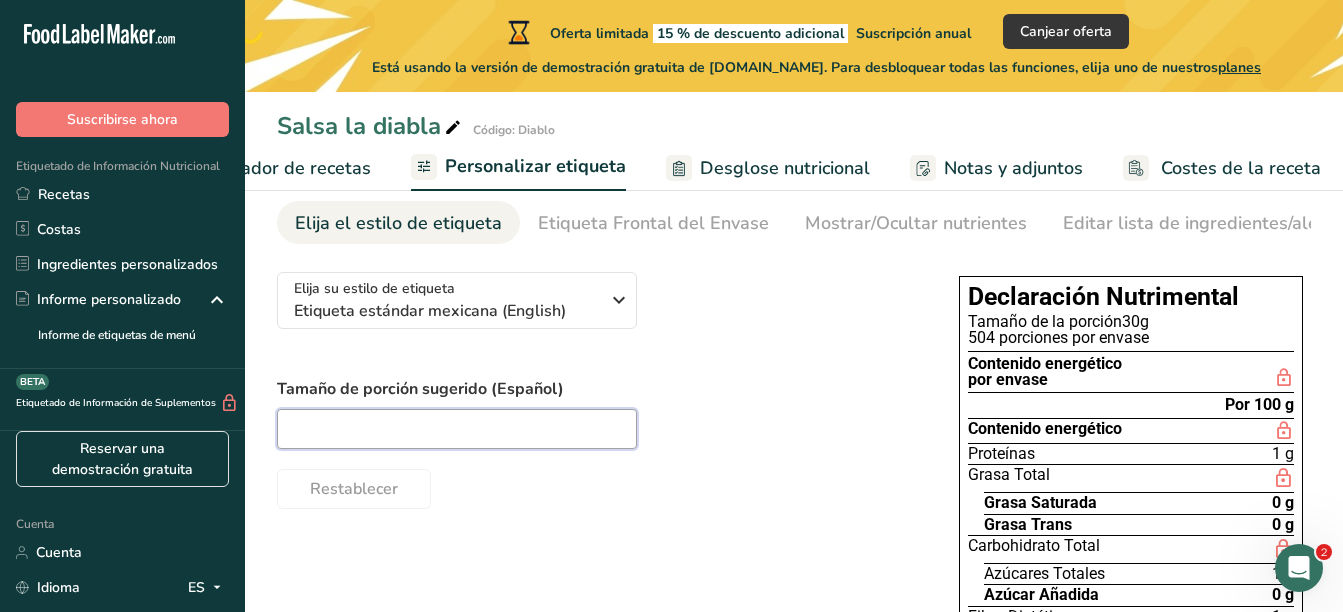 click at bounding box center (457, 429) 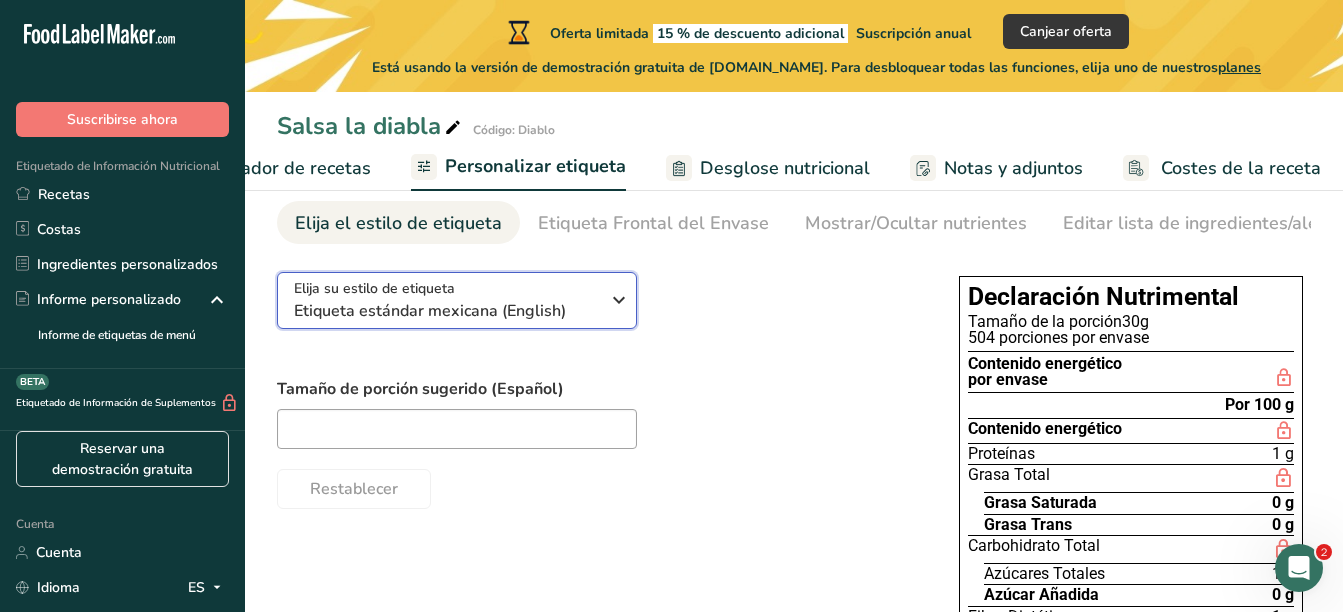 click at bounding box center (619, 300) 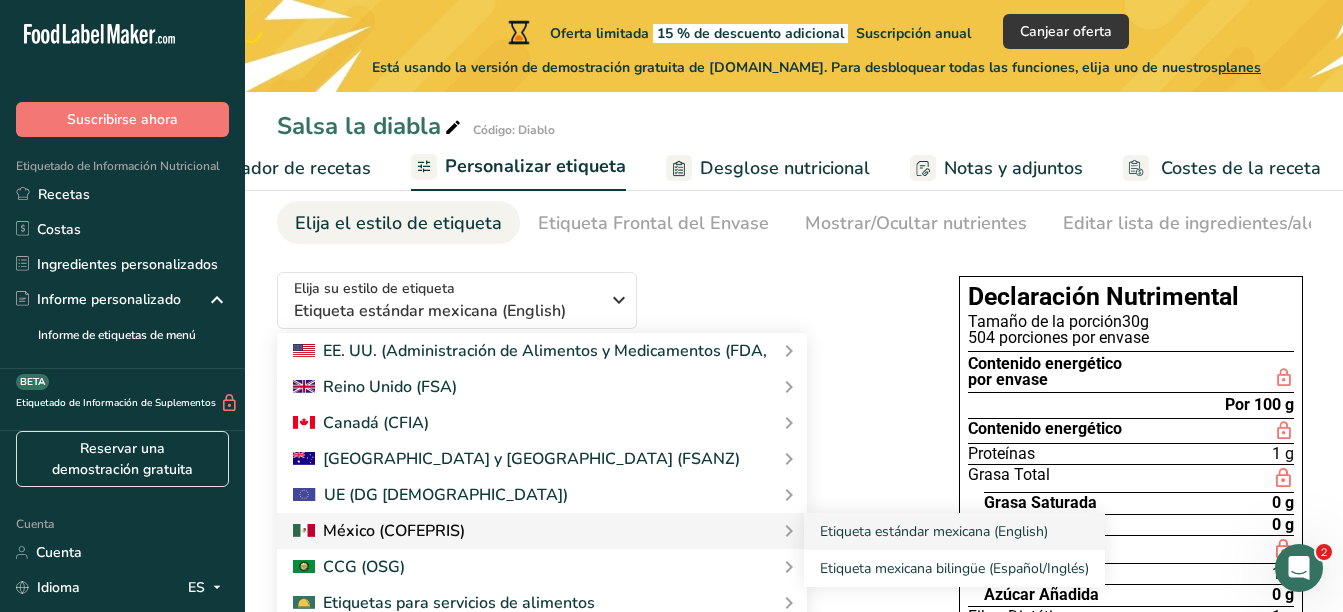 click on "México (COFEPRIS)" at bounding box center (394, 531) 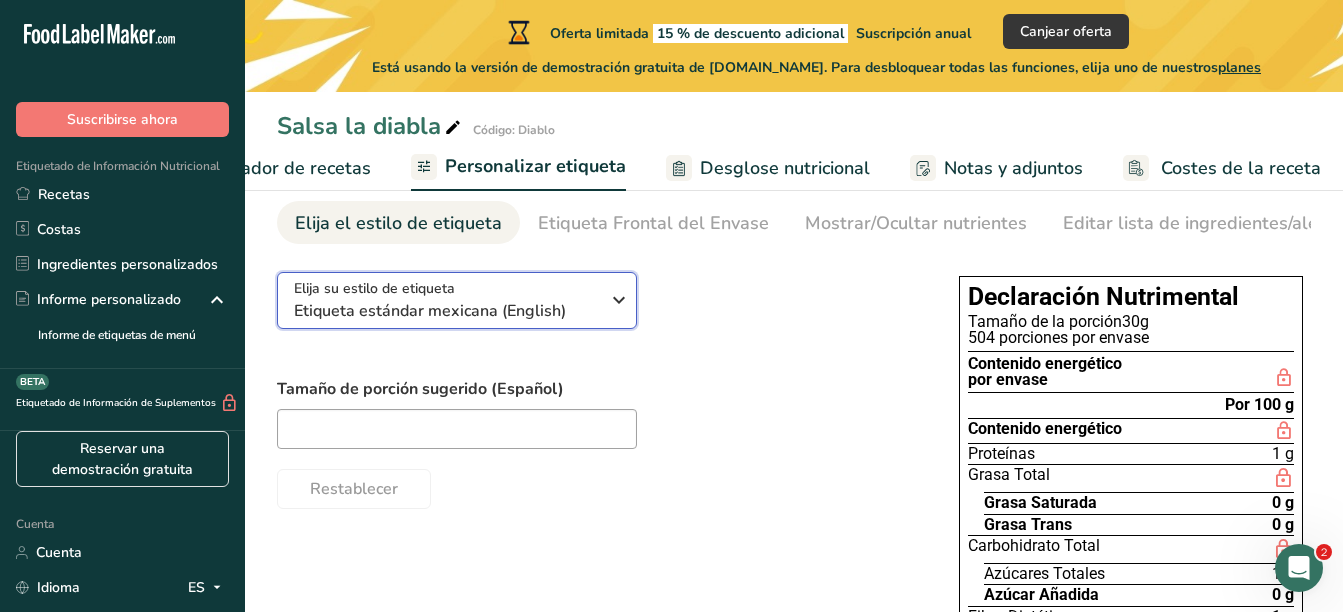 click at bounding box center [619, 300] 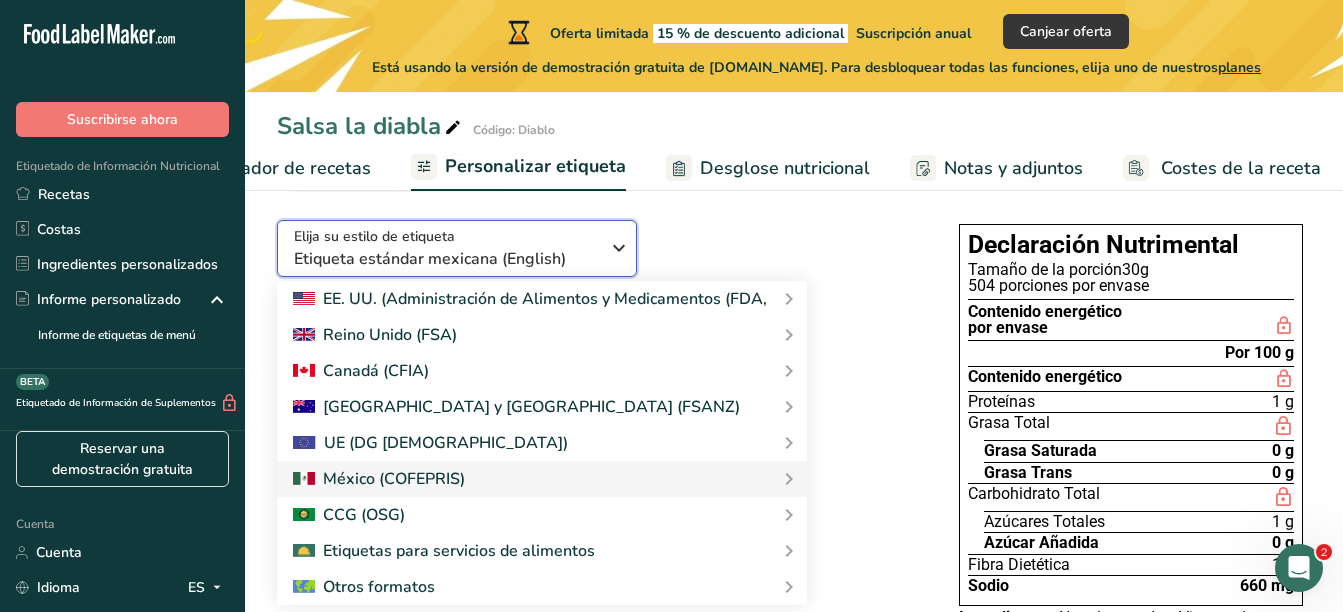 scroll, scrollTop: 137, scrollLeft: 0, axis: vertical 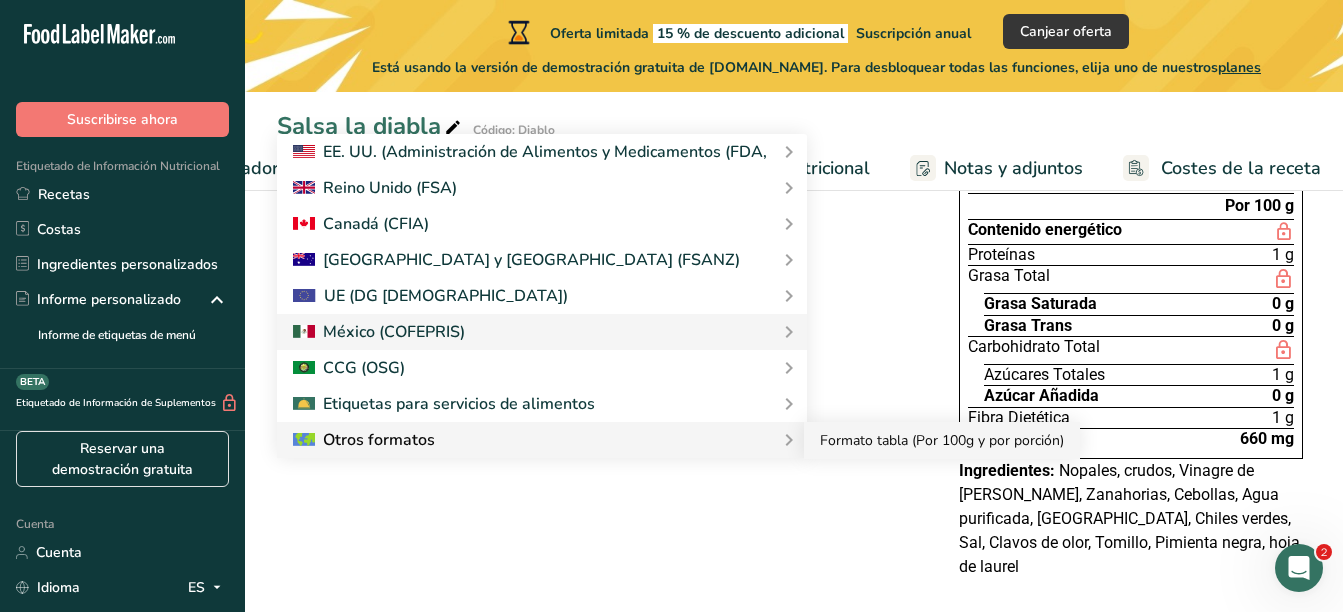 click on "Formato tabla (Por 100g y por porción)" at bounding box center (942, 440) 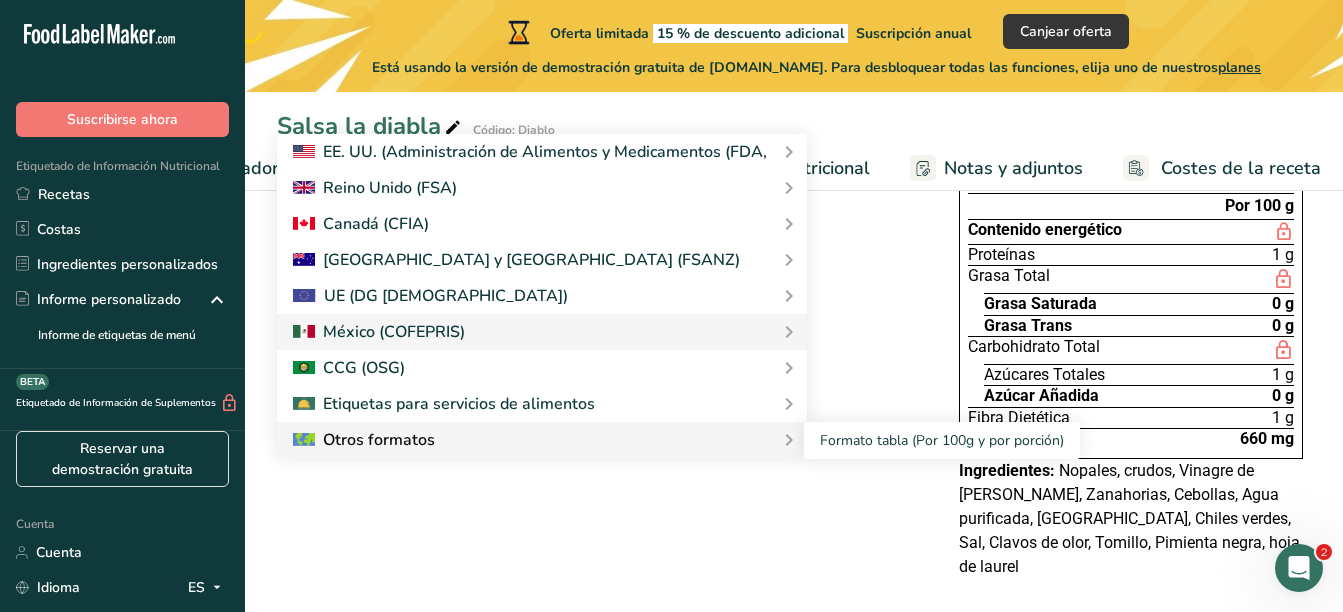 click on "Formato tabla (Por 100g y por porción)" at bounding box center [930, 440] 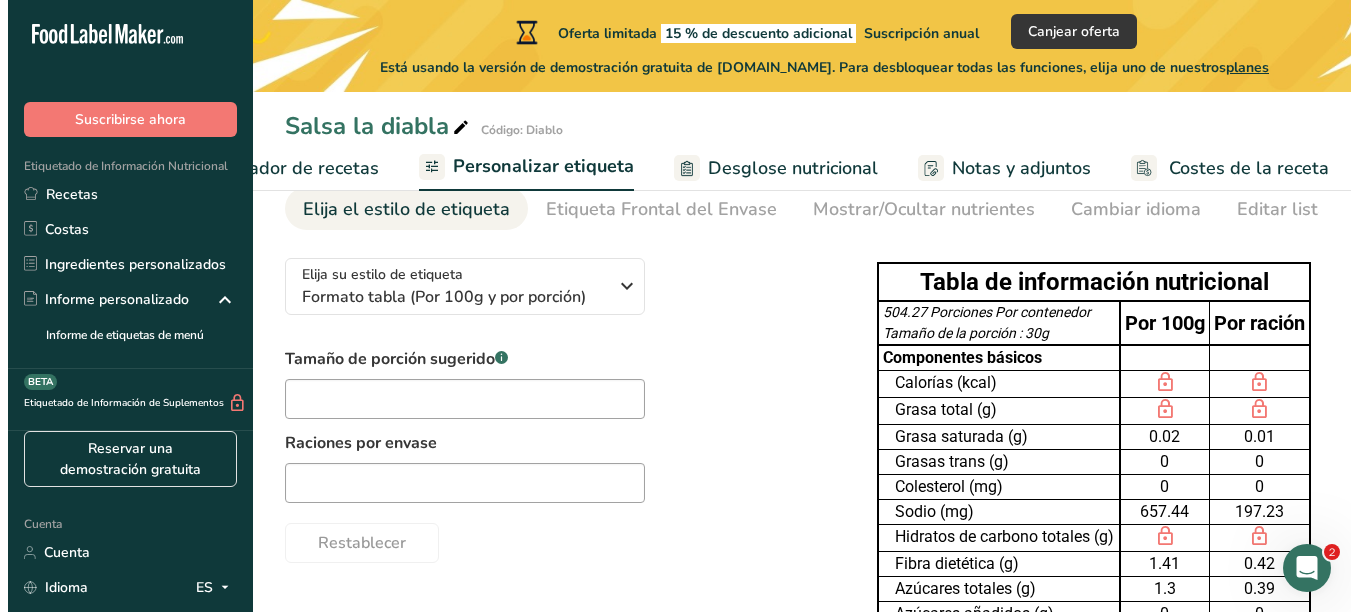 scroll, scrollTop: 101, scrollLeft: 0, axis: vertical 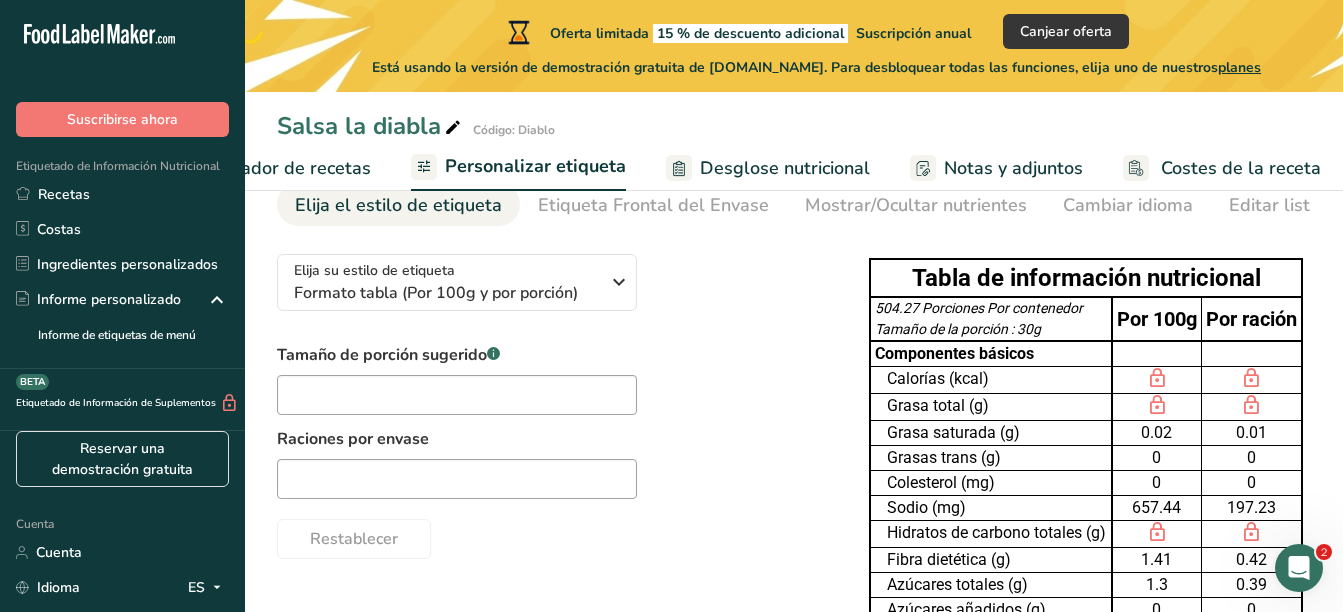click on "Tamaño de la porción    : 30g" at bounding box center [991, 329] 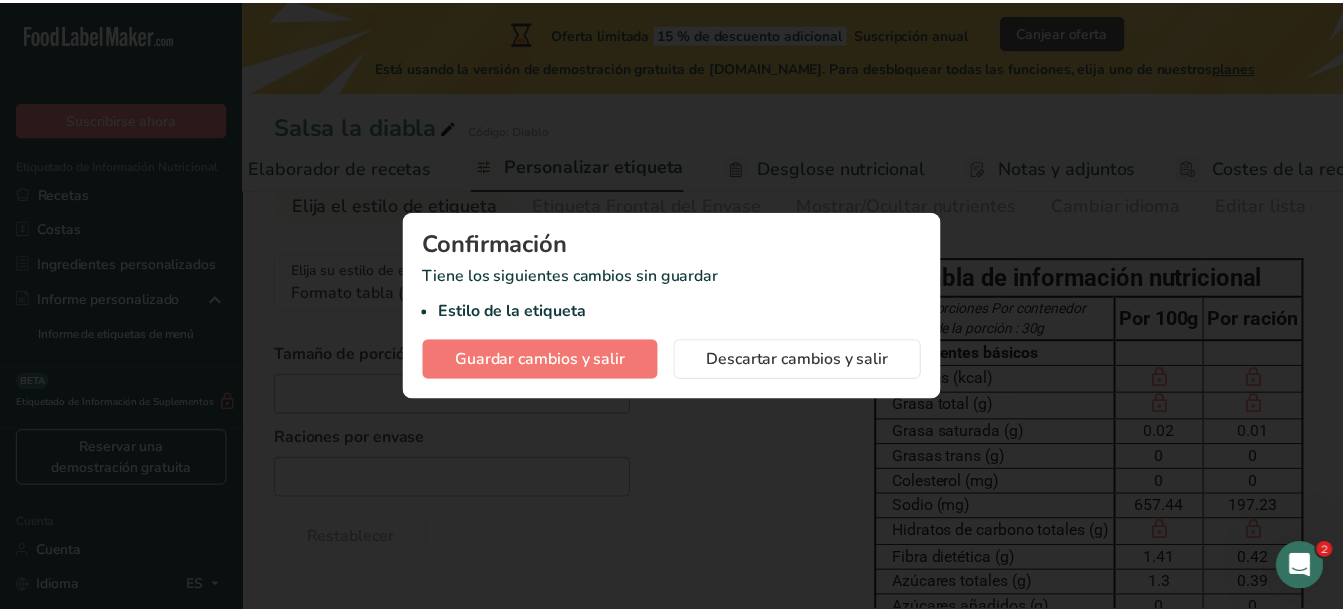 scroll, scrollTop: 0, scrollLeft: 278, axis: horizontal 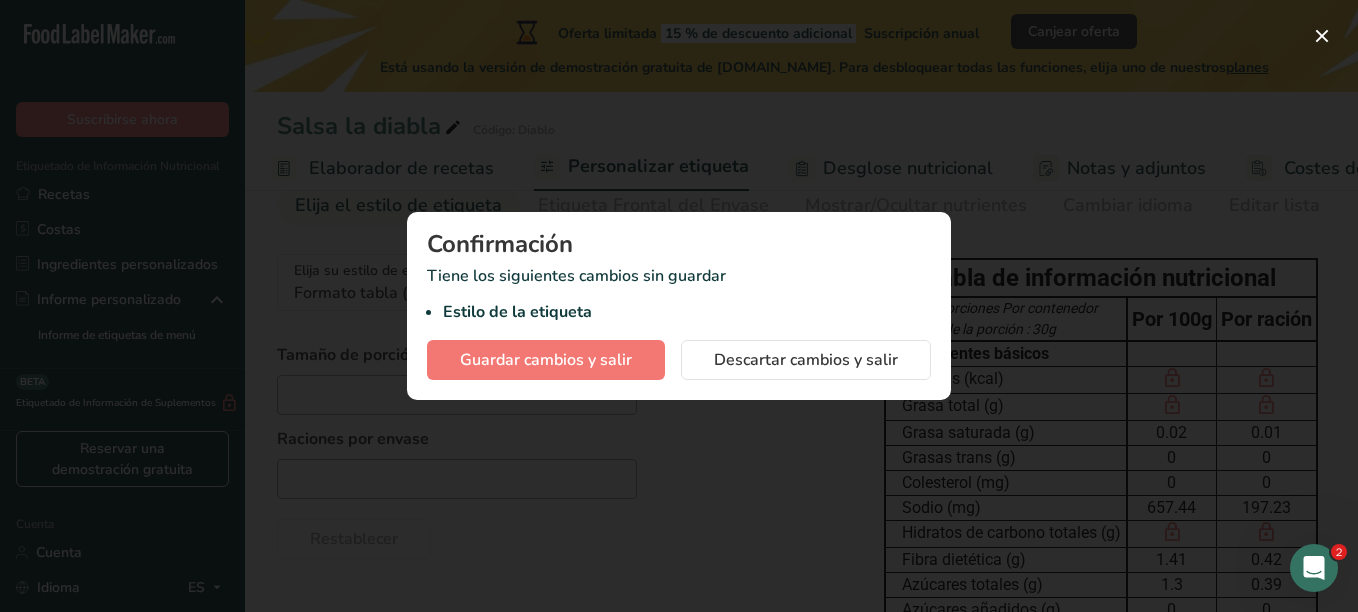 click at bounding box center (679, 306) 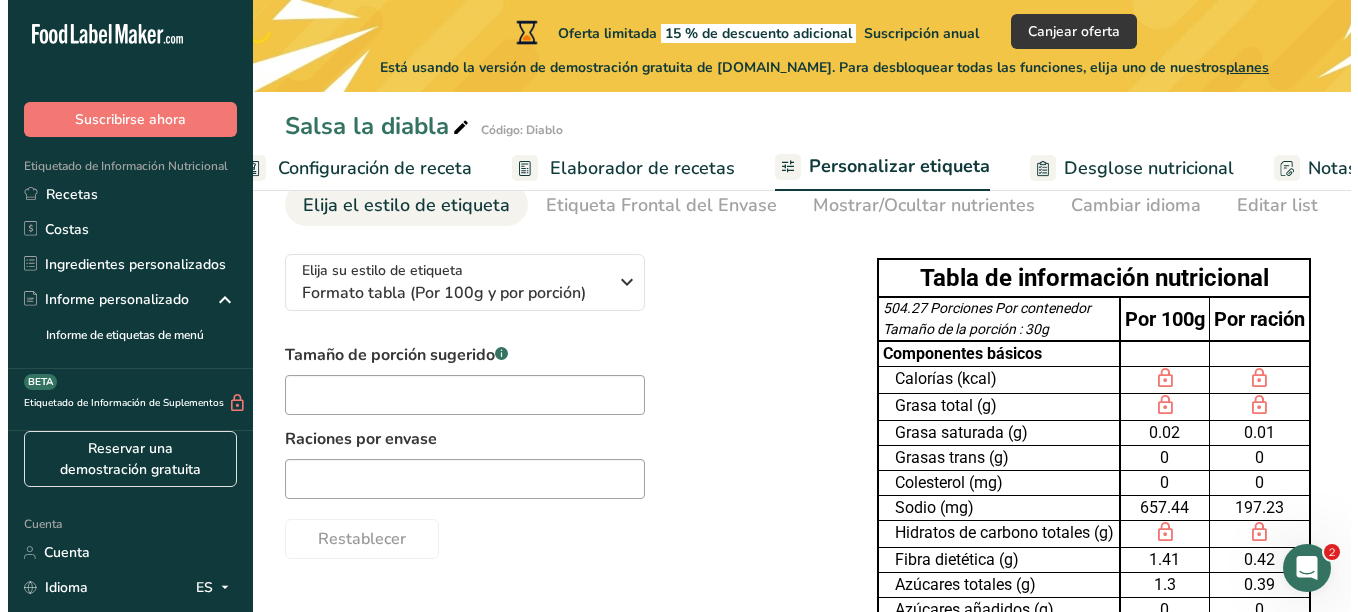 scroll, scrollTop: 0, scrollLeft: 0, axis: both 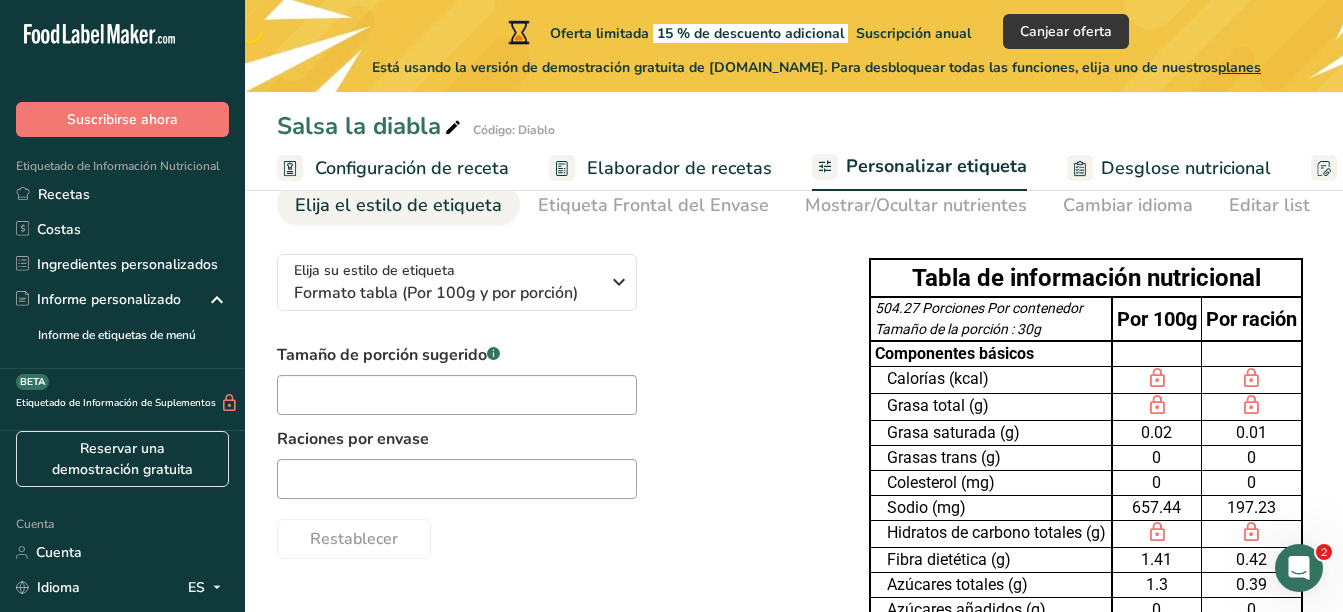 click on "Configuración de receta" at bounding box center (412, 168) 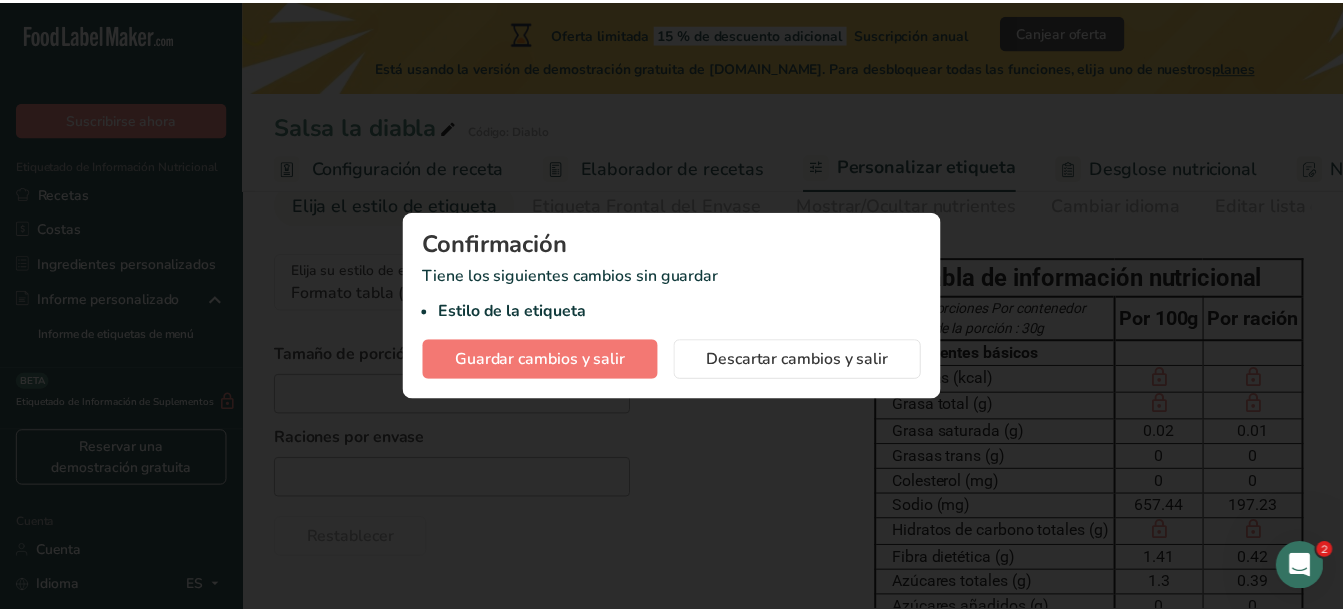 scroll, scrollTop: 0, scrollLeft: 7, axis: horizontal 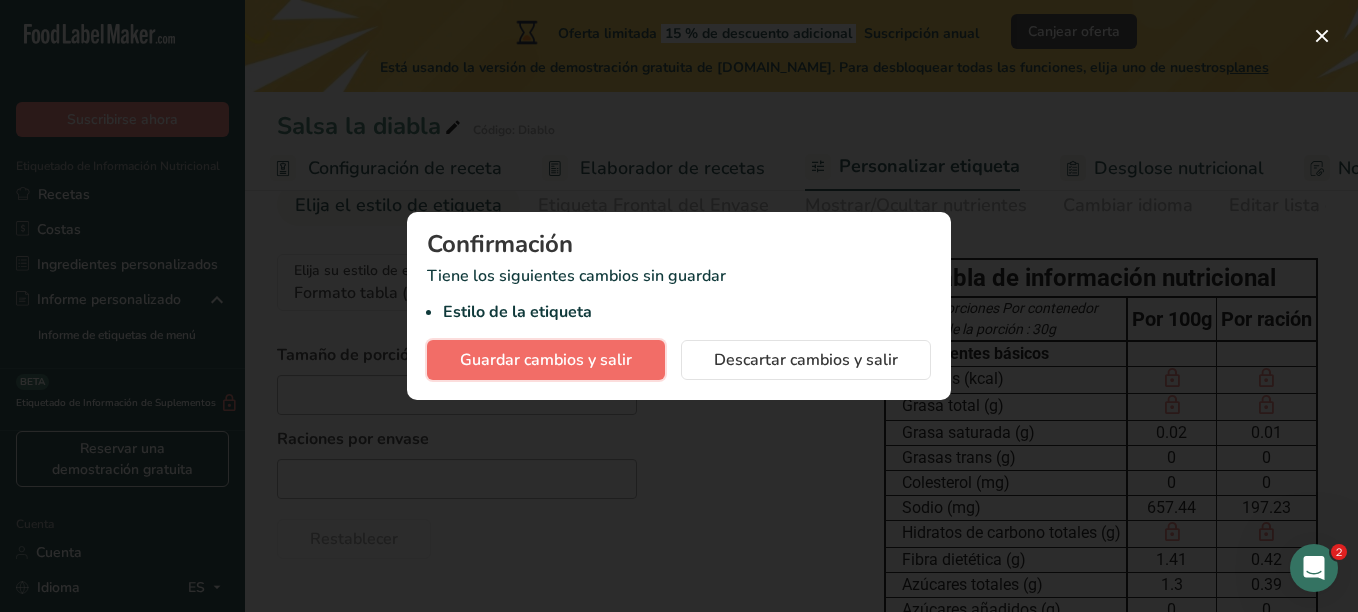 click on "Guardar cambios y salir" at bounding box center [546, 360] 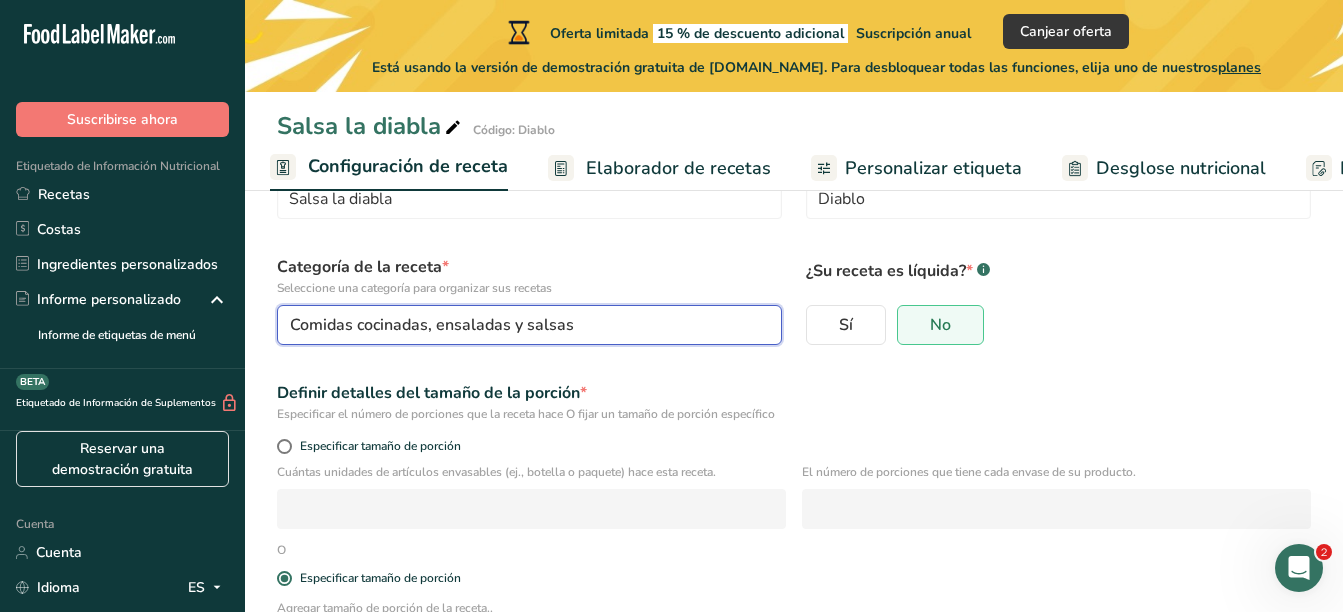 click on "Comidas cocinadas, ensaladas y salsas" at bounding box center (523, 325) 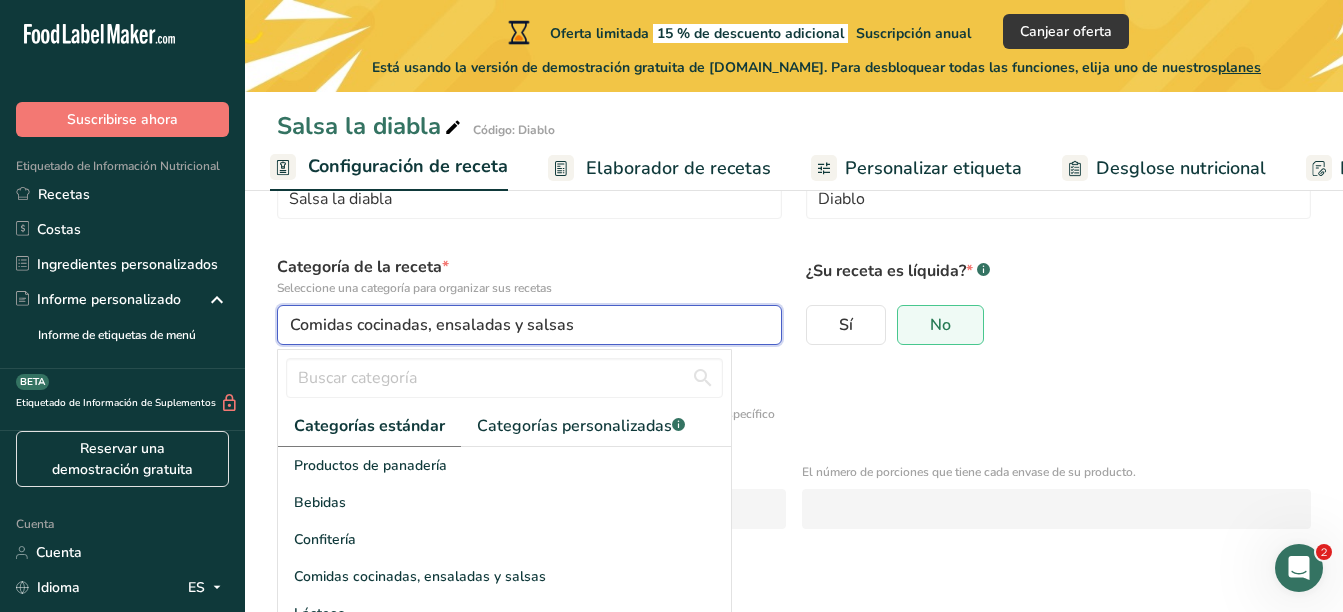 scroll, scrollTop: 0, scrollLeft: 0, axis: both 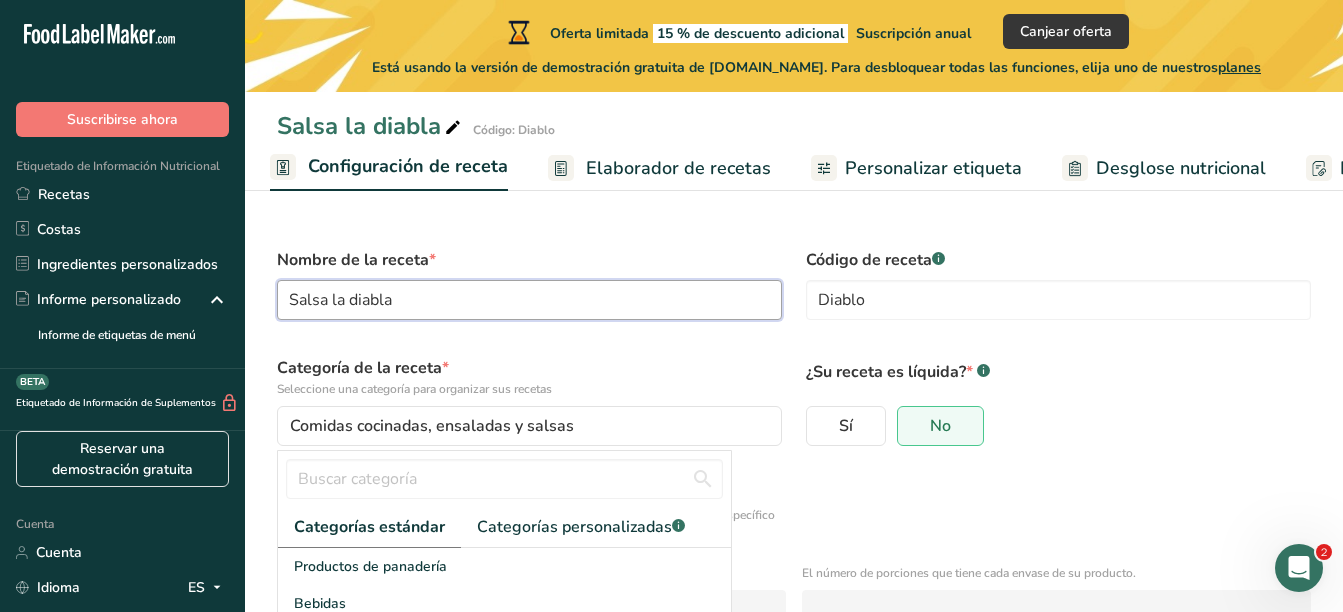 click on "Salsa la diabla" at bounding box center [529, 300] 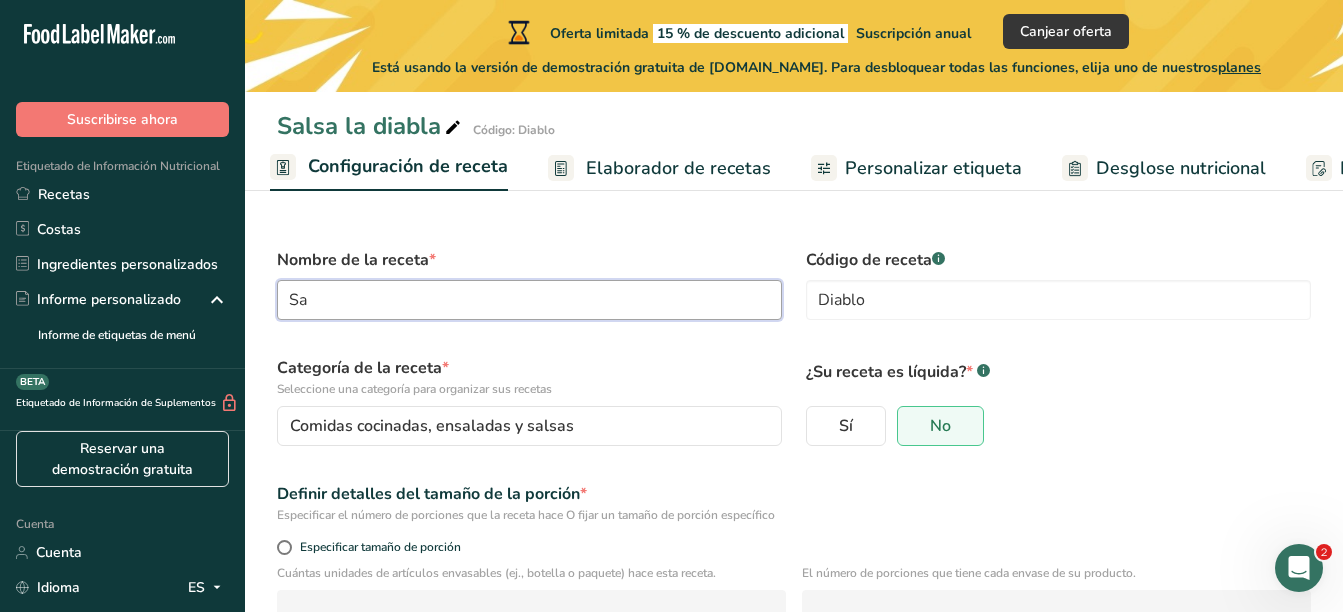 type on "S" 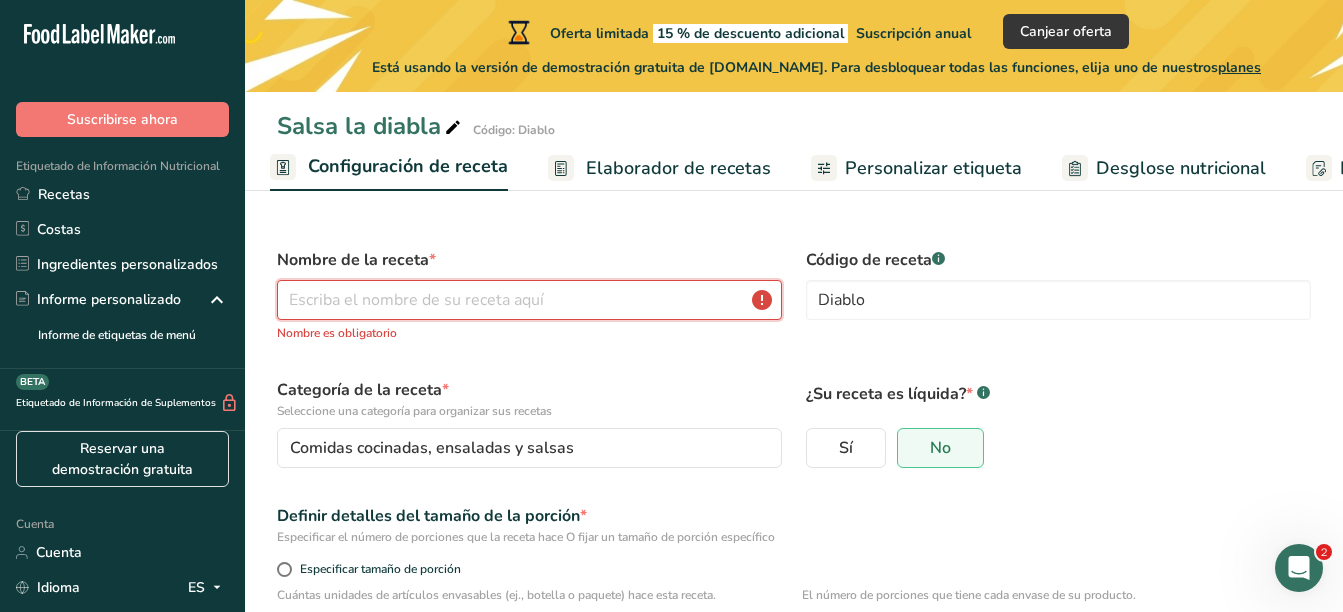 click on "Guardar" at bounding box center (794, 852) 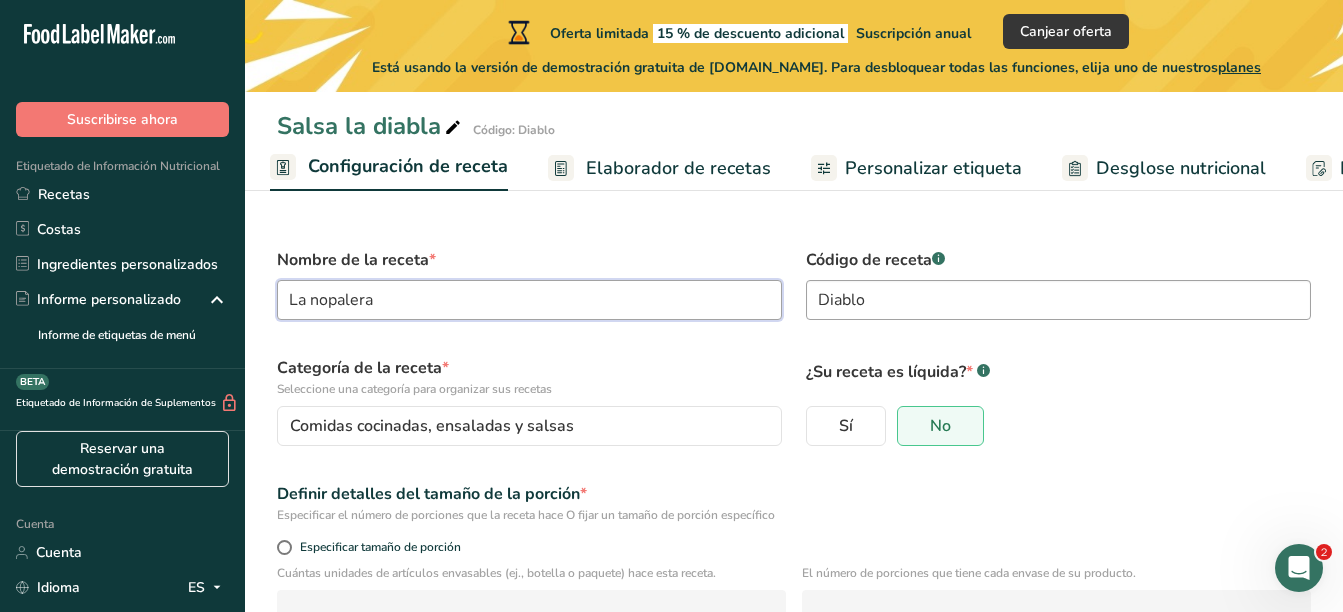 type on "La nopalera" 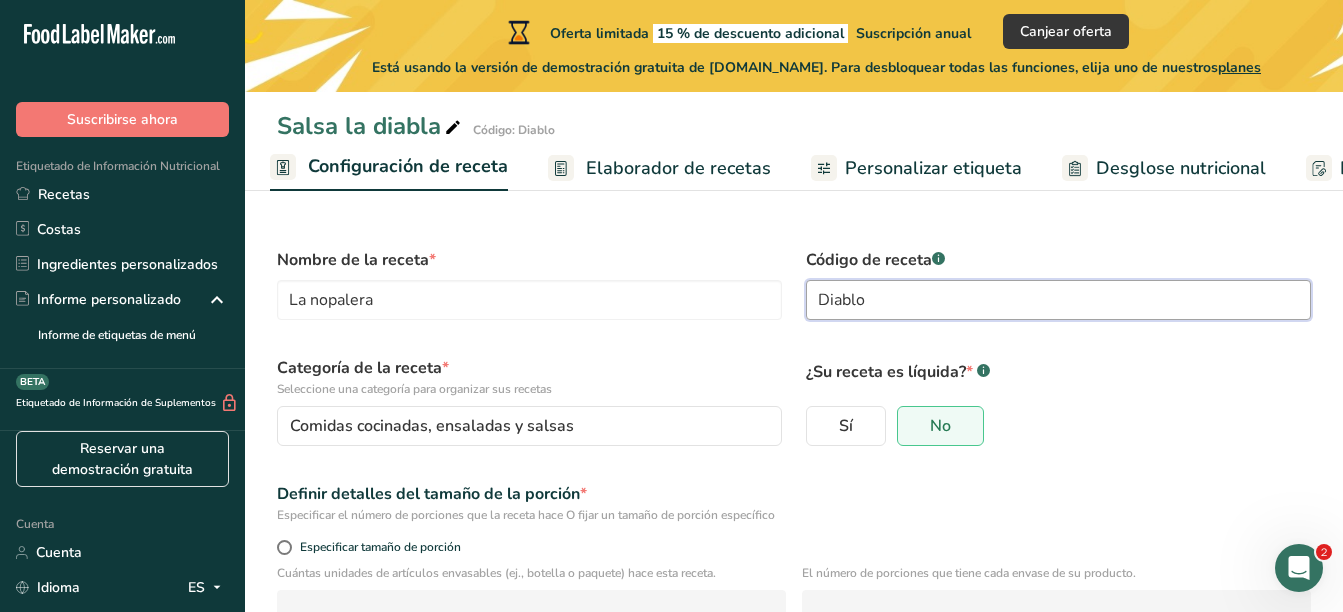 click on "Diablo" at bounding box center [1058, 300] 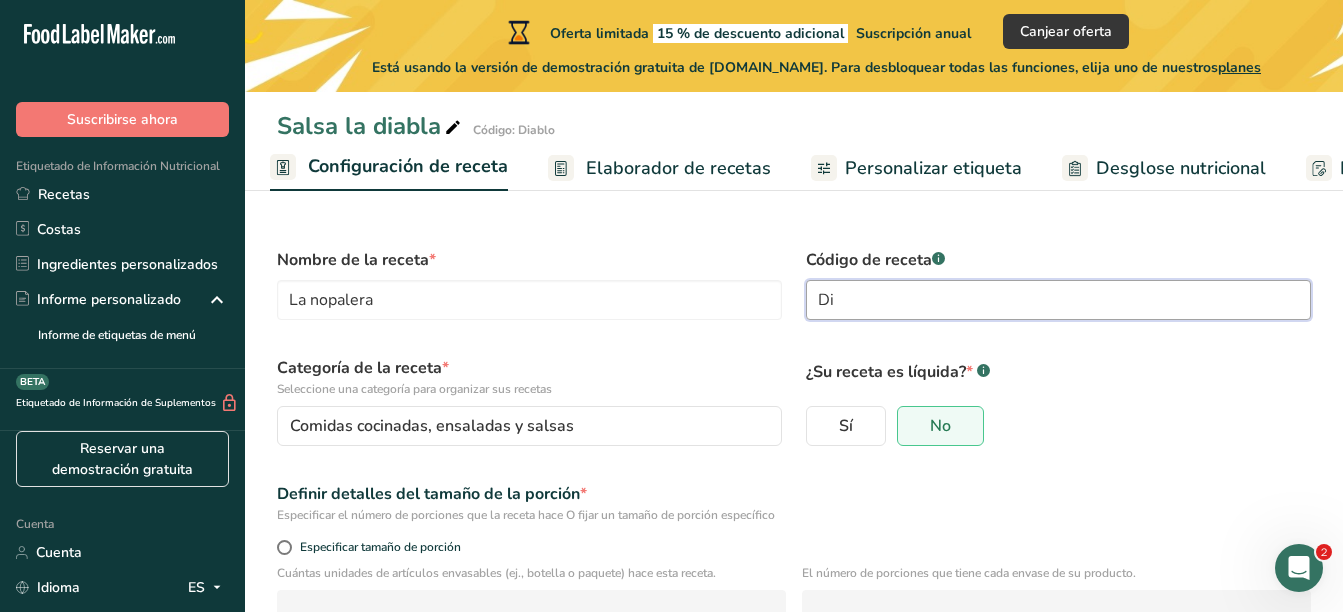 type on "D" 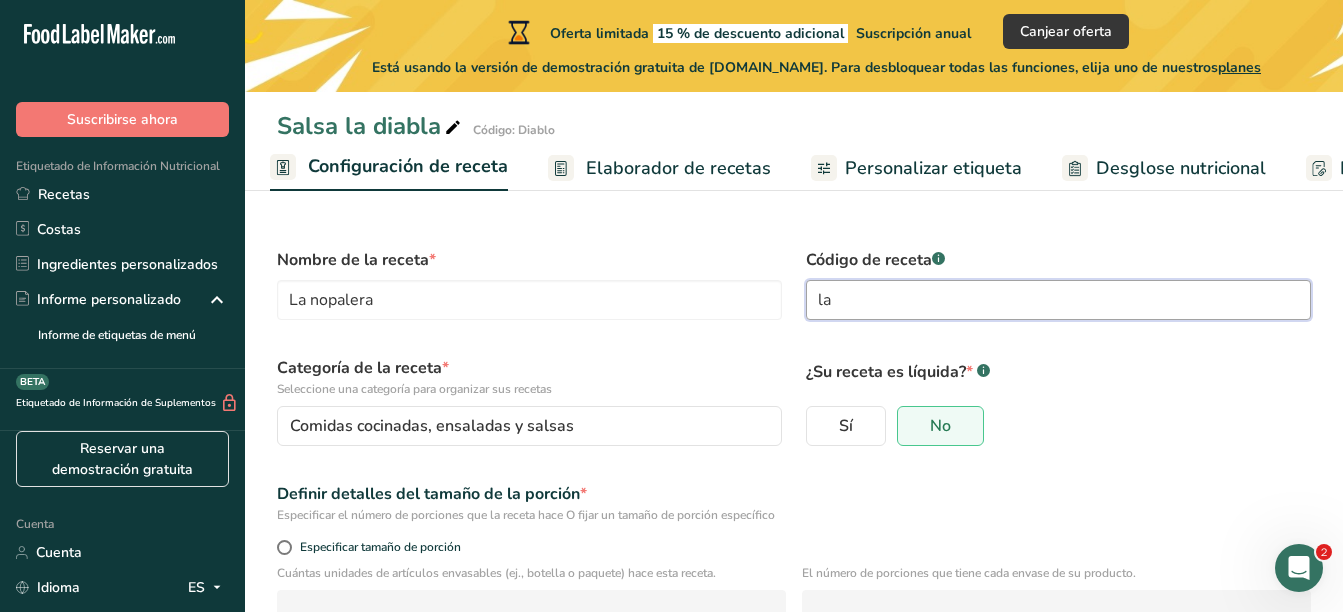 type on "l" 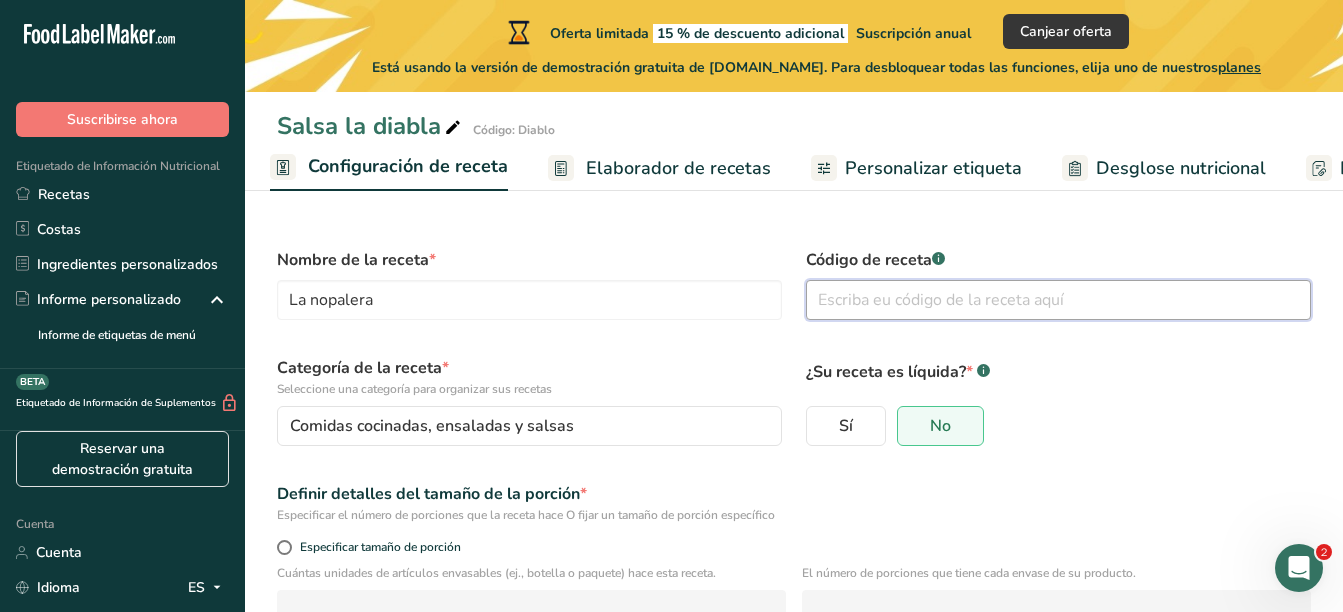 click at bounding box center (1058, 300) 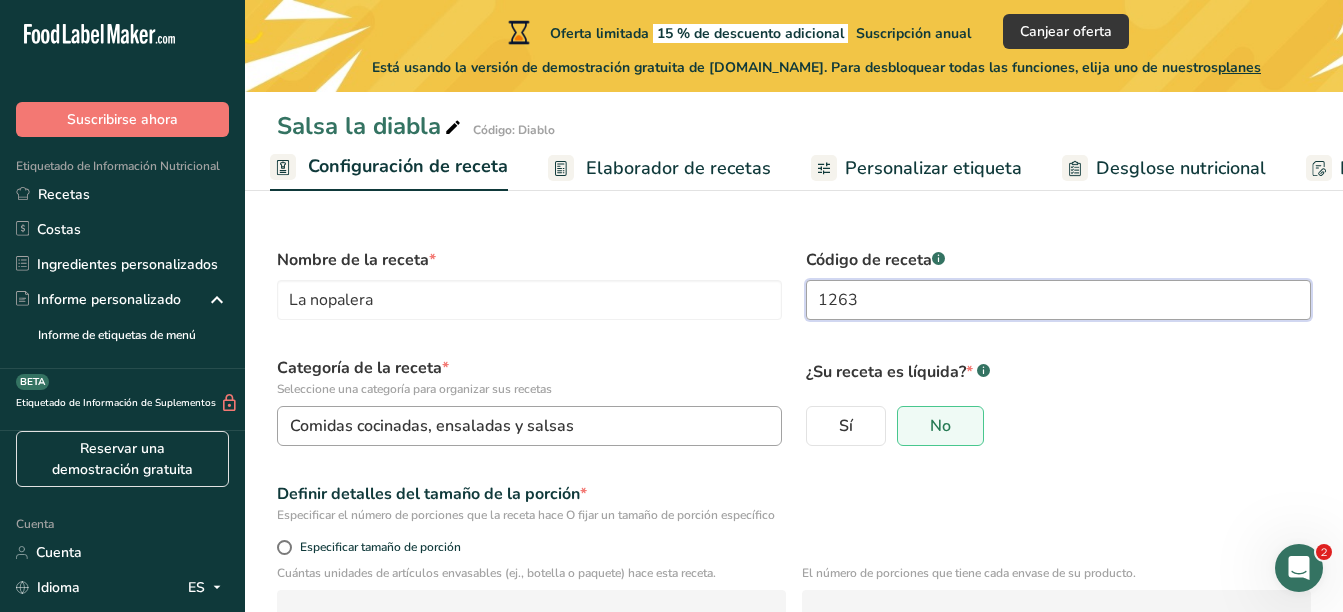 type on "1263" 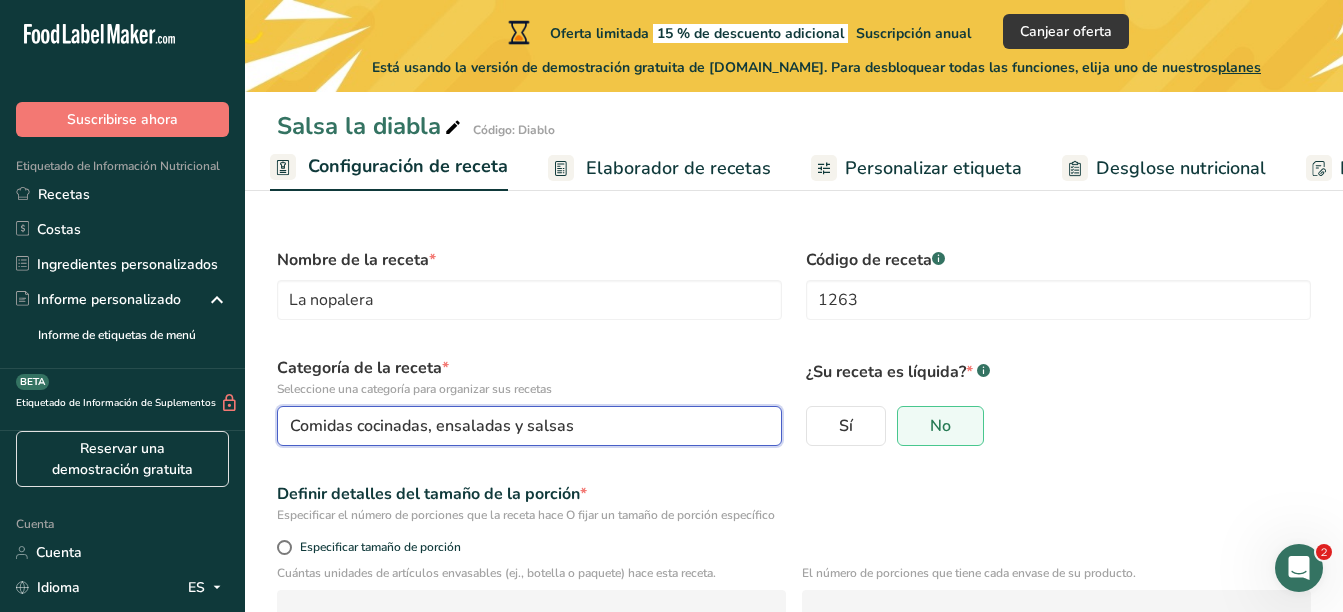 click on "Comidas cocinadas, ensaladas y salsas" at bounding box center [432, 426] 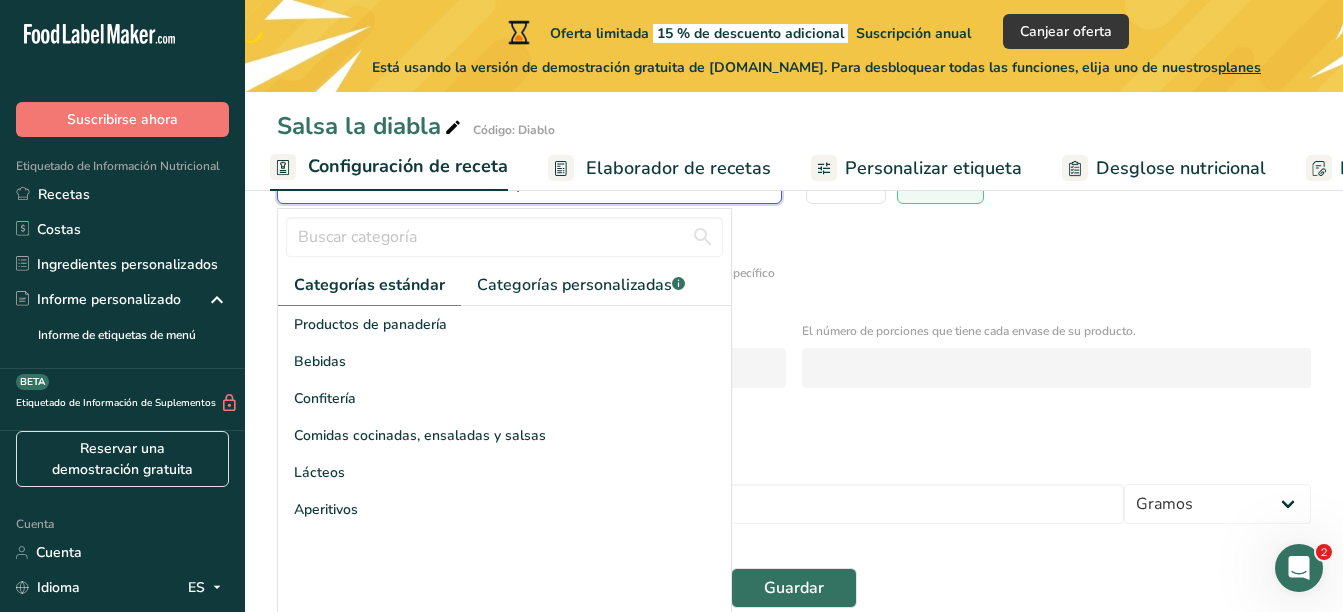 scroll, scrollTop: 270, scrollLeft: 0, axis: vertical 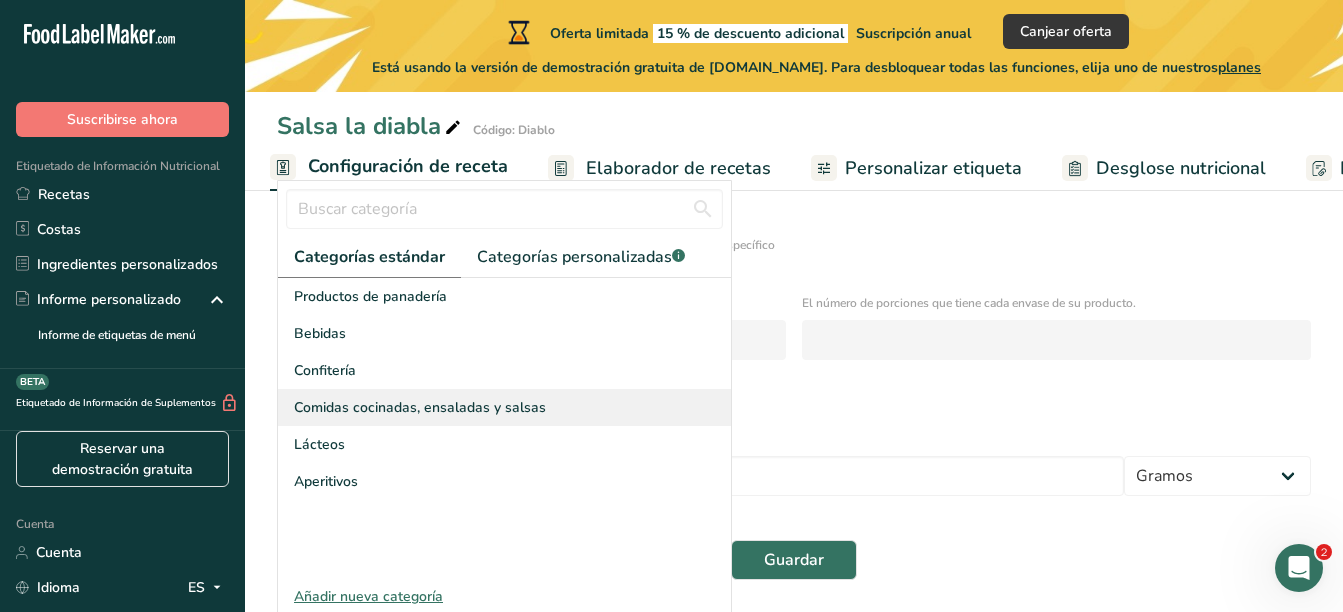 click on "Comidas cocinadas, ensaladas y salsas" at bounding box center [420, 407] 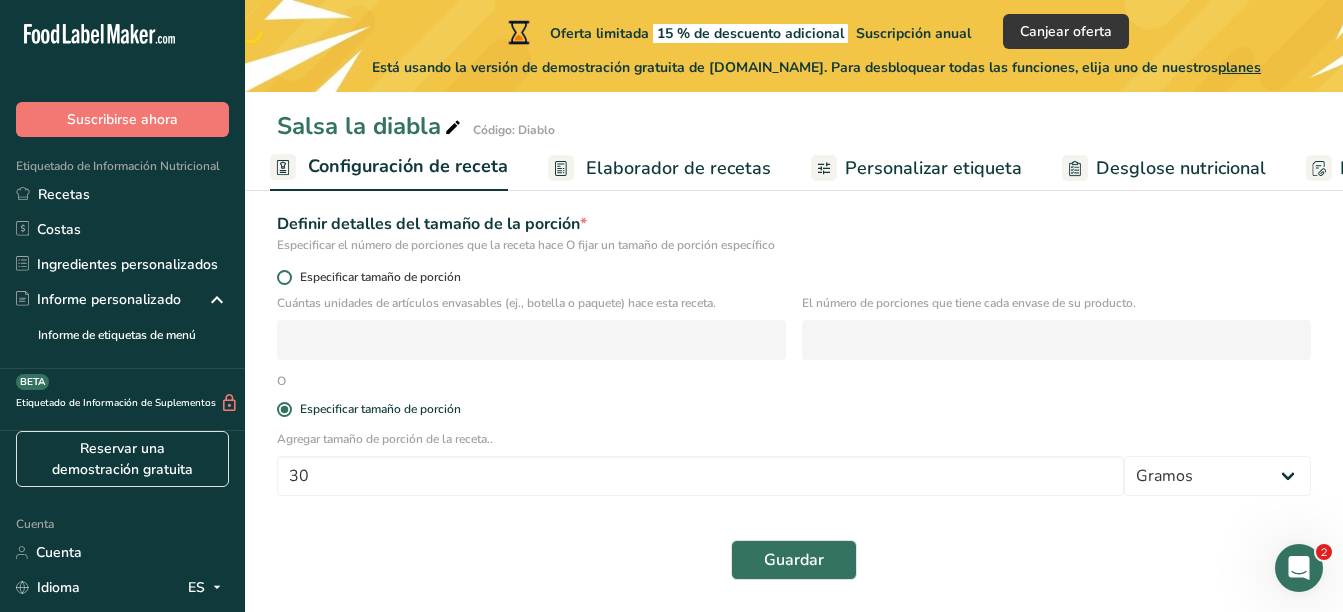 click at bounding box center (284, 277) 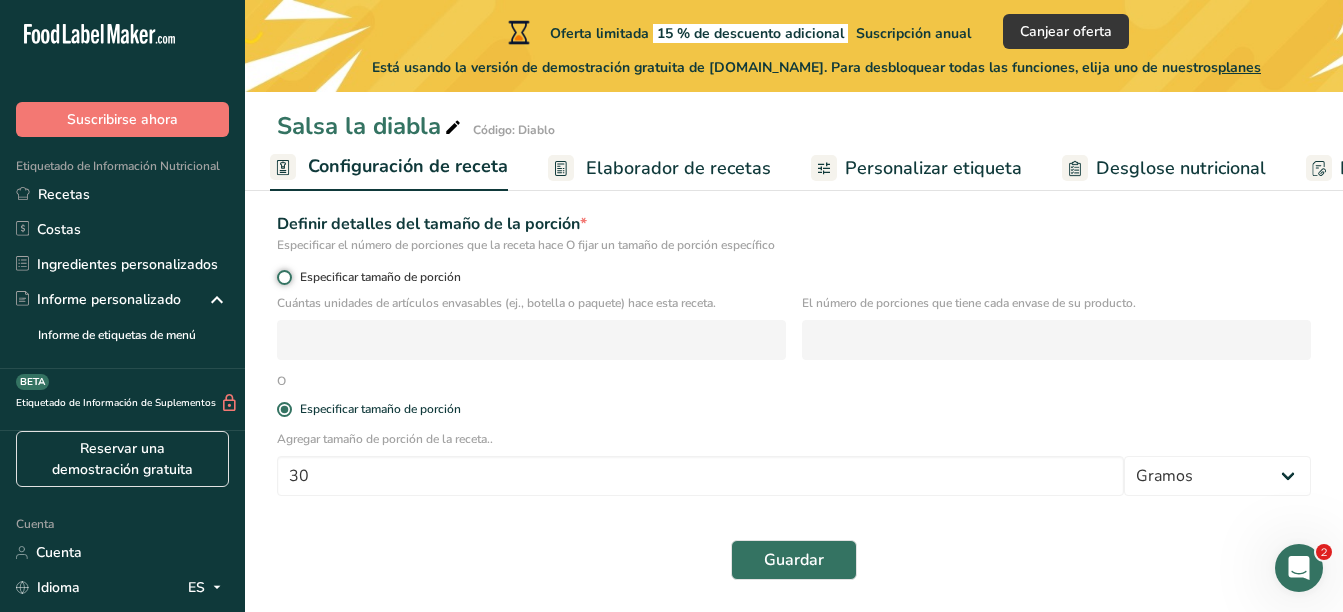 click on "Especificar tamaño de porción" at bounding box center (283, 277) 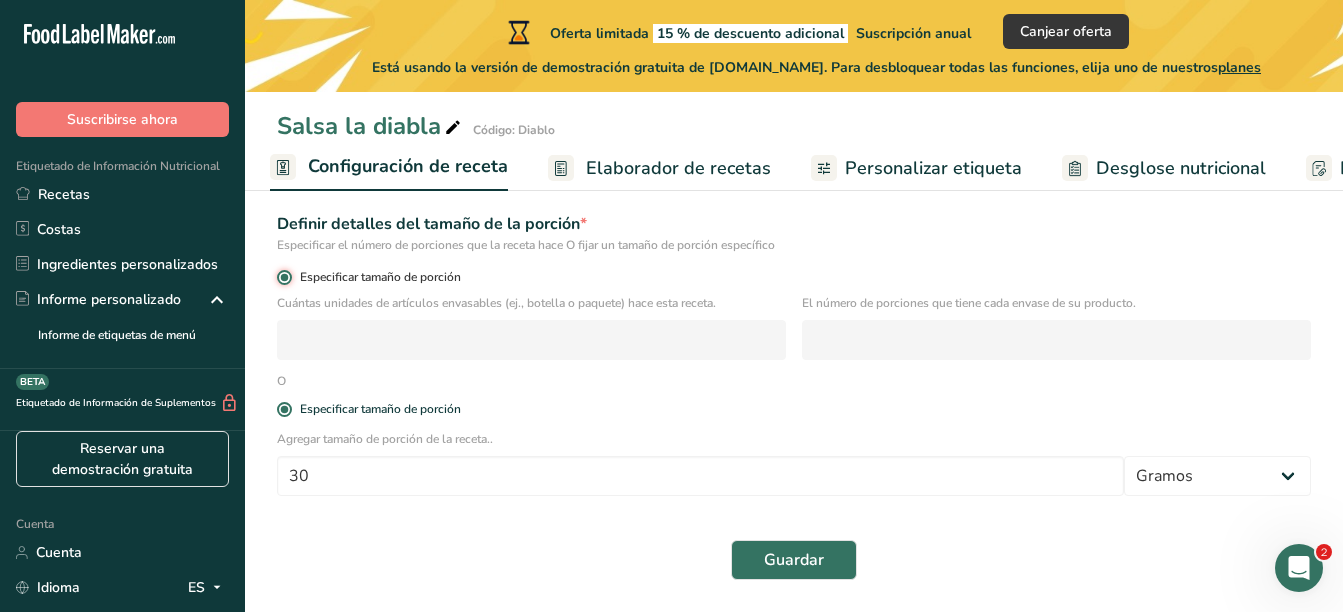 radio on "false" 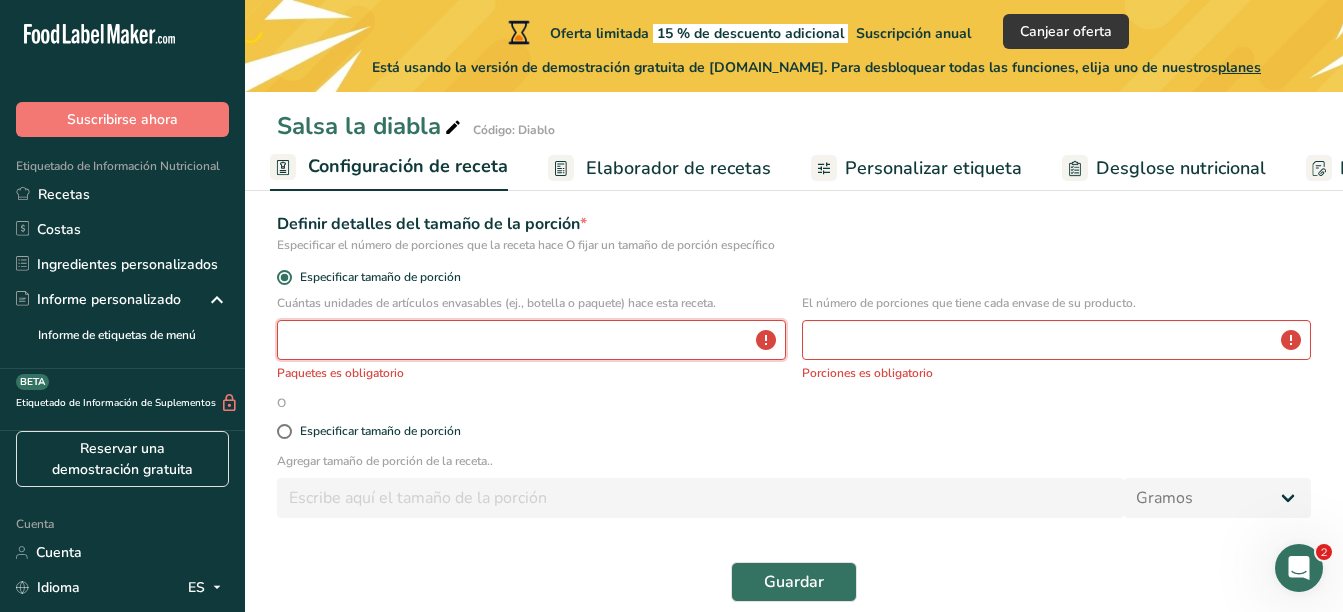 click at bounding box center [531, 340] 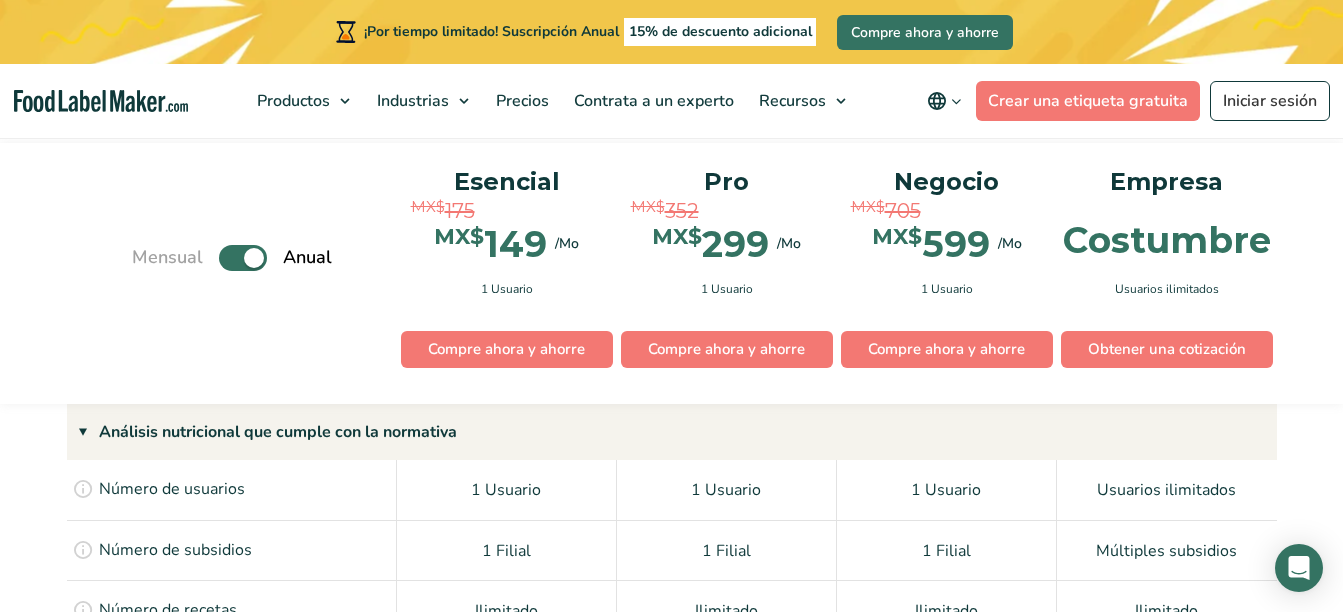 scroll, scrollTop: 1536, scrollLeft: 0, axis: vertical 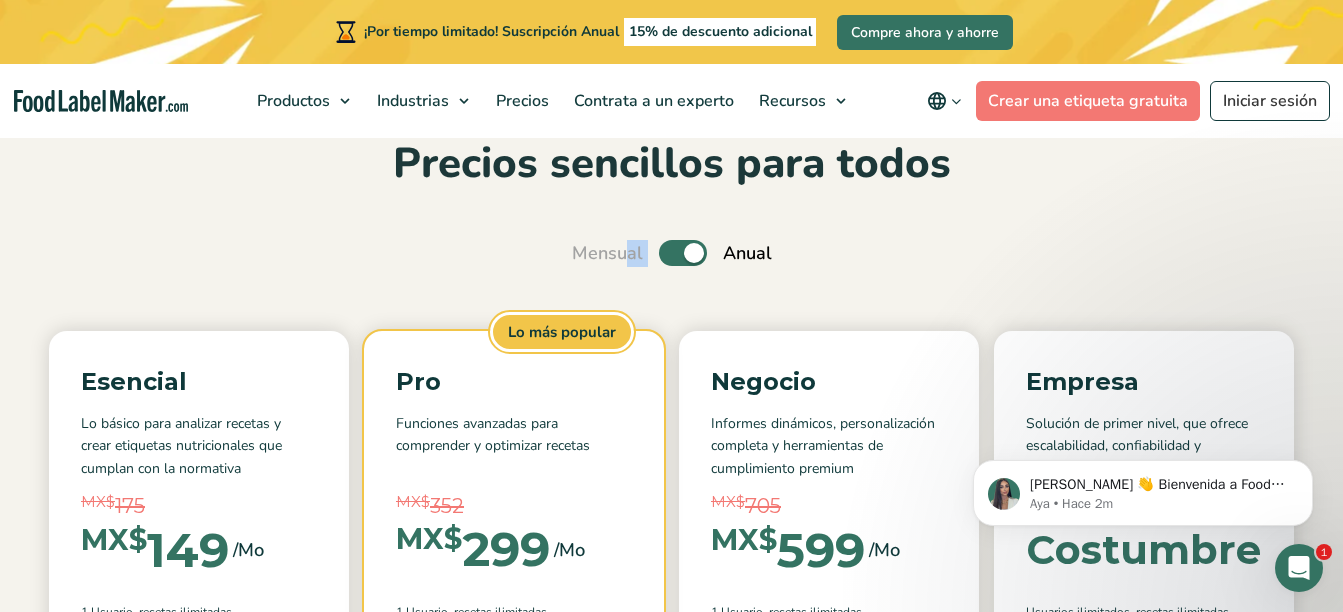 drag, startPoint x: 630, startPoint y: 257, endPoint x: 686, endPoint y: 252, distance: 56.22277 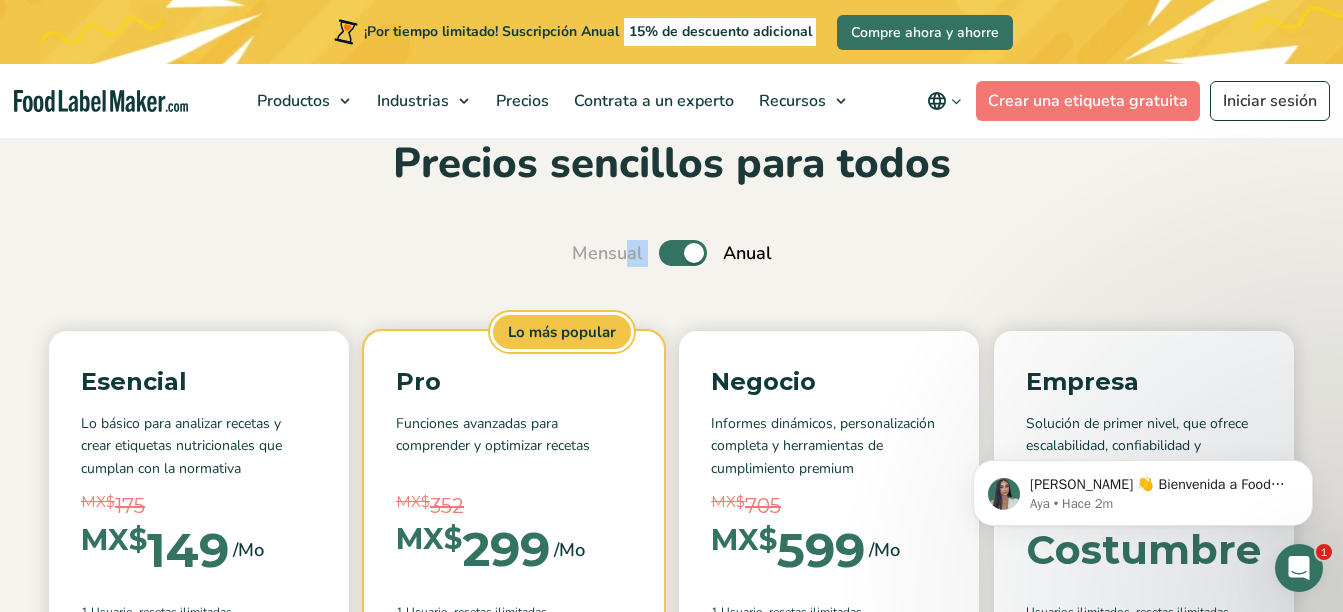 click on "Alternar" at bounding box center (683, 253) 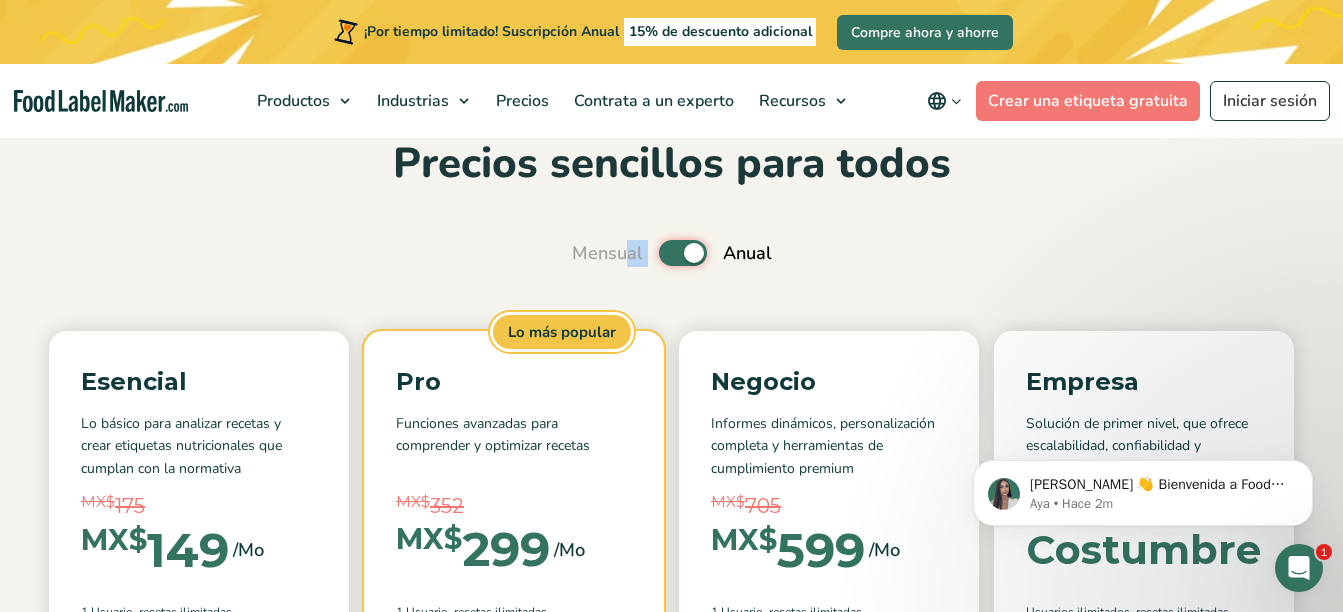 click on "Alternar" at bounding box center (582, 253) 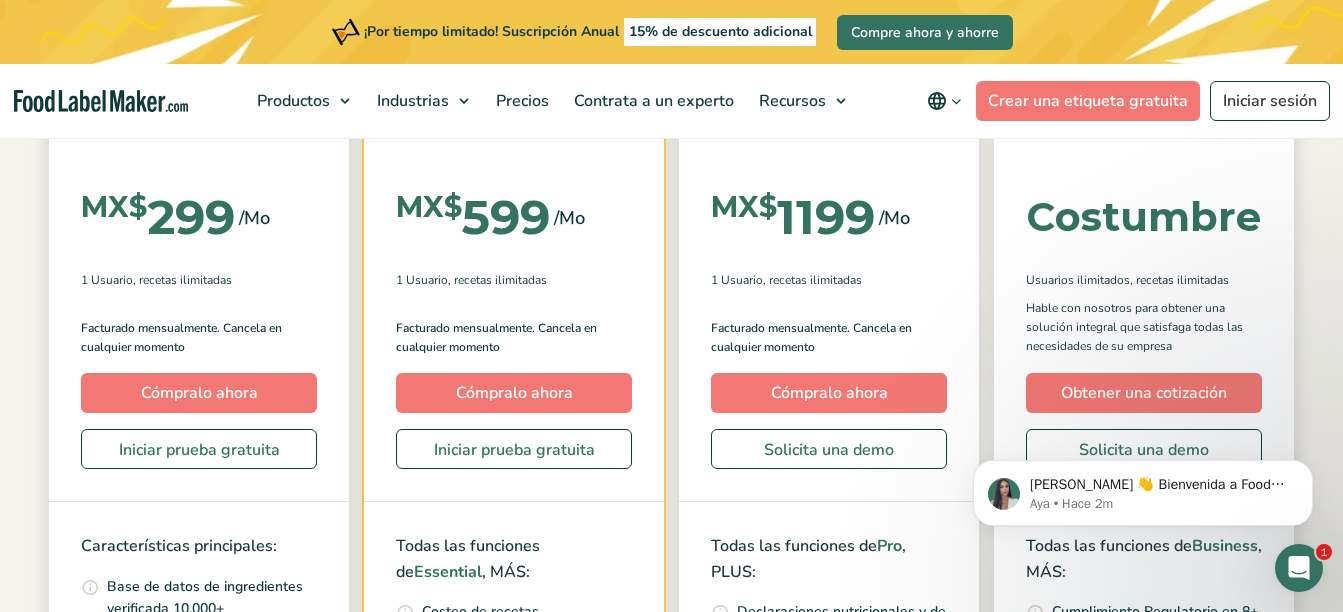 scroll, scrollTop: 205, scrollLeft: 0, axis: vertical 